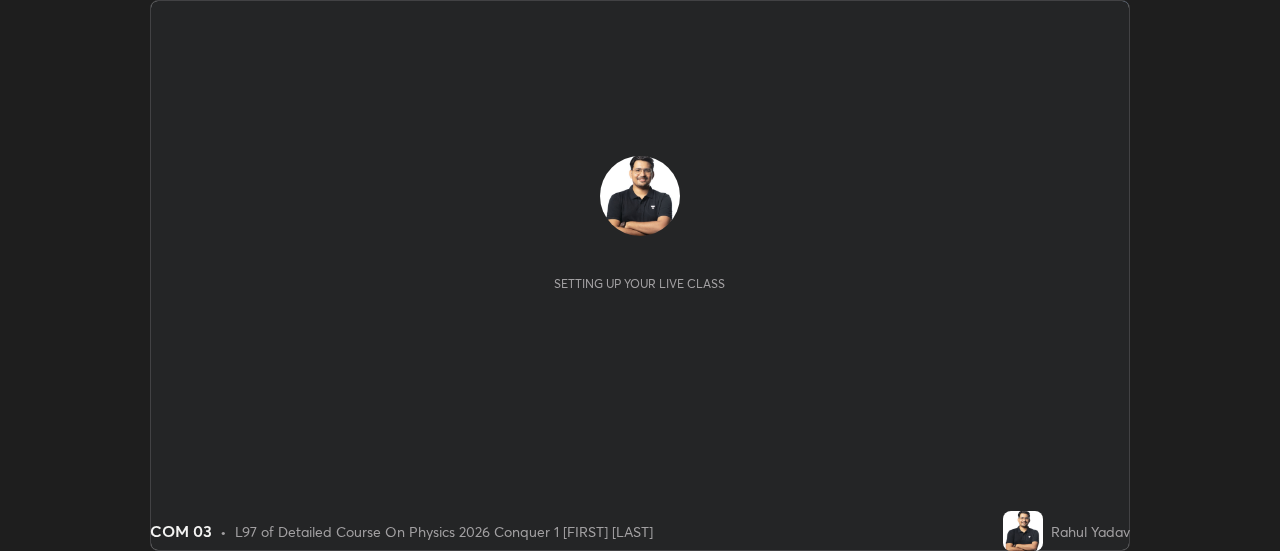 scroll, scrollTop: 0, scrollLeft: 0, axis: both 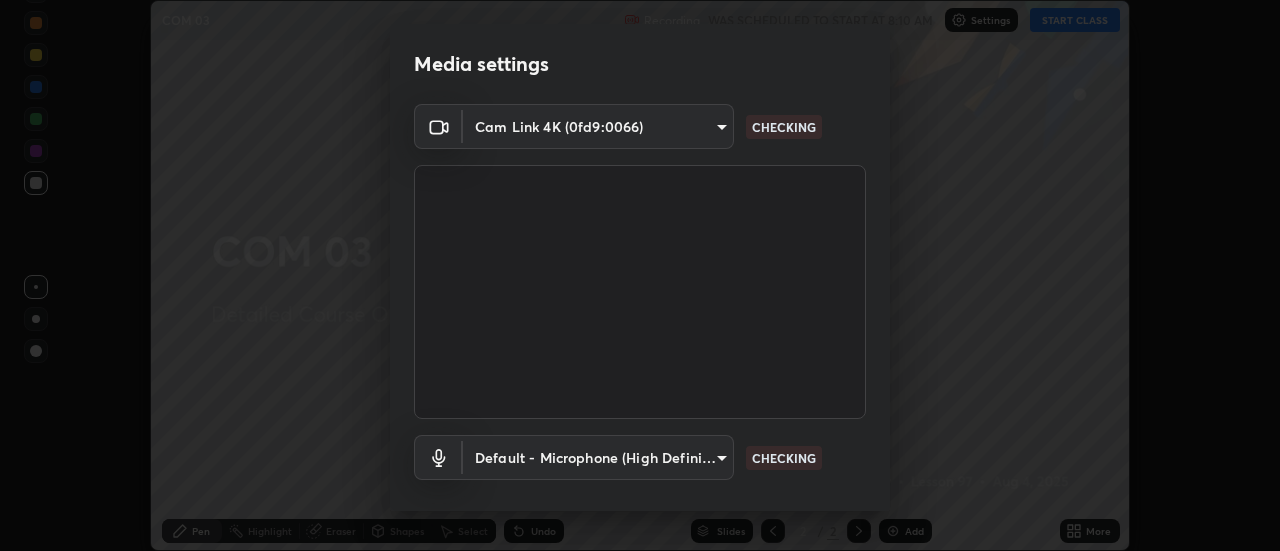 click on "Erase all COM 03 Recording WAS SCHEDULED TO START AT  8:10 AM Settings START CLASS Setting up your live class COM 03 • L97 of Detailed Course On Physics 2026 Conquer 1 [FIRST] [LAST] Pen Highlight Eraser Shapes Select Undo Slides 2 / 2 Add More Enable hand raising Enable raise hand to speak to learners. Once enabled, chat will be turned off temporarily. Enable x   No doubts shared Encourage your learners to ask a doubt for better clarity Report an issue Reason for reporting Buffering Chat not working Audio - Video sync issue Educator video quality low ​ Attach an image Report Media settings Cam Link 4K (0fd9:0066) b093a16c942e6f6a823c9920e21d79da437b645b04d20ddf74ad3b100c3b9d07 CHECKING Default - Microphone (High Definition Audio Device) default CHECKING 1 / 5 Next" at bounding box center [640, 275] 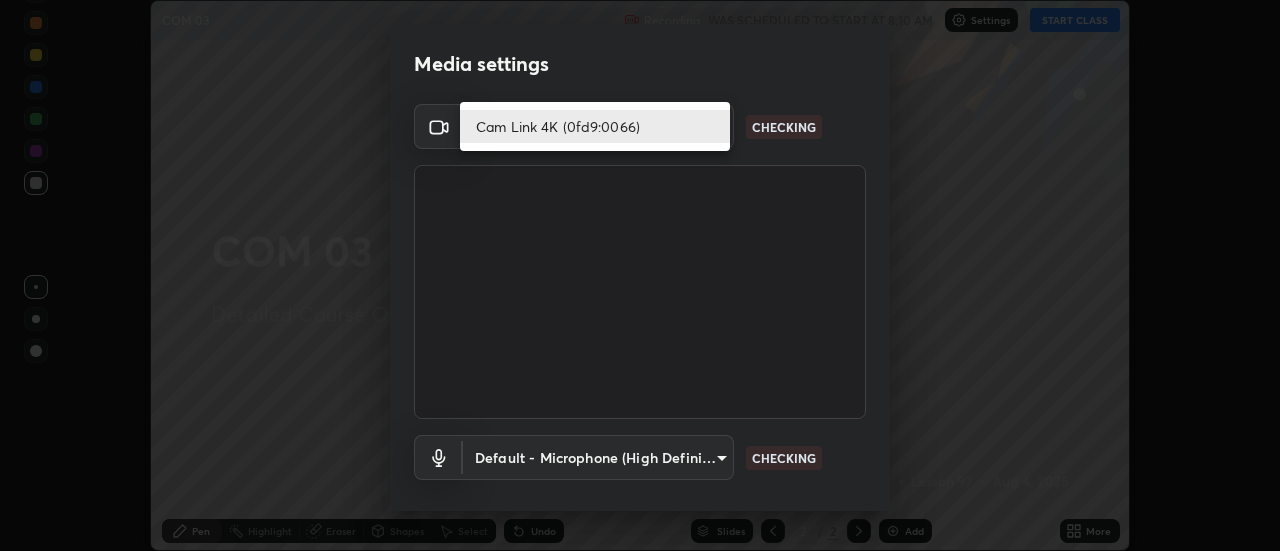 click on "Cam Link 4K (0fd9:0066)" at bounding box center (595, 126) 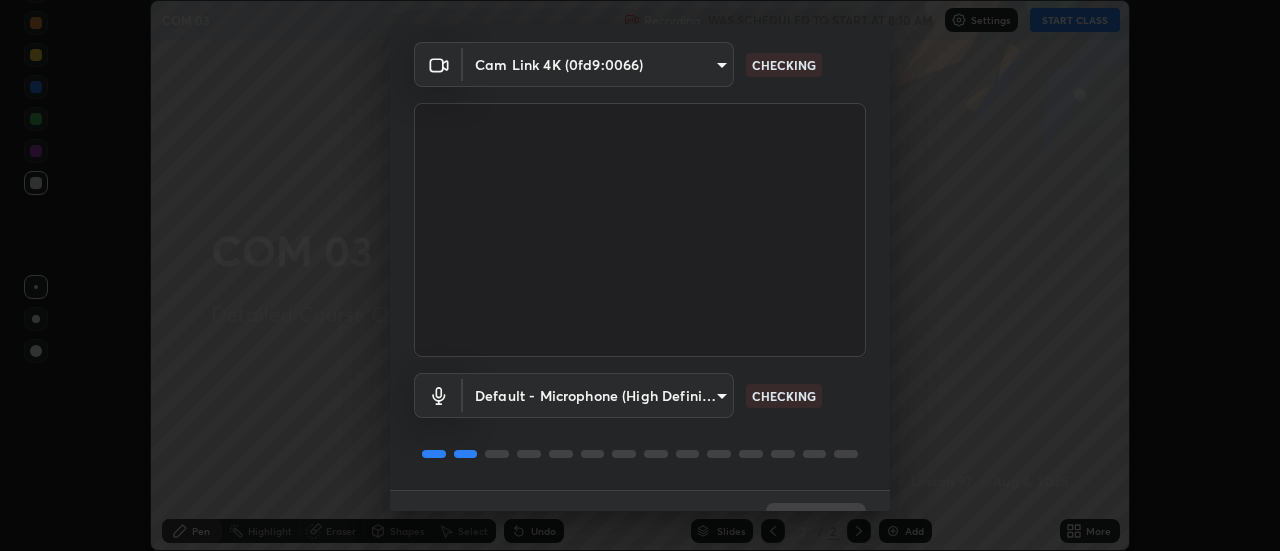 scroll, scrollTop: 105, scrollLeft: 0, axis: vertical 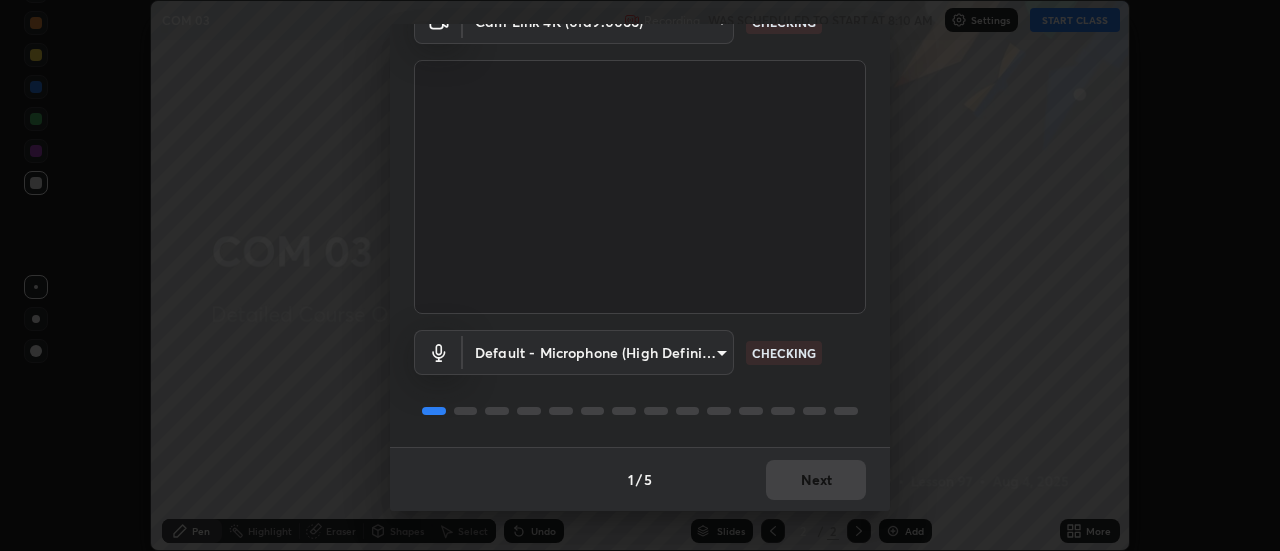 click on "Erase all COM 03 Recording WAS SCHEDULED TO START AT  8:10 AM Settings START CLASS Setting up your live class COM 03 • L97 of Detailed Course On Physics 2026 Conquer 1 [FIRST] [LAST] Pen Highlight Eraser Shapes Select Undo Slides 2 / 2 Add More Enable hand raising Enable raise hand to speak to learners. Once enabled, chat will be turned off temporarily. Enable x   No doubts shared Encourage your learners to ask a doubt for better clarity Report an issue Reason for reporting Buffering Chat not working Audio - Video sync issue Educator video quality low ​ Attach an image Report Media settings Cam Link 4K (0fd9:0066) b093a16c942e6f6a823c9920e21d79da437b645b04d20ddf74ad3b100c3b9d07 CHECKING Default - Microphone (High Definition Audio Device) default CHECKING 1 / 5 Next" at bounding box center (640, 275) 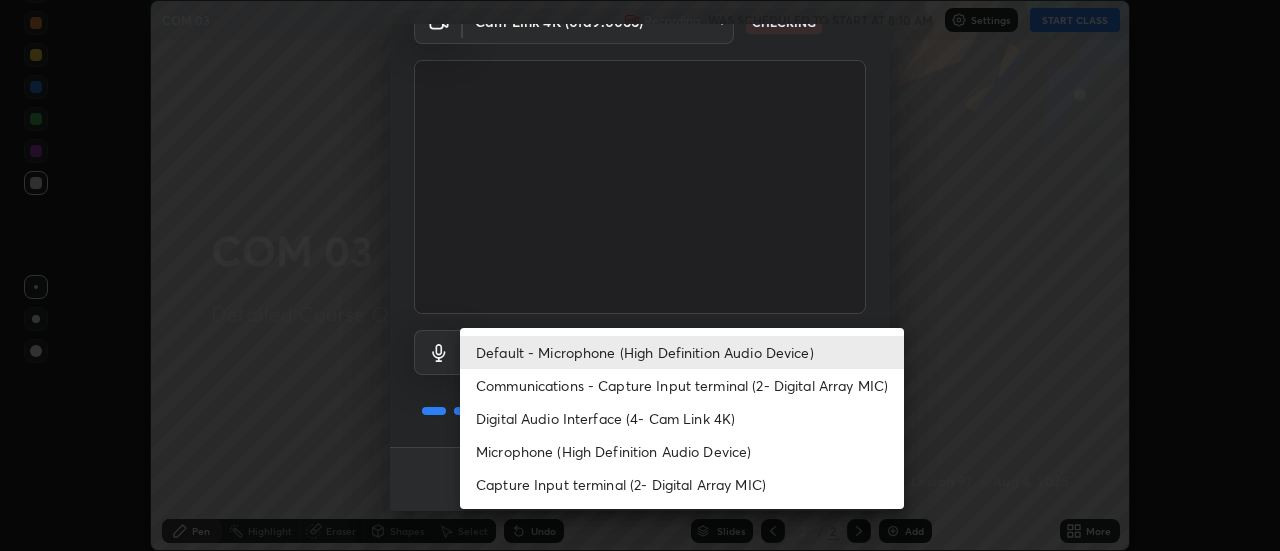 click on "Default - Microphone (High Definition Audio Device)" at bounding box center [682, 352] 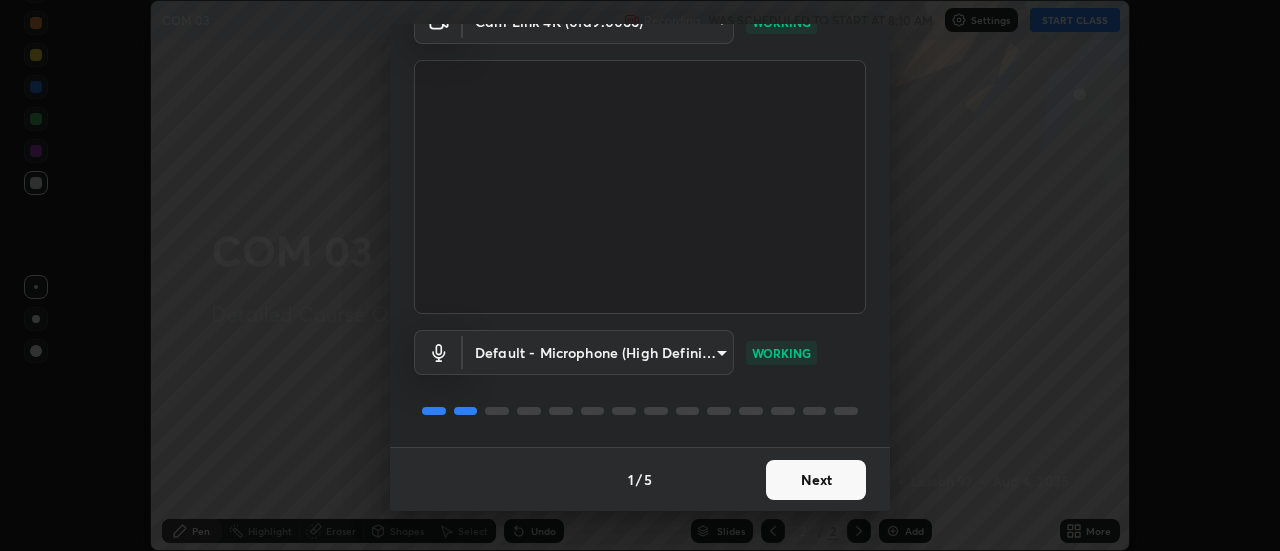 click on "Next" at bounding box center [816, 480] 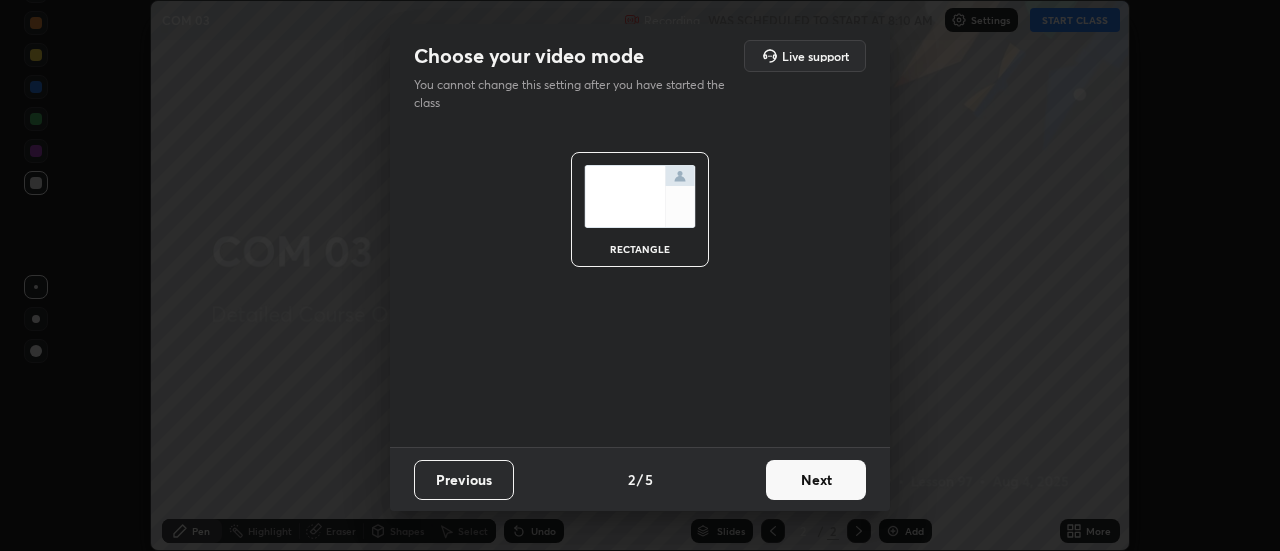 click on "Next" at bounding box center (816, 480) 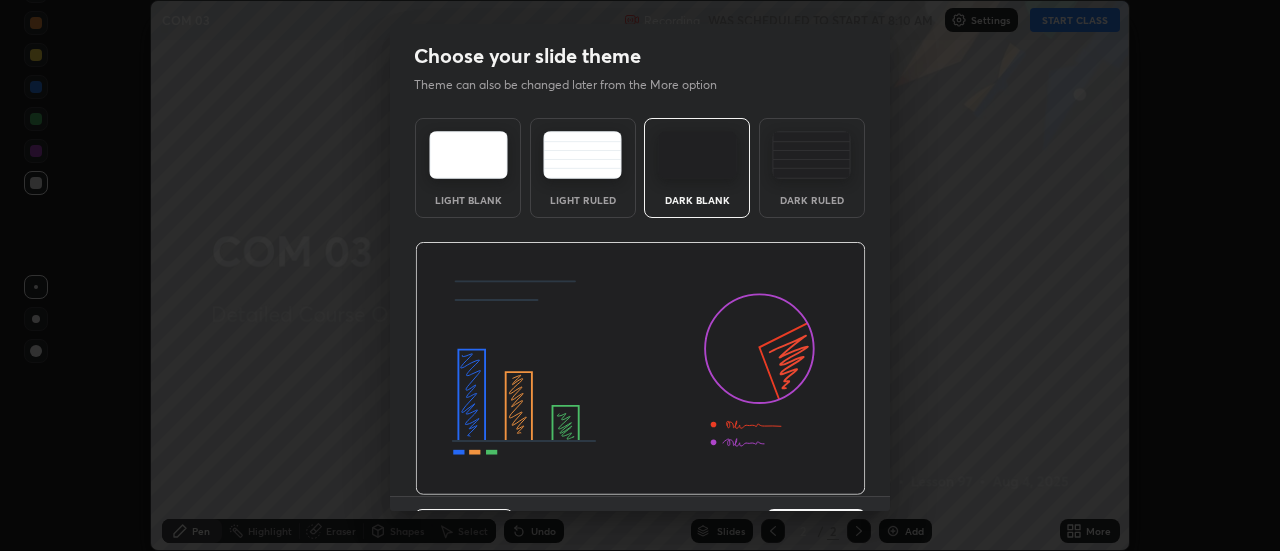 scroll, scrollTop: 49, scrollLeft: 0, axis: vertical 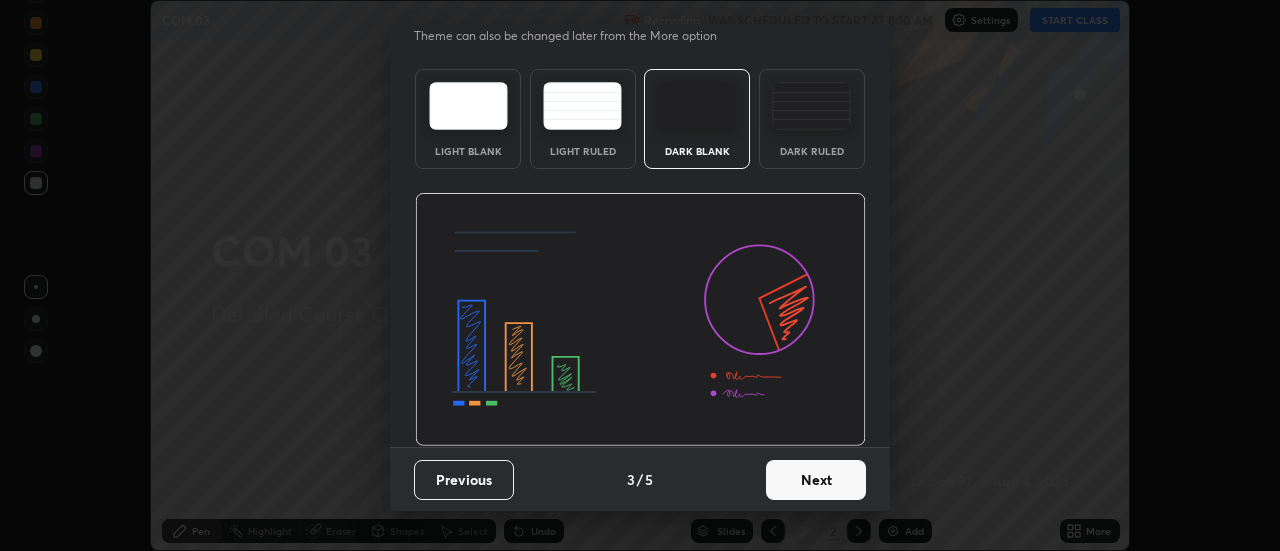 click on "Next" at bounding box center (816, 480) 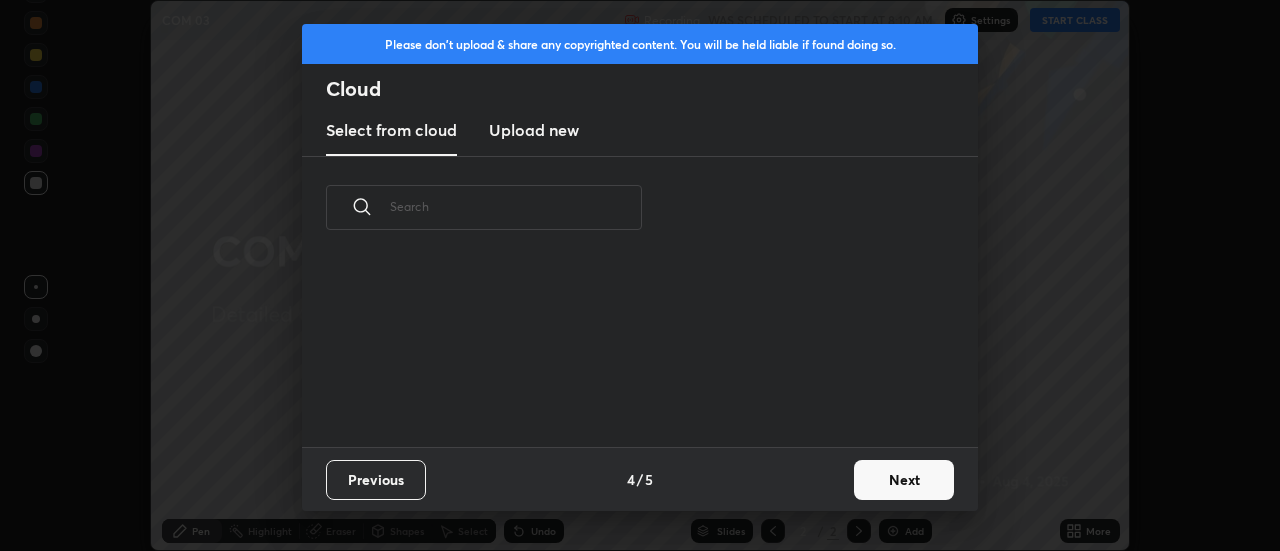 scroll, scrollTop: 0, scrollLeft: 0, axis: both 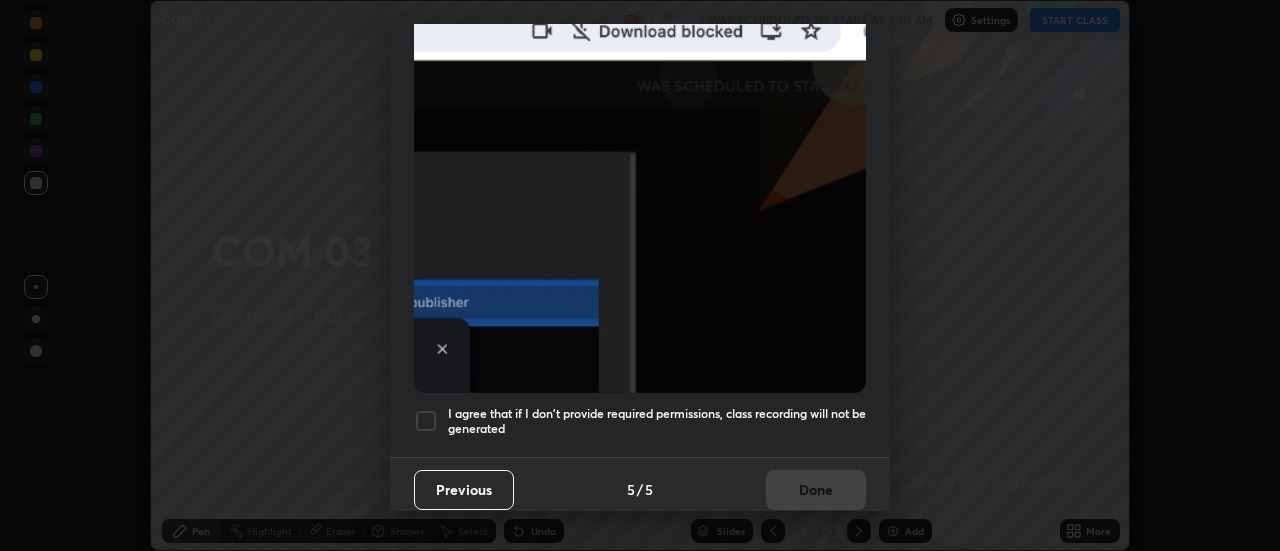 click at bounding box center [426, 421] 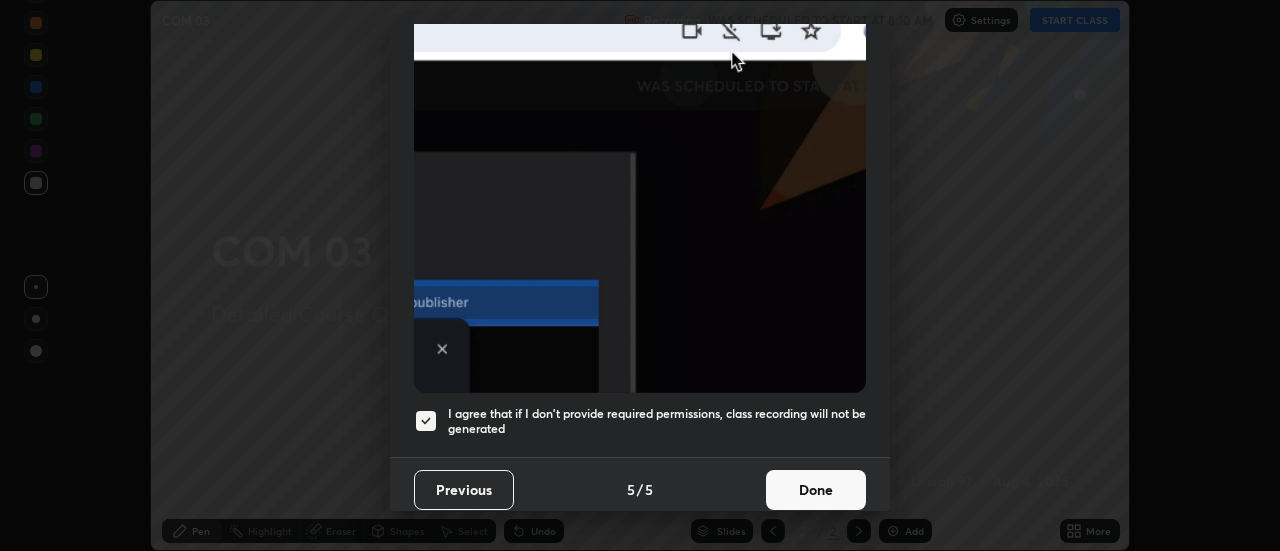 click on "Done" at bounding box center [816, 490] 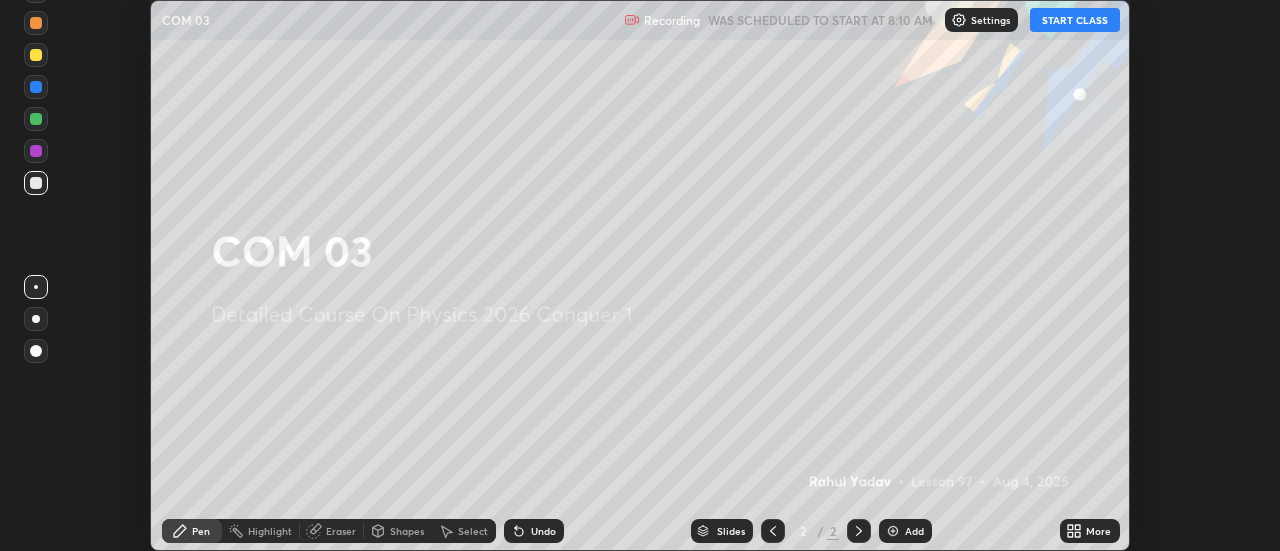 click 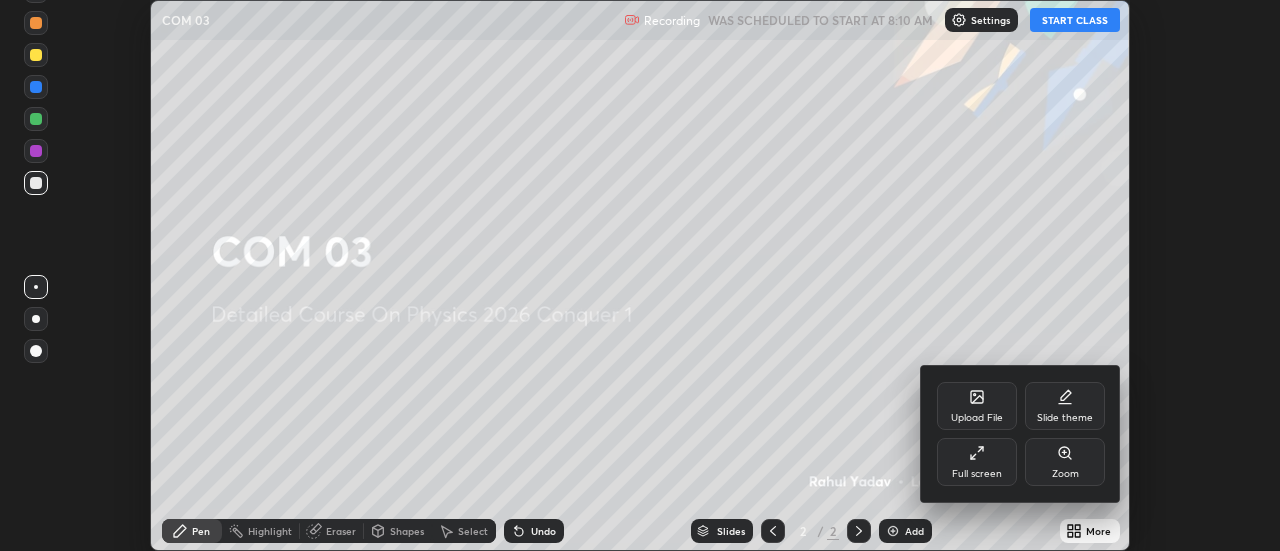 click on "Full screen" at bounding box center (977, 462) 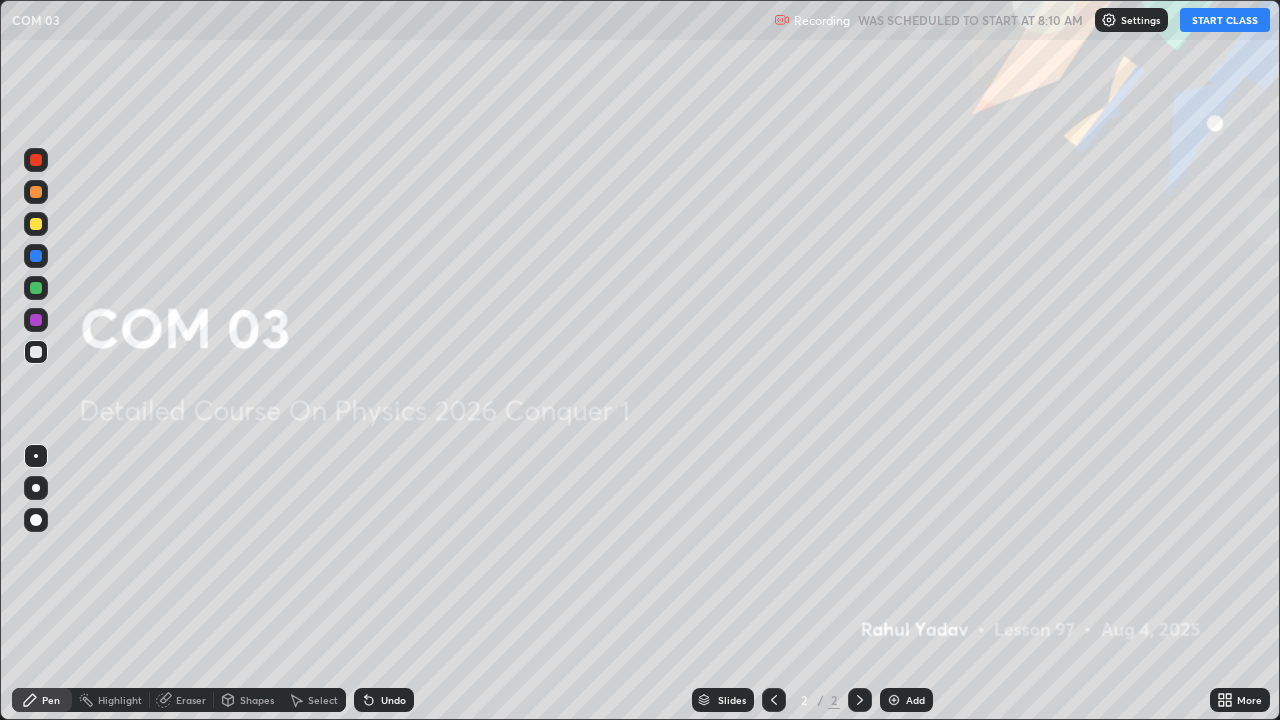 scroll, scrollTop: 99280, scrollLeft: 98720, axis: both 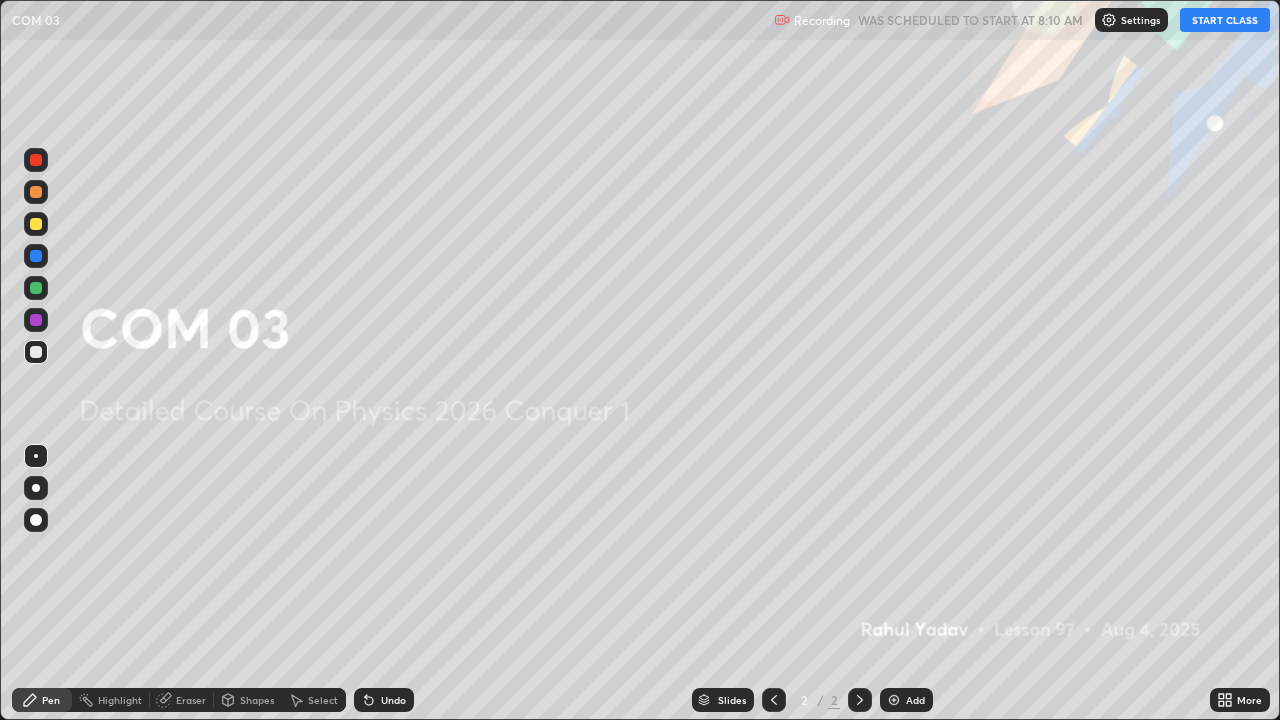click on "START CLASS" at bounding box center [1225, 20] 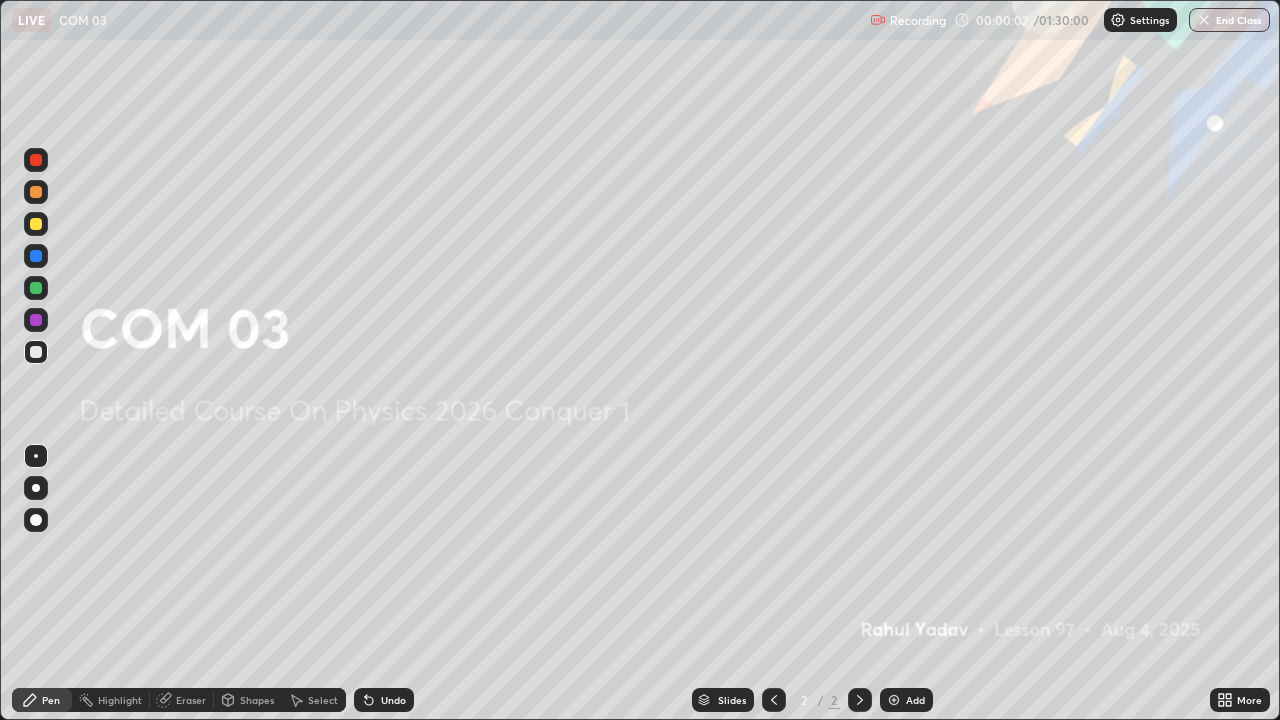 click at bounding box center (36, 488) 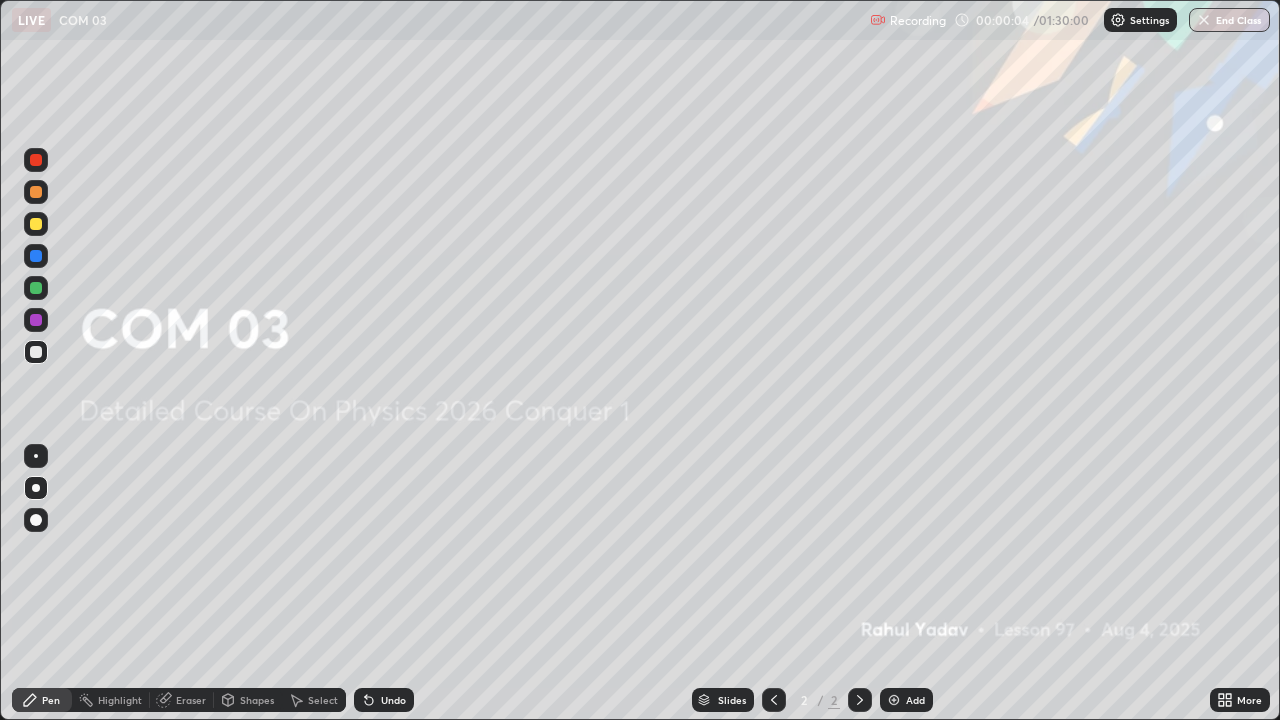 click on "Add" at bounding box center (915, 700) 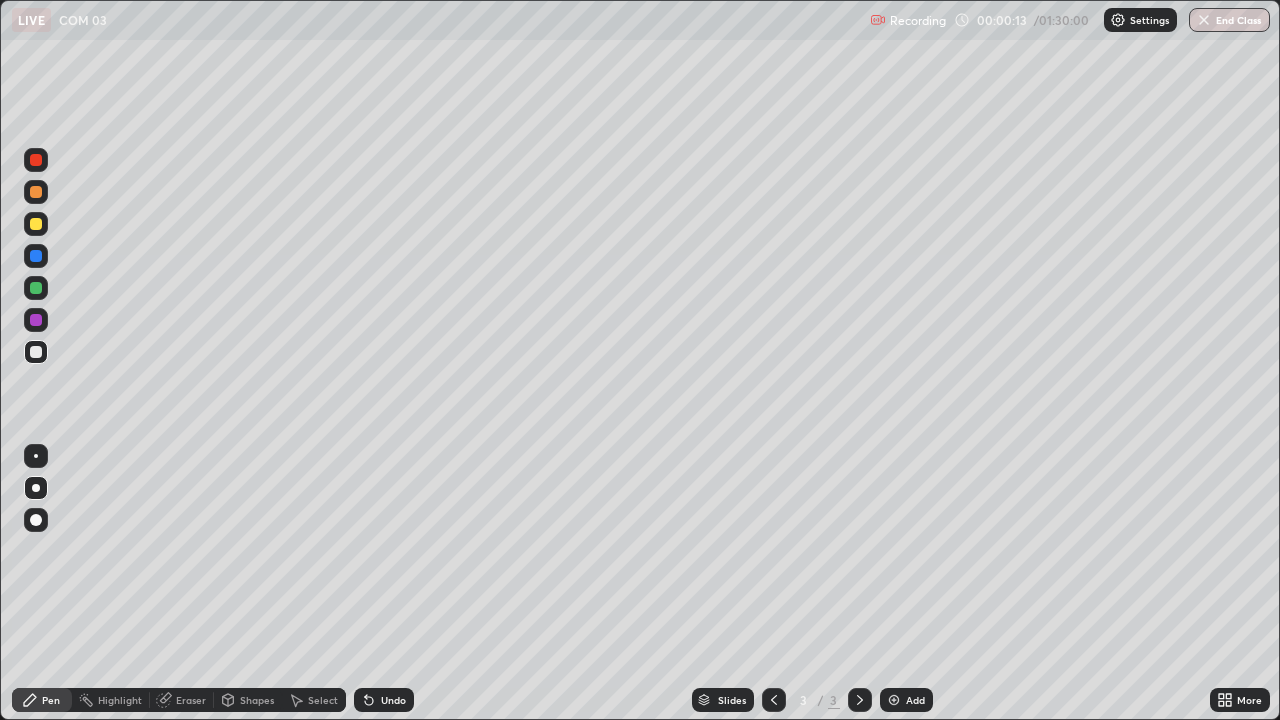 click at bounding box center [36, 352] 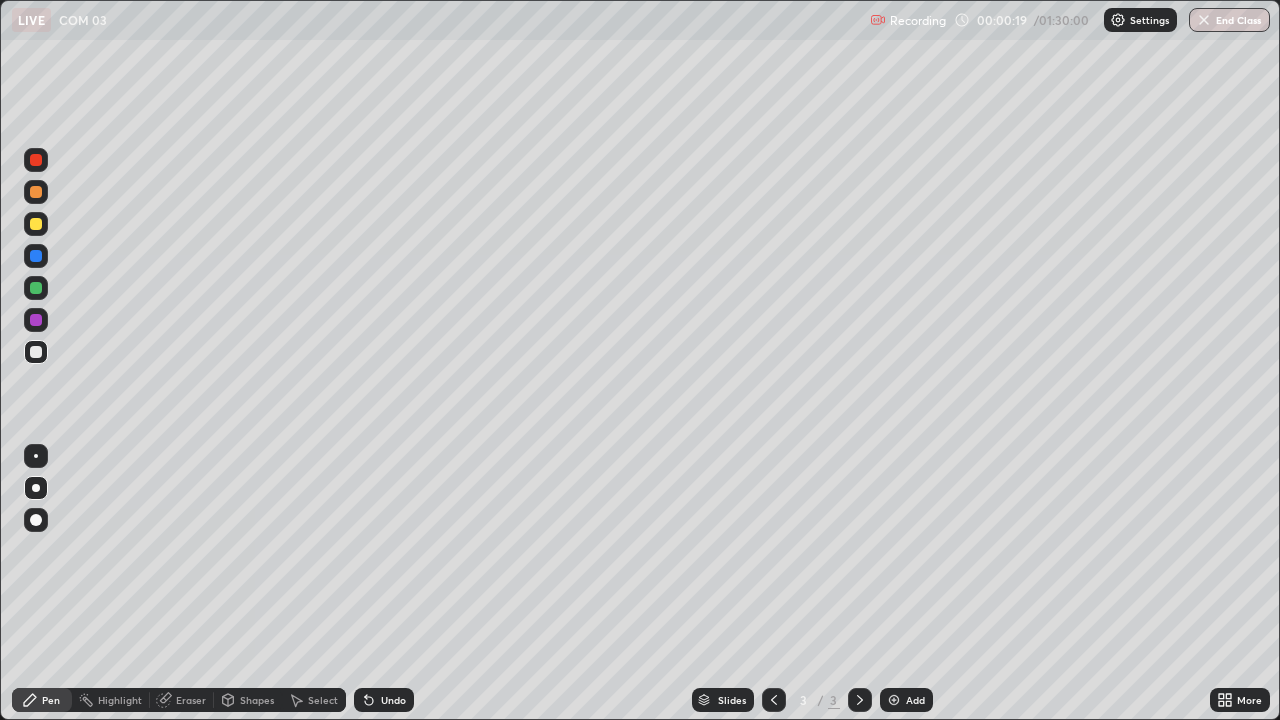 click at bounding box center [36, 224] 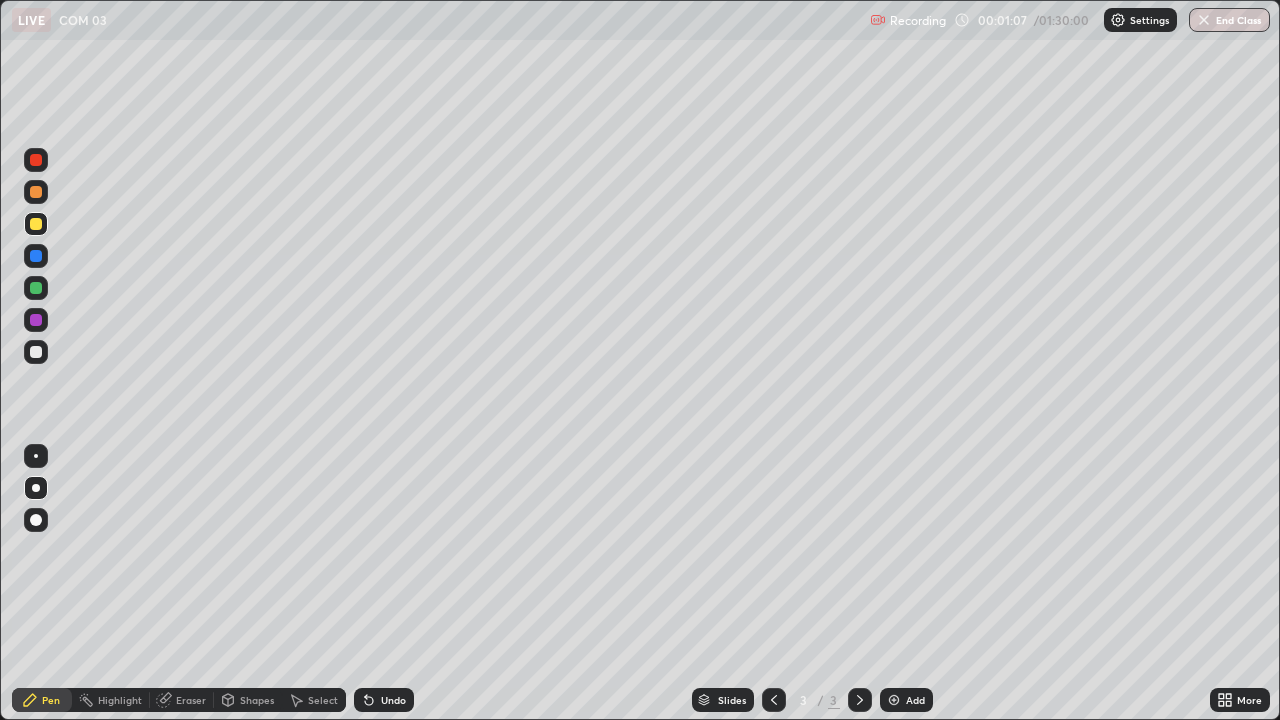 click at bounding box center (36, 352) 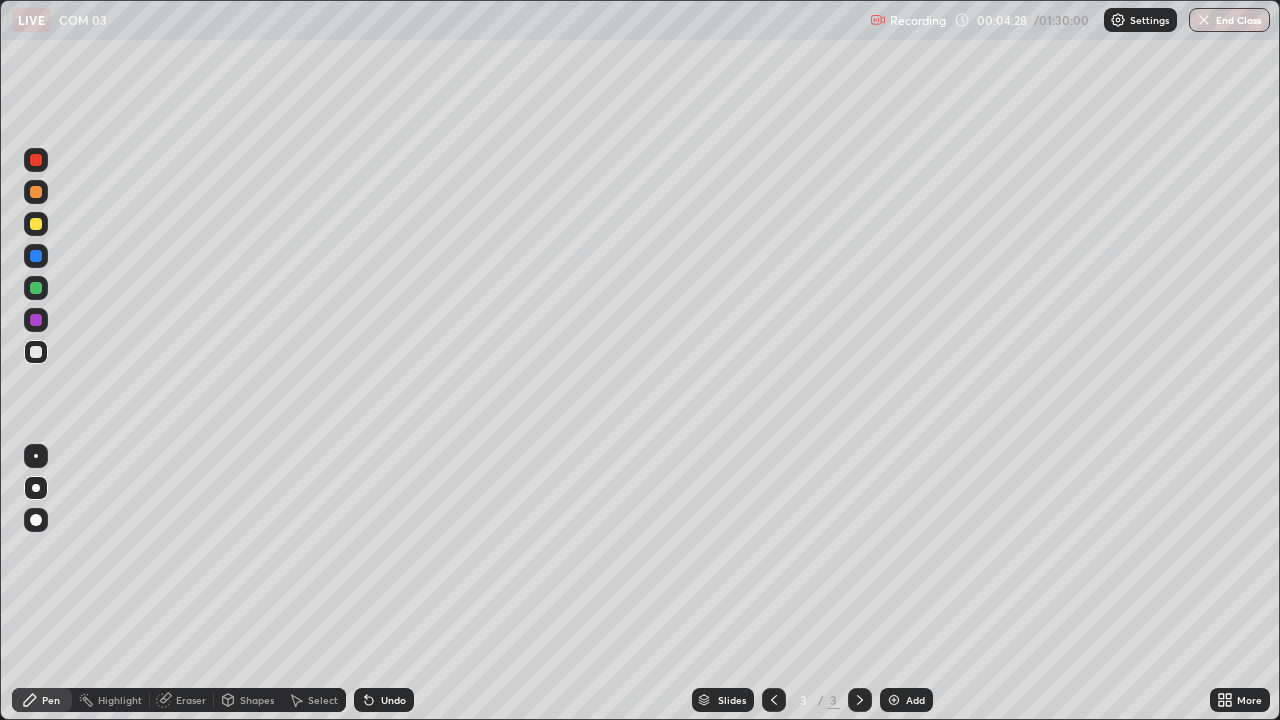 click on "Eraser" at bounding box center (191, 700) 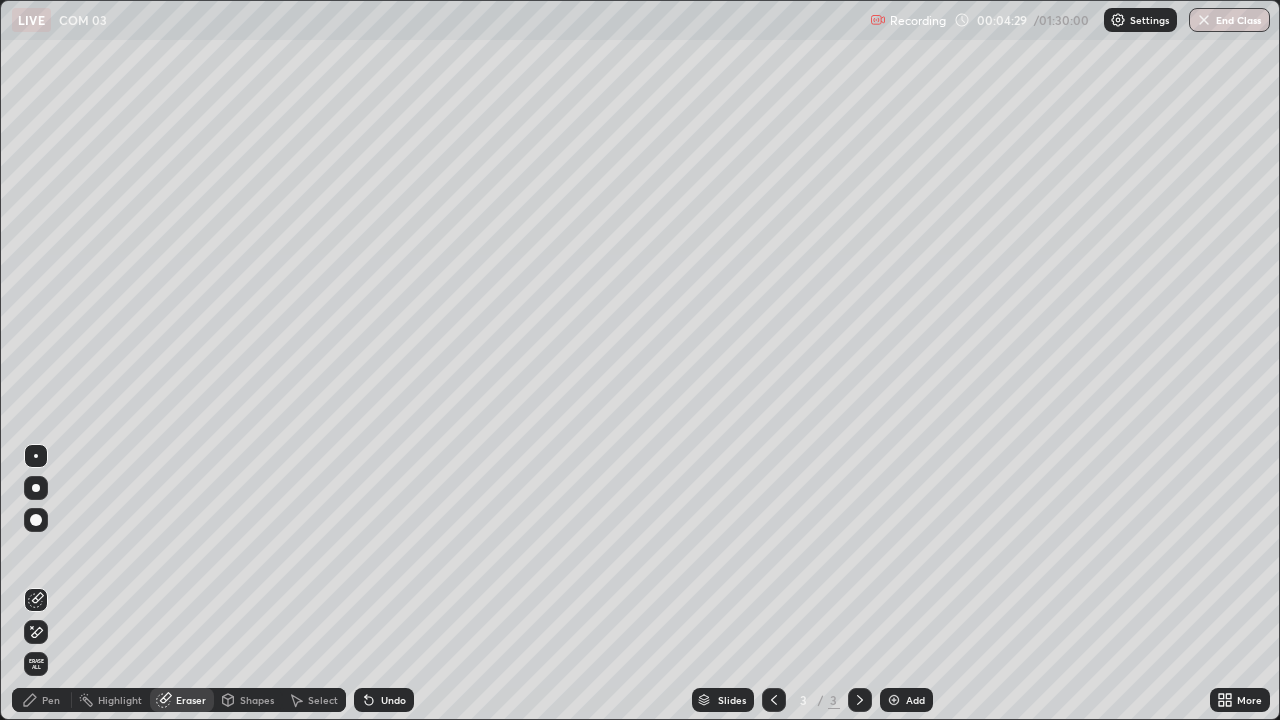 click on "Erase all" at bounding box center (36, 664) 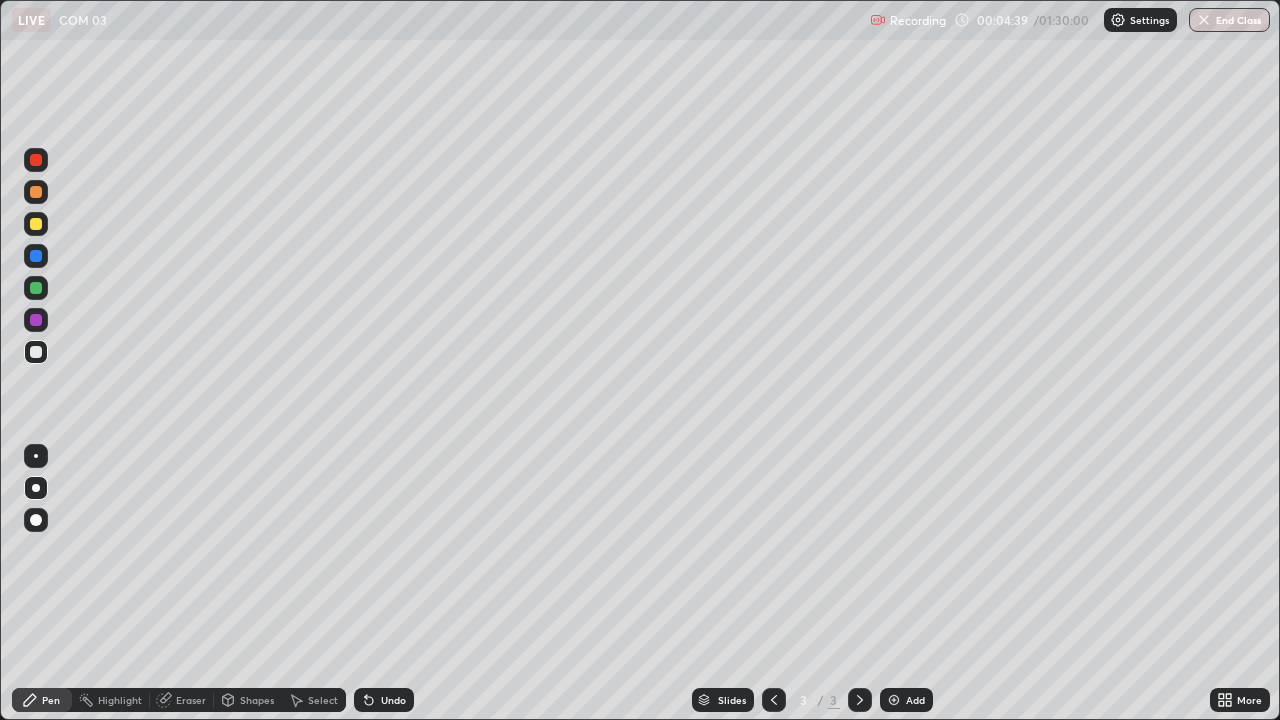 click on "Shapes" at bounding box center (248, 700) 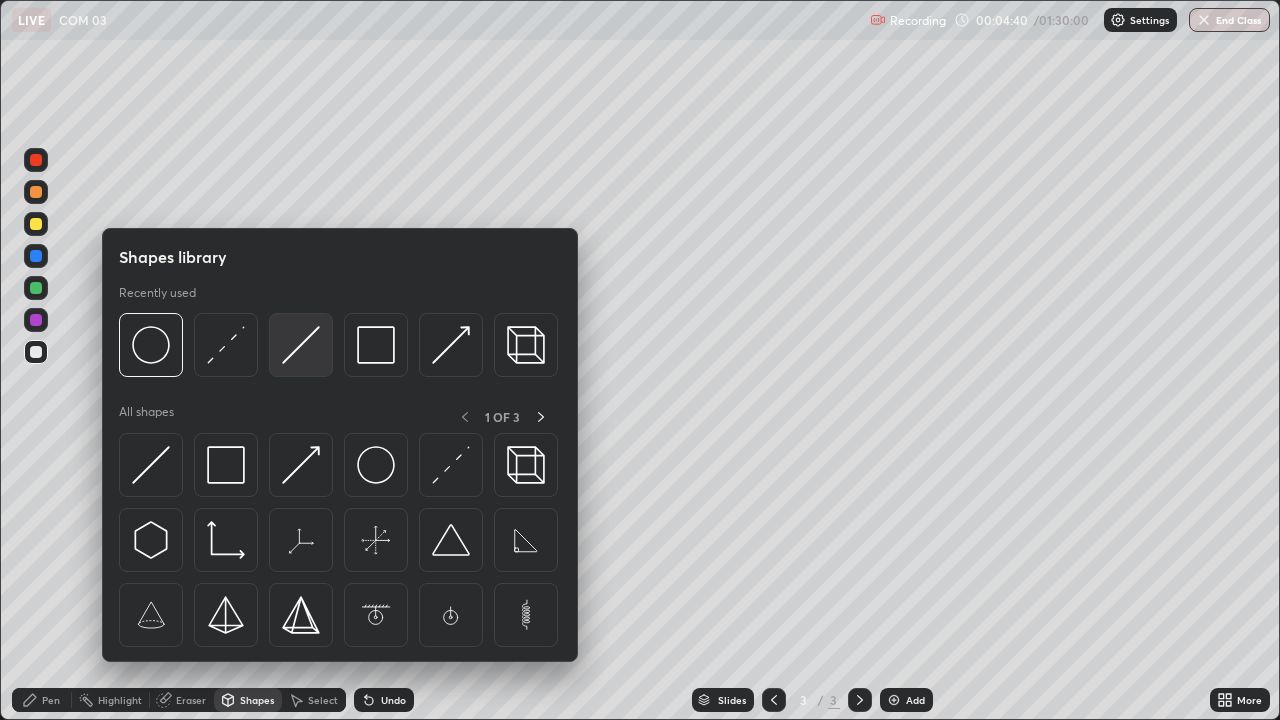 click at bounding box center (301, 345) 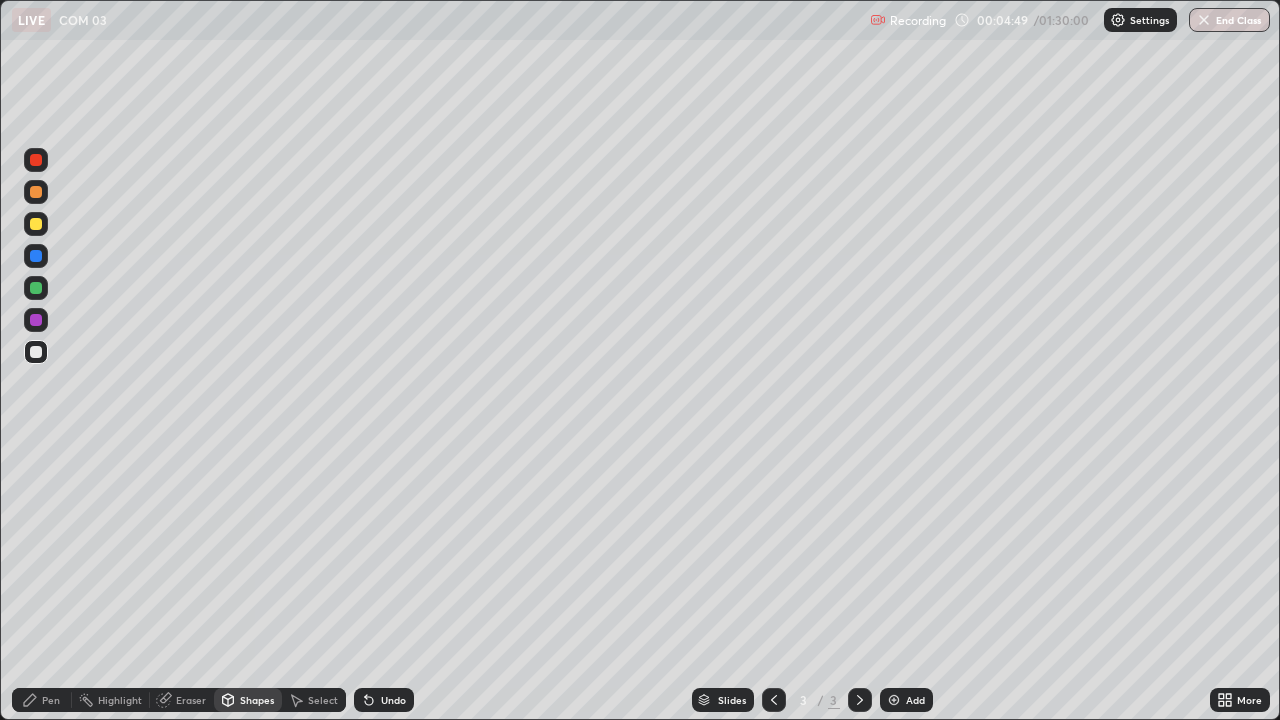 click on "Pen" at bounding box center [42, 700] 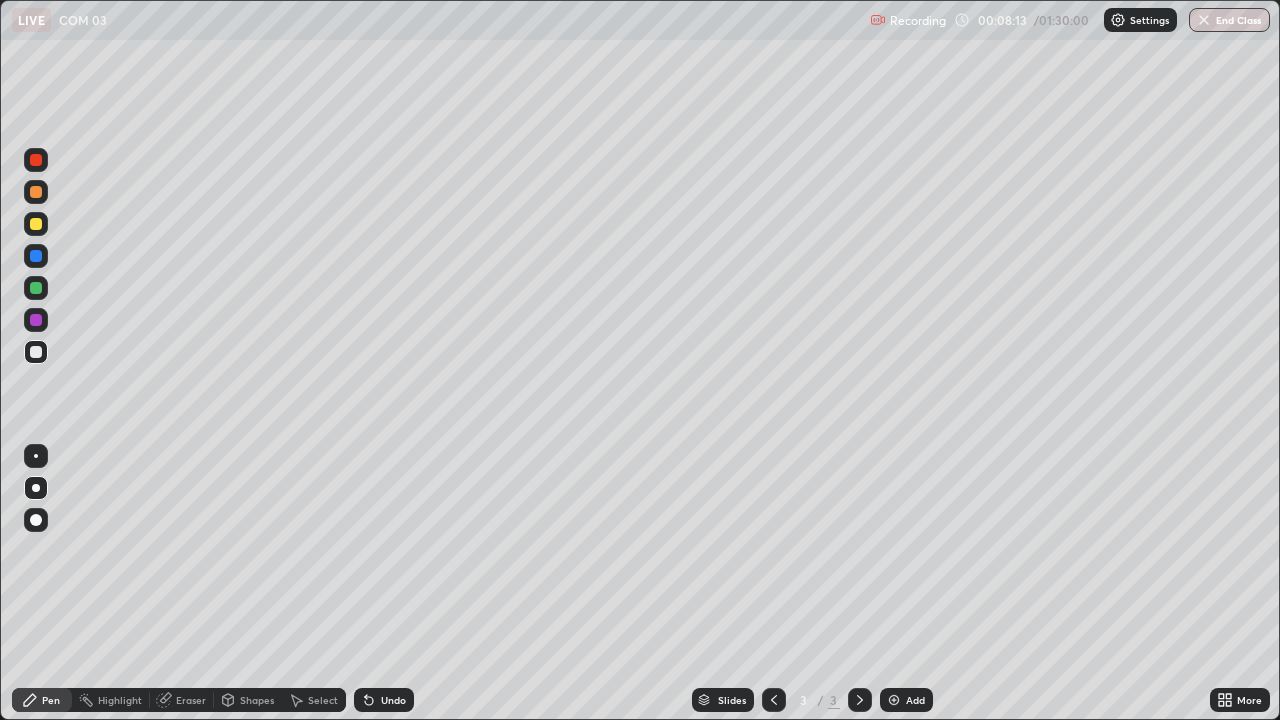 click at bounding box center [36, 224] 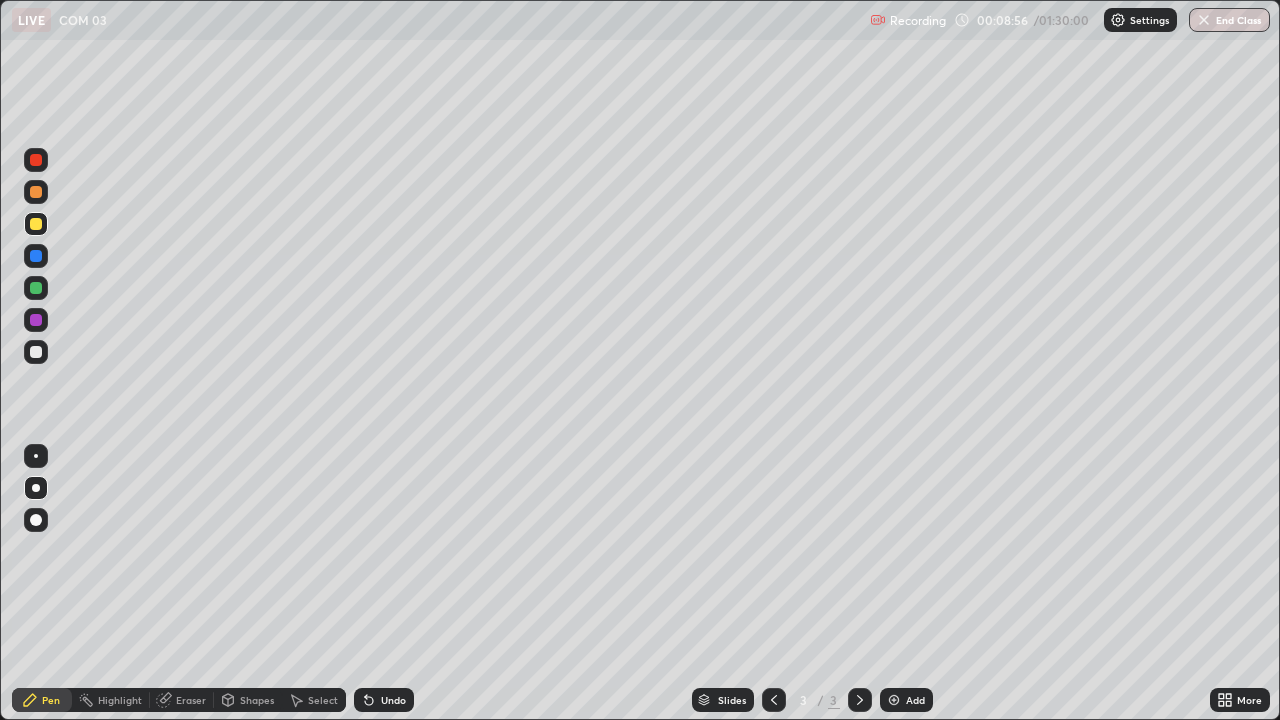 click on "Shapes" at bounding box center [257, 700] 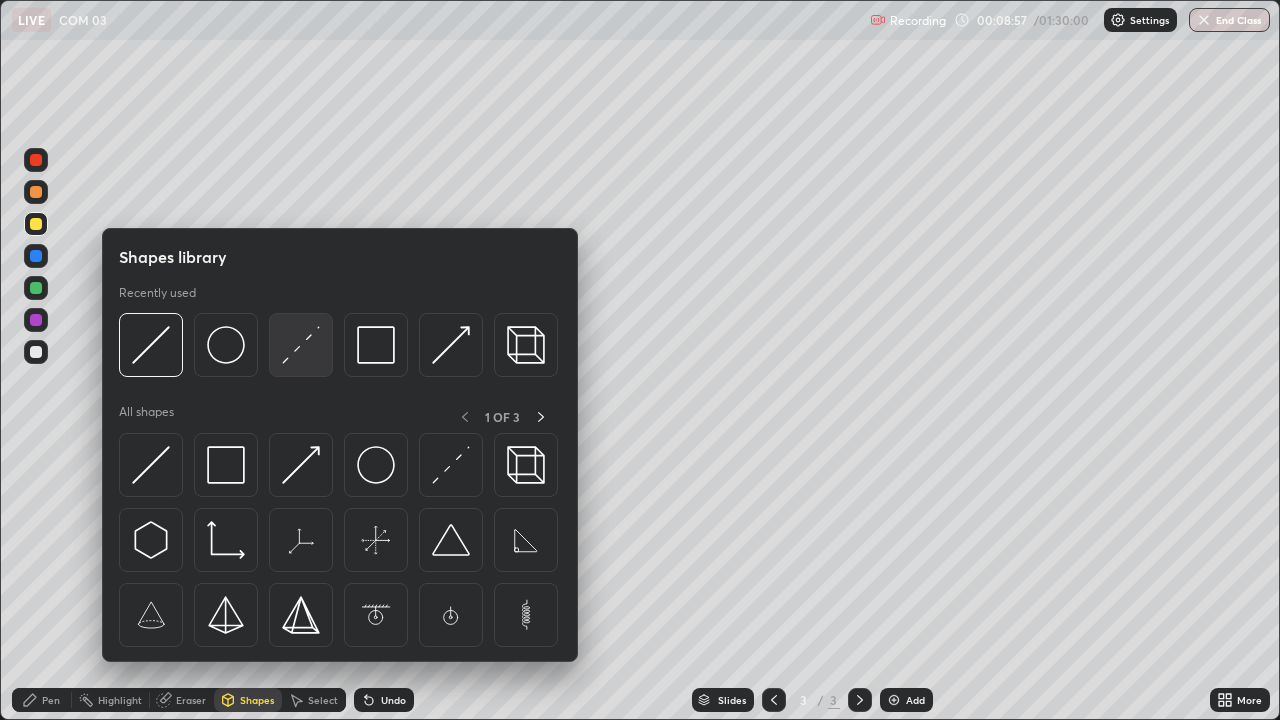 click at bounding box center (301, 345) 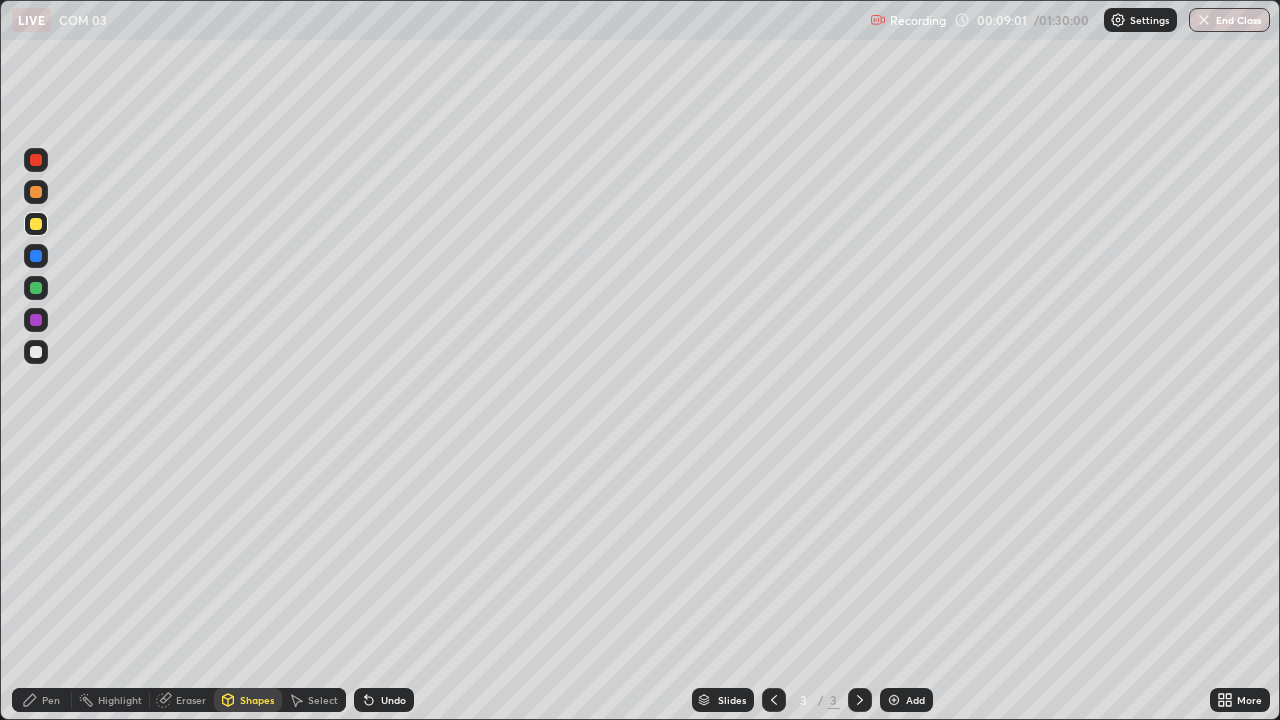 click on "Pen" at bounding box center [51, 700] 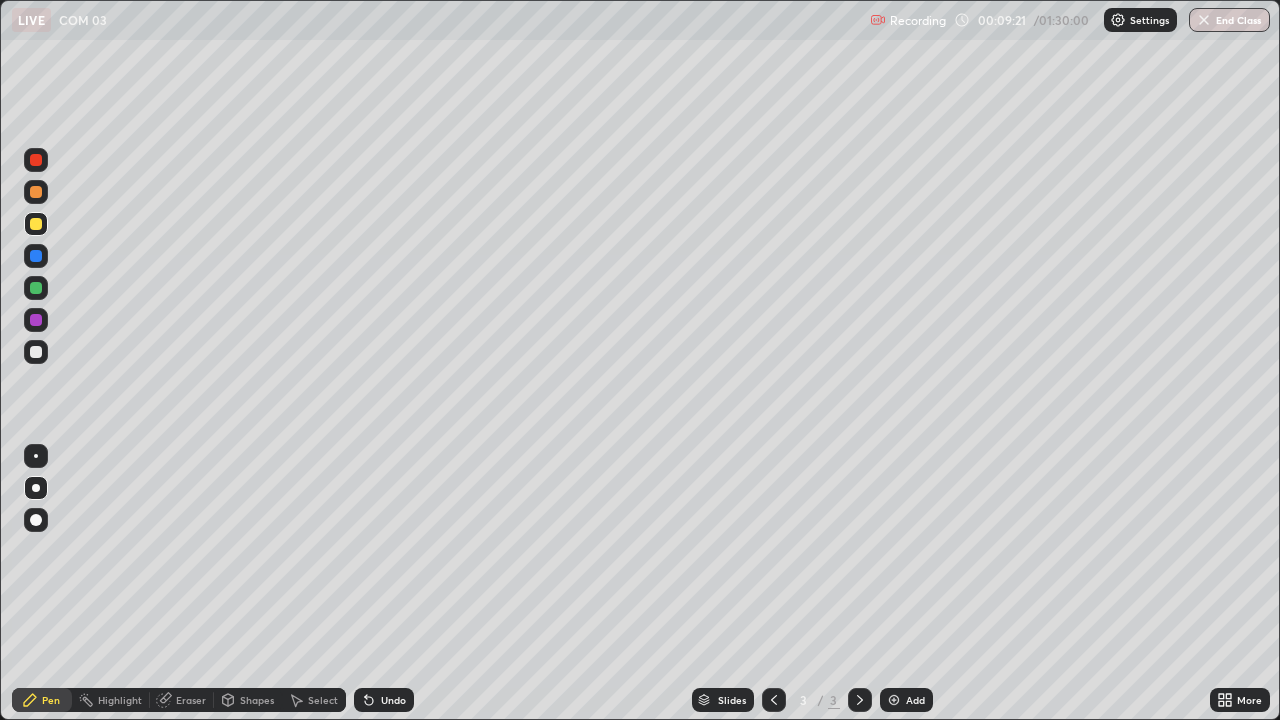 click at bounding box center (36, 352) 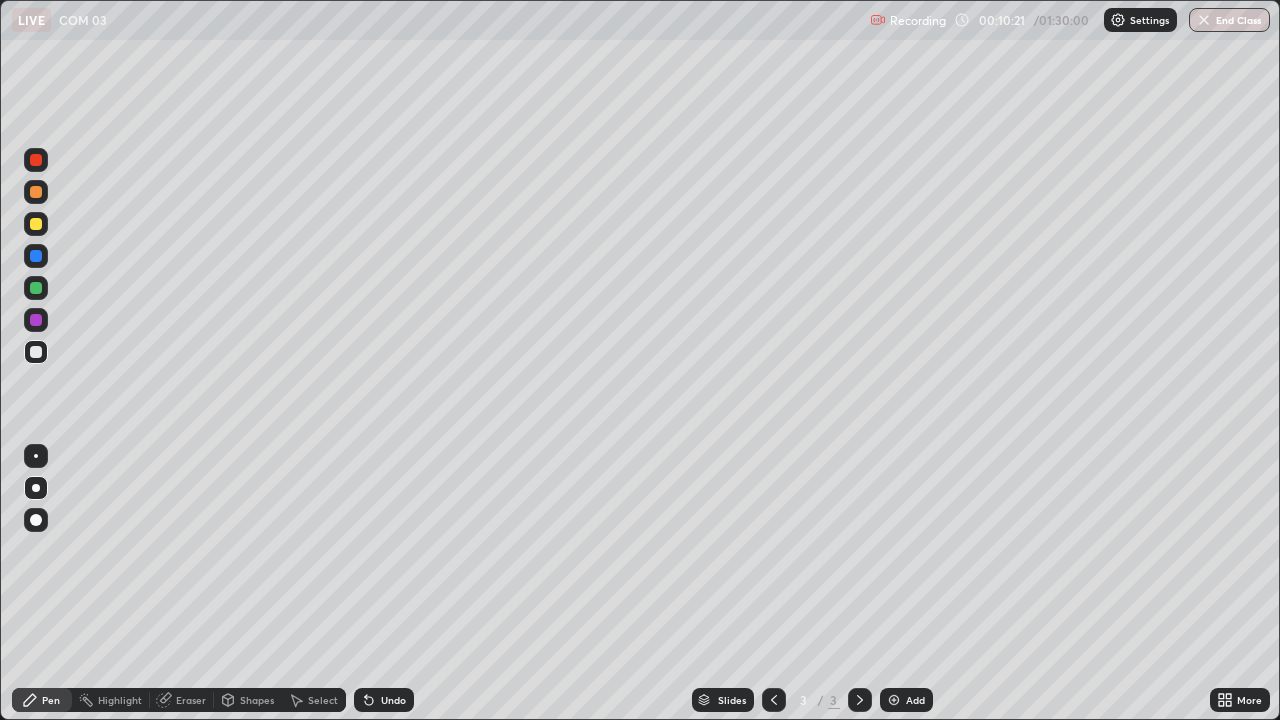 click on "Shapes" at bounding box center (257, 700) 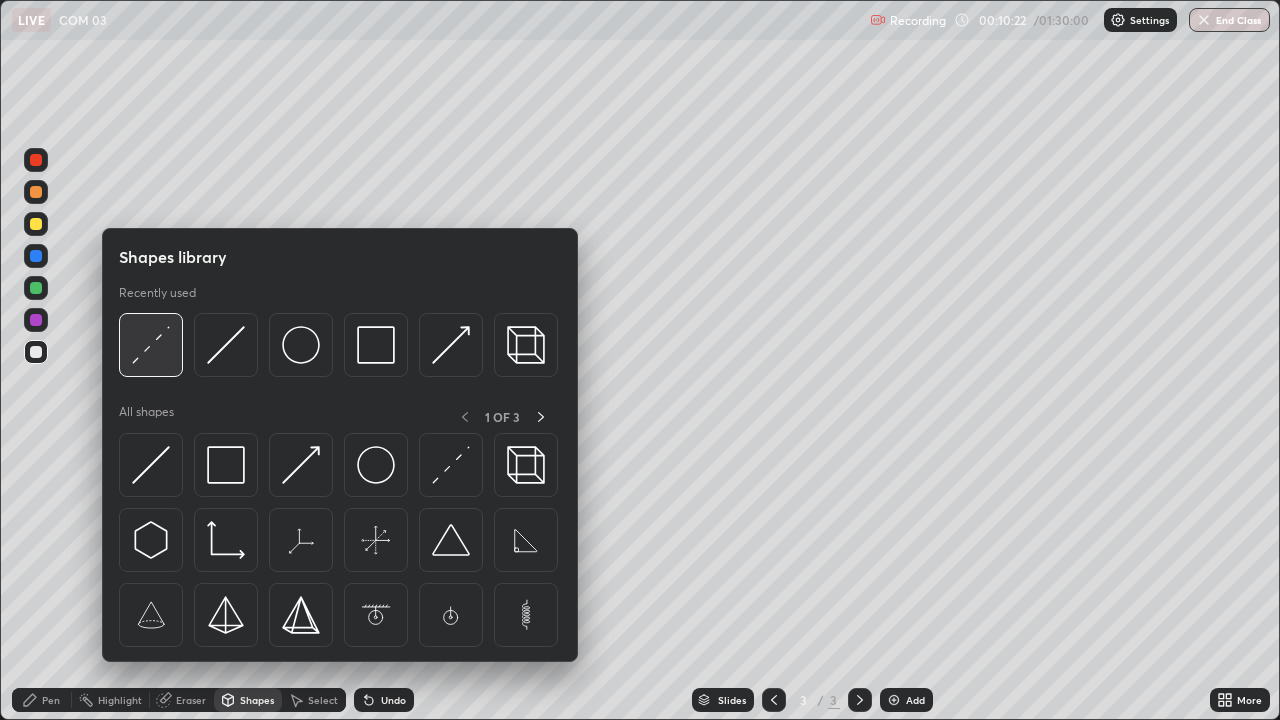 click at bounding box center [151, 345] 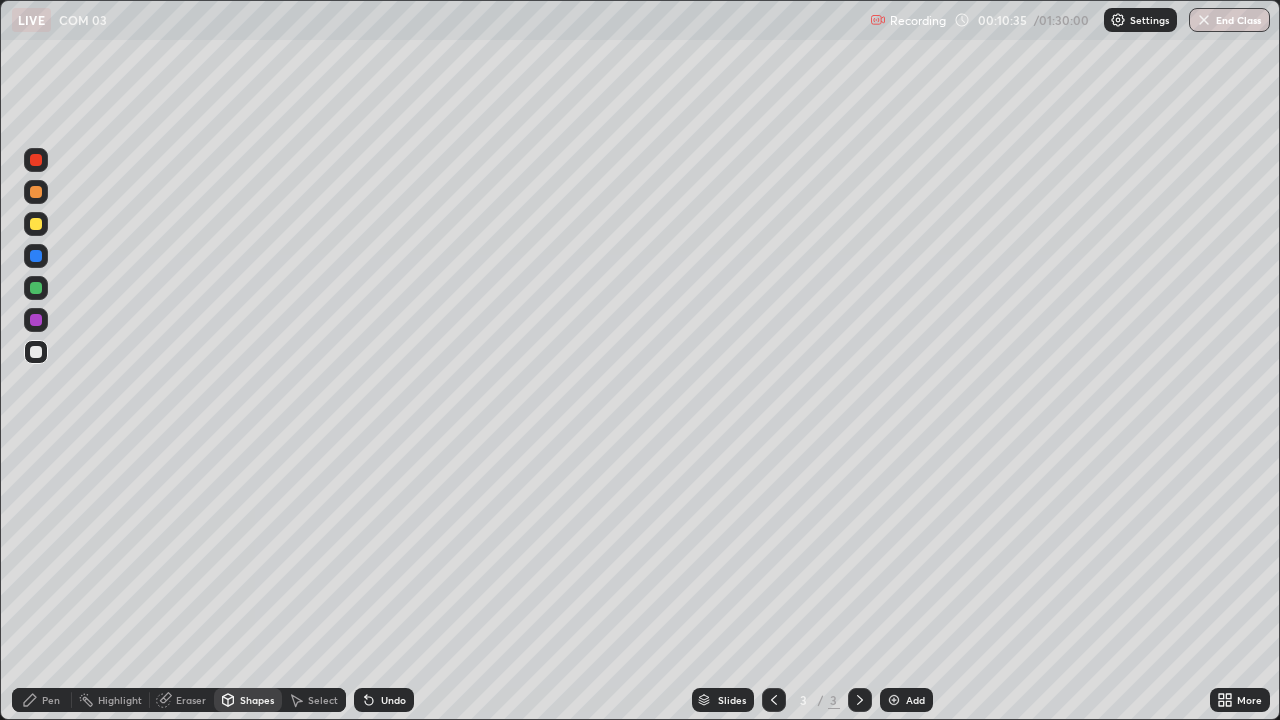 click on "Pen" at bounding box center (51, 700) 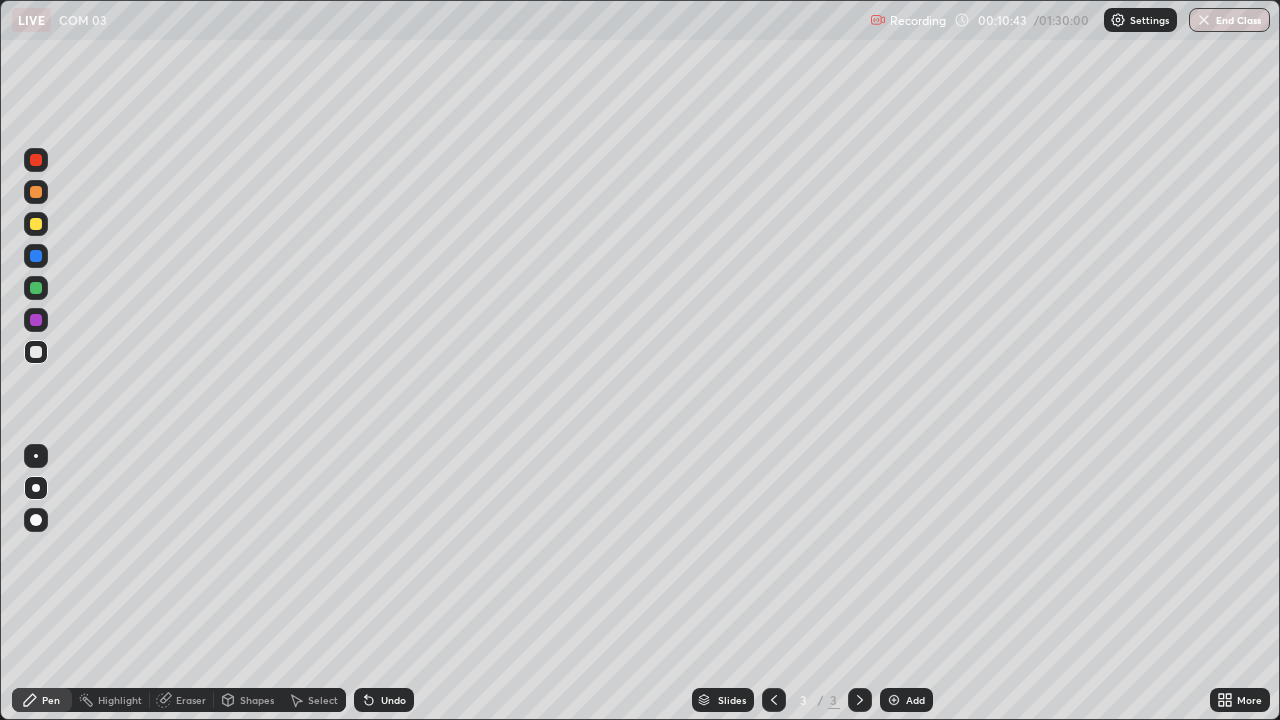 click on "Shapes" at bounding box center (257, 700) 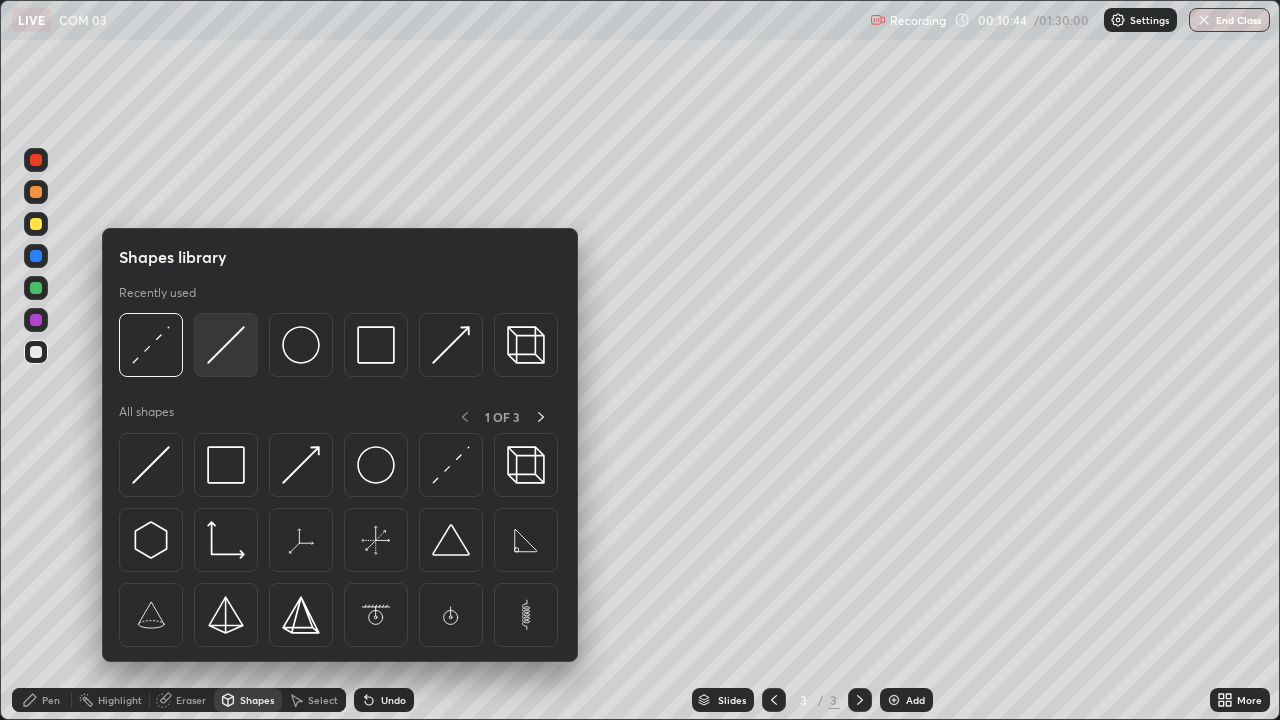 click at bounding box center (226, 345) 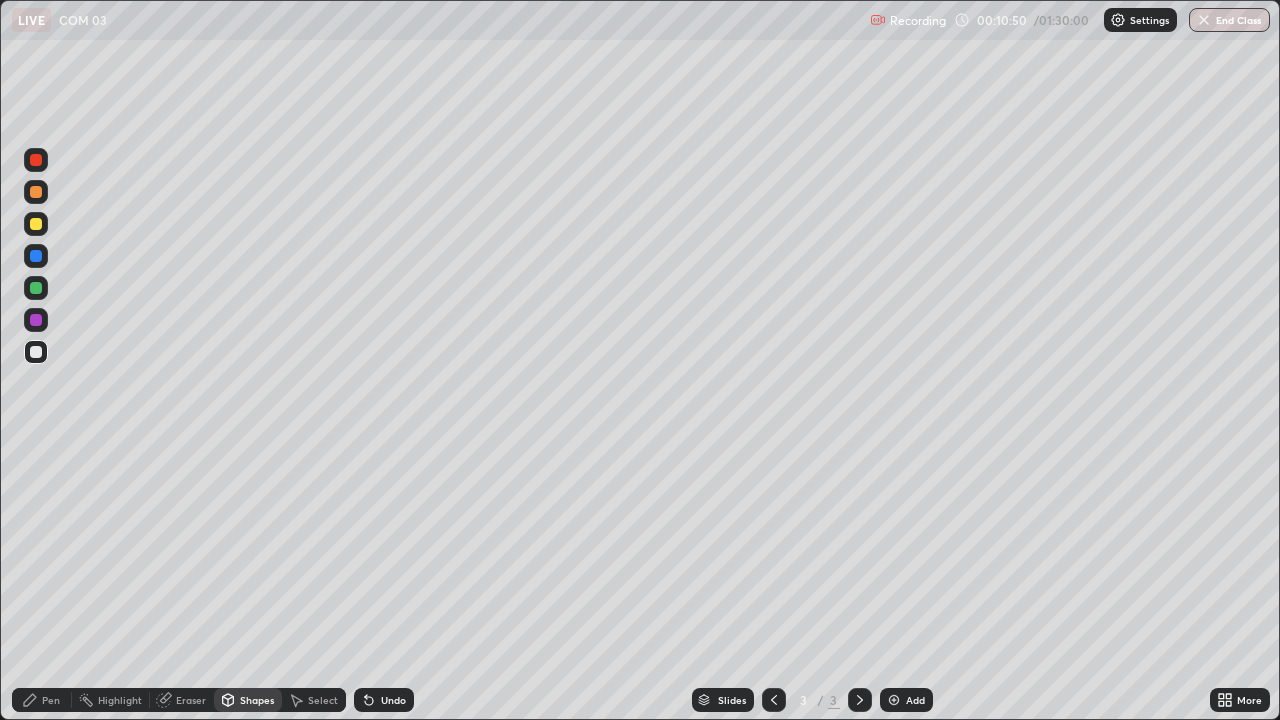 click on "Pen" at bounding box center [51, 700] 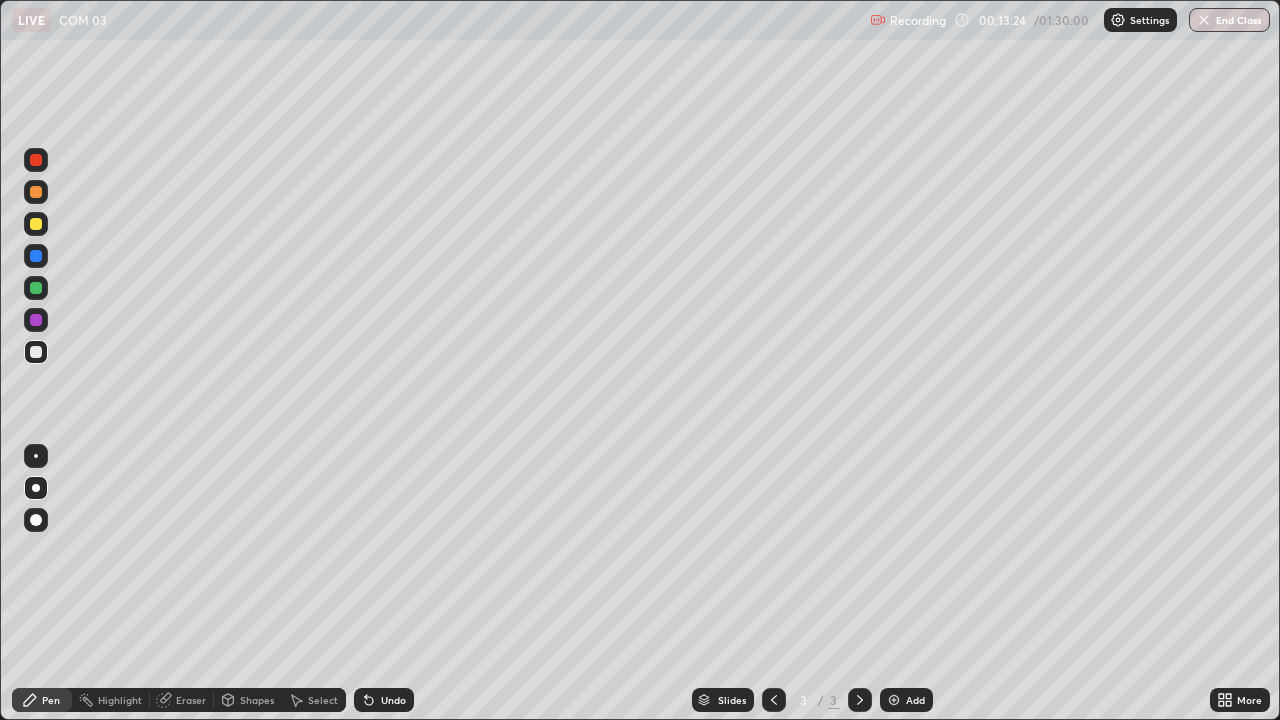 click at bounding box center [36, 224] 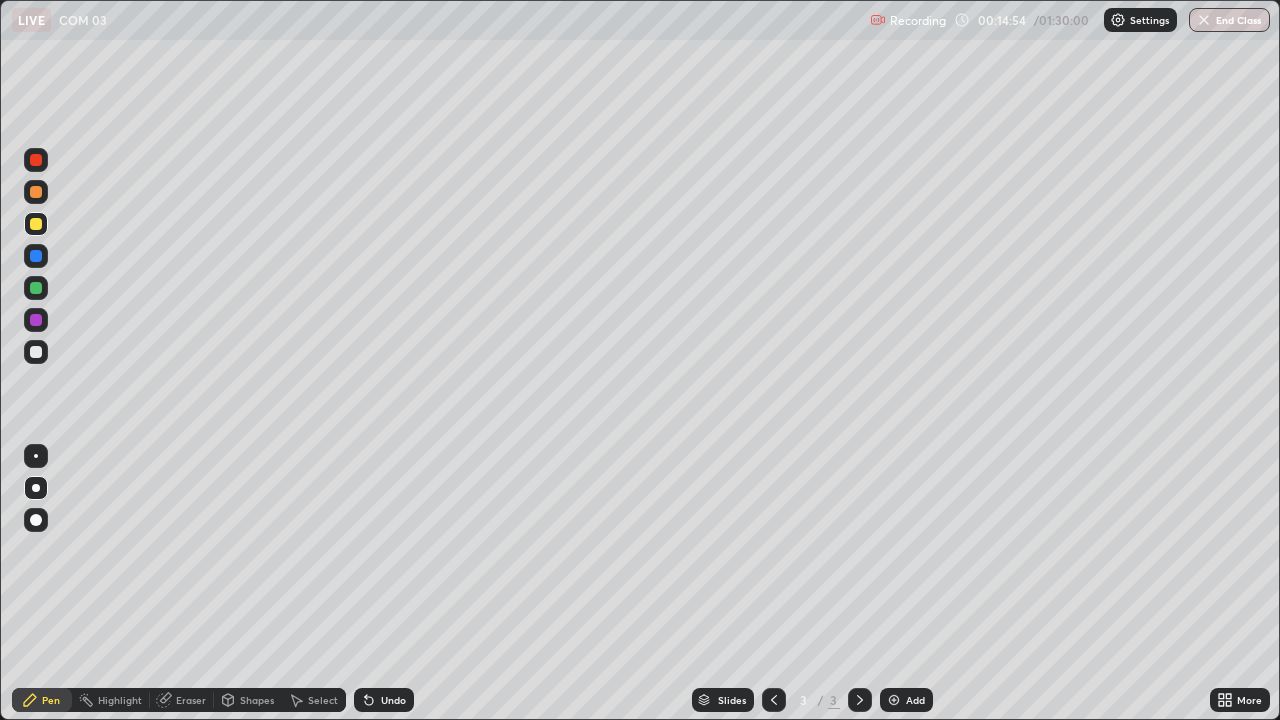 click at bounding box center [36, 352] 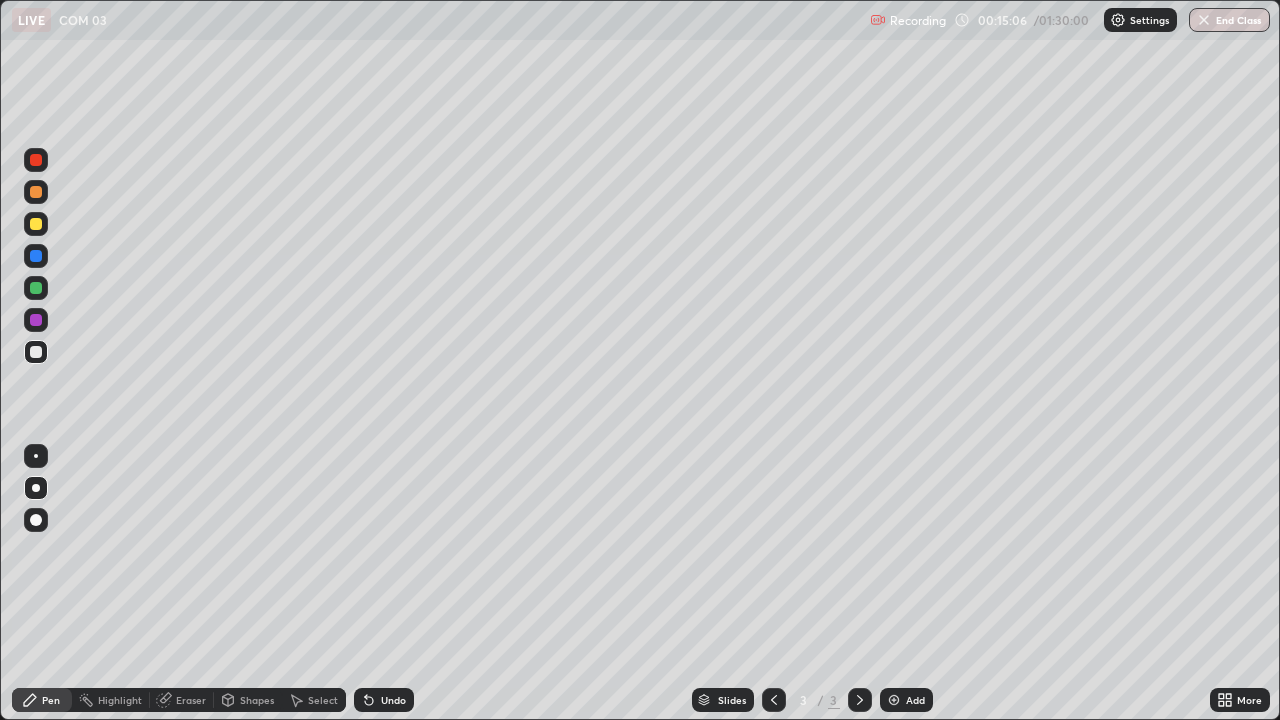 click at bounding box center (36, 224) 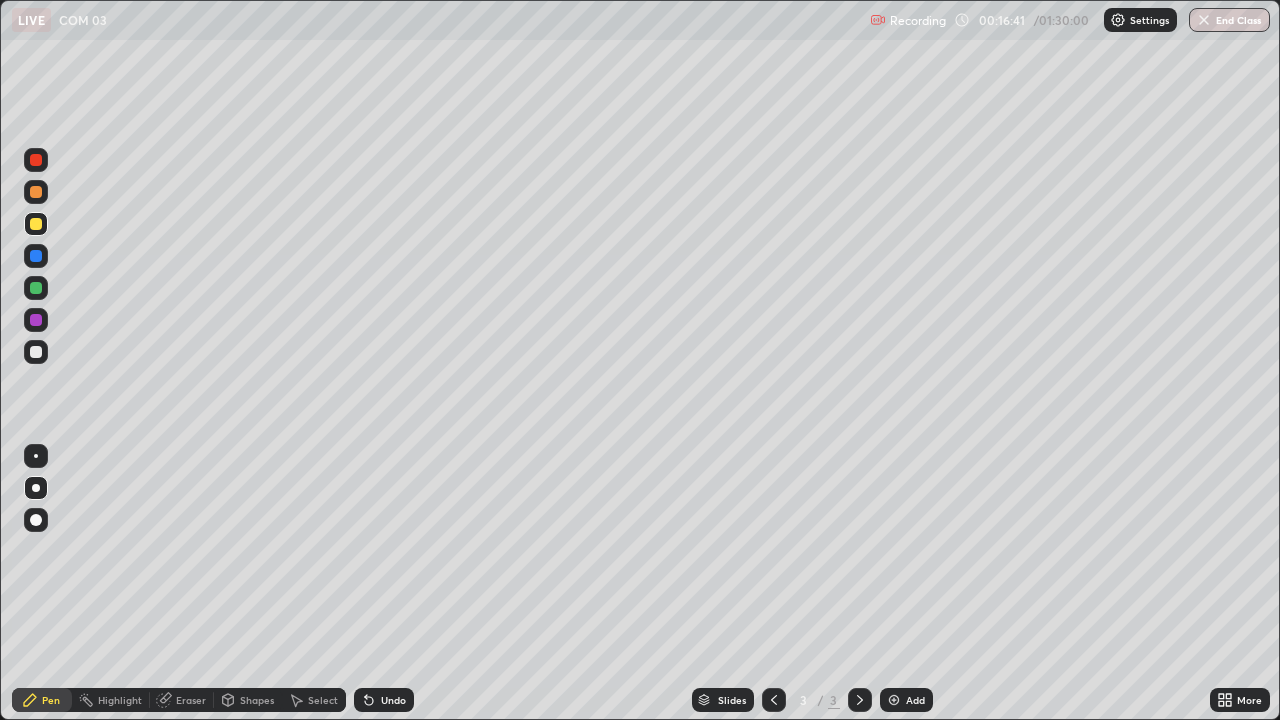 click at bounding box center (36, 256) 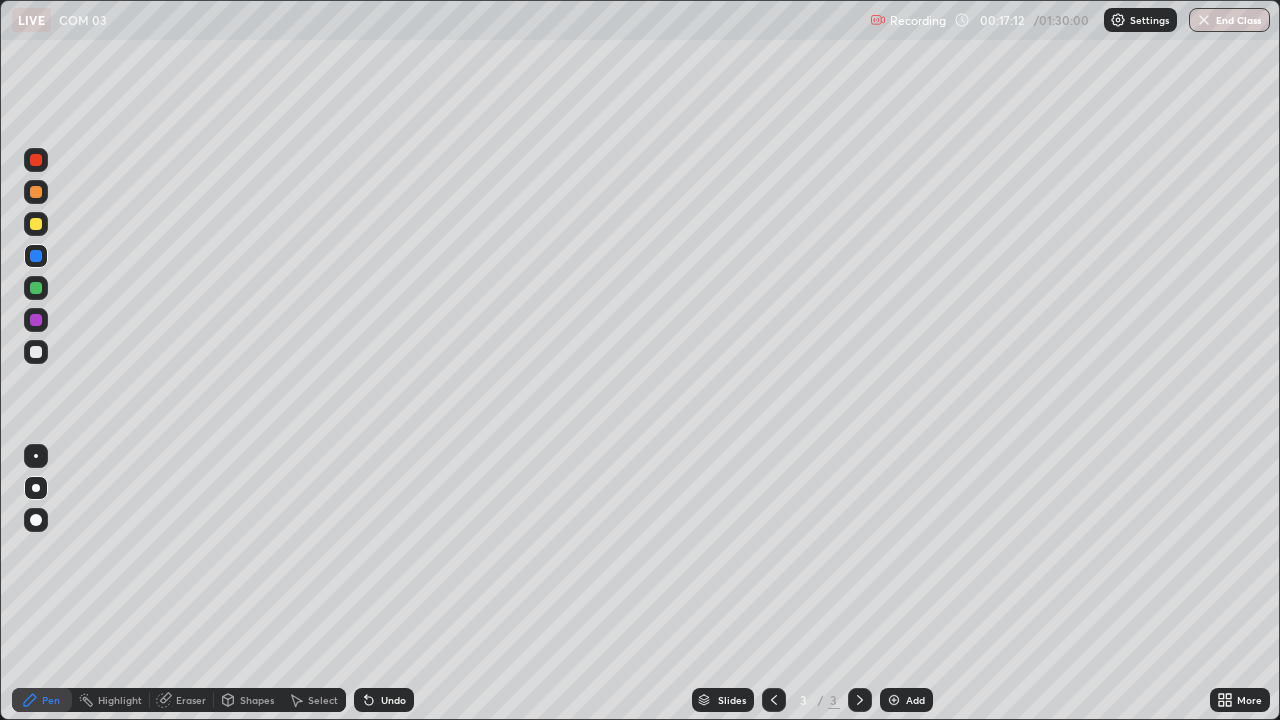 click 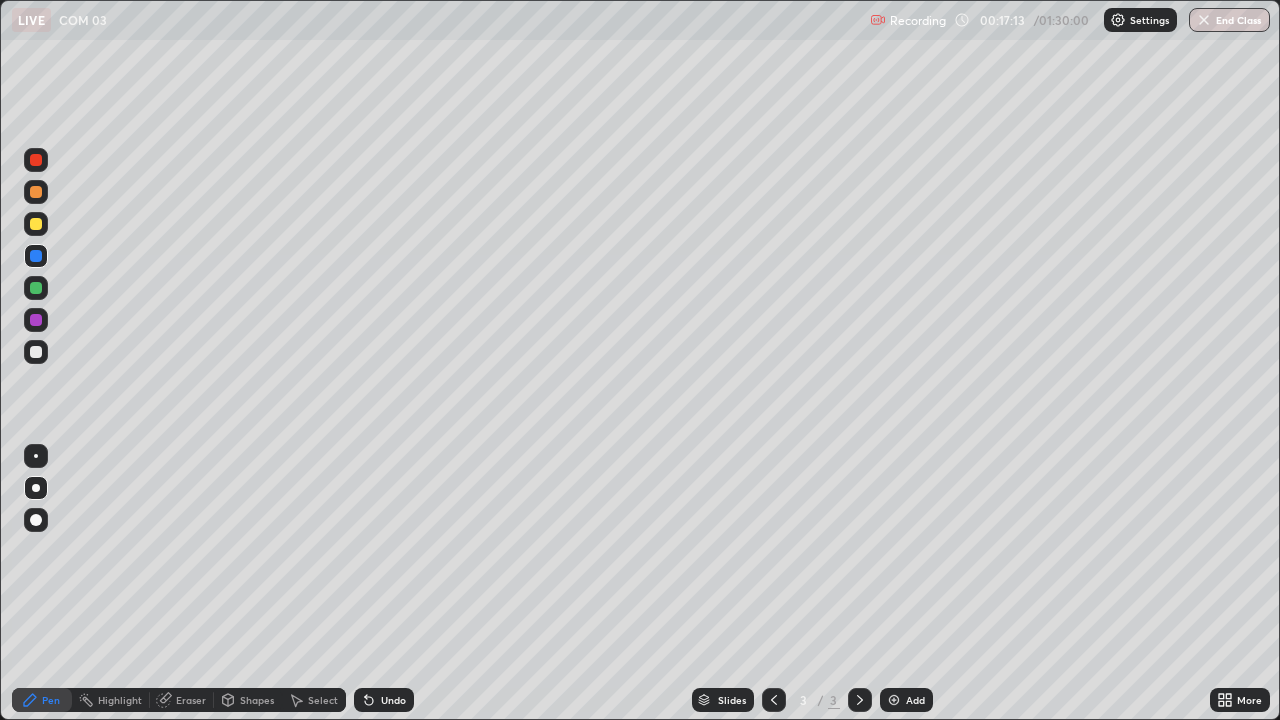 click 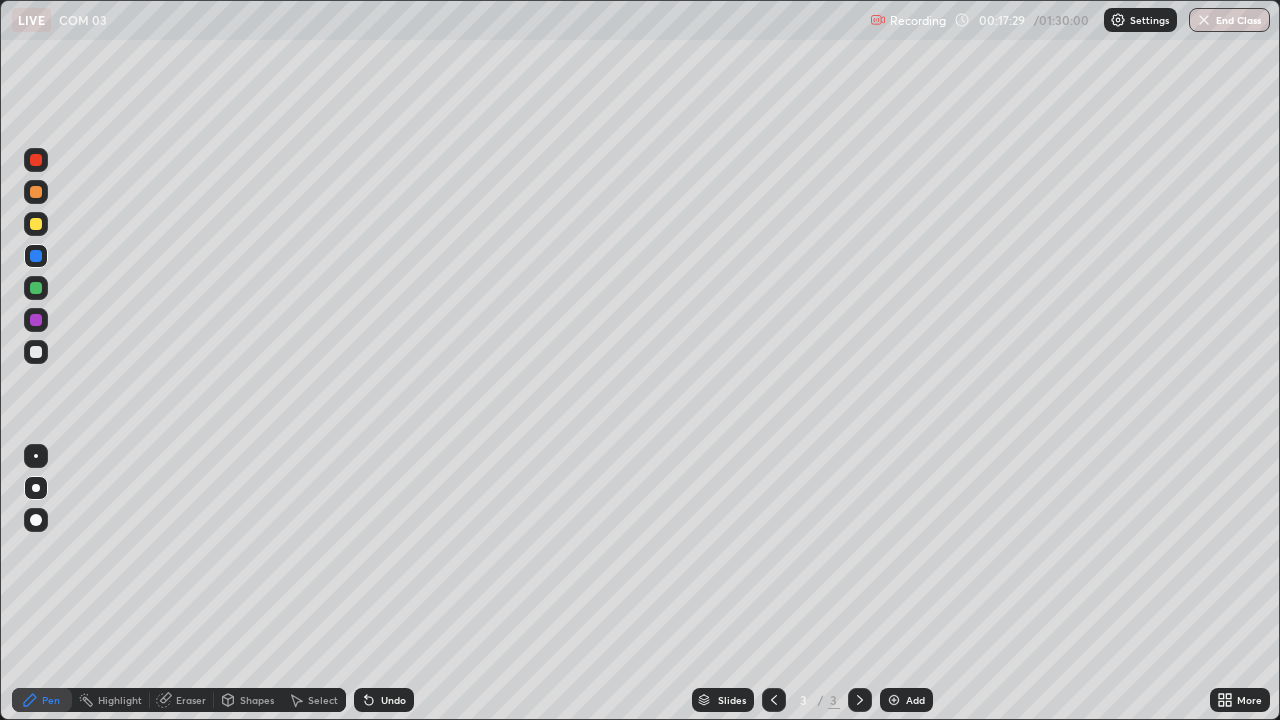 click on "Eraser" at bounding box center [191, 700] 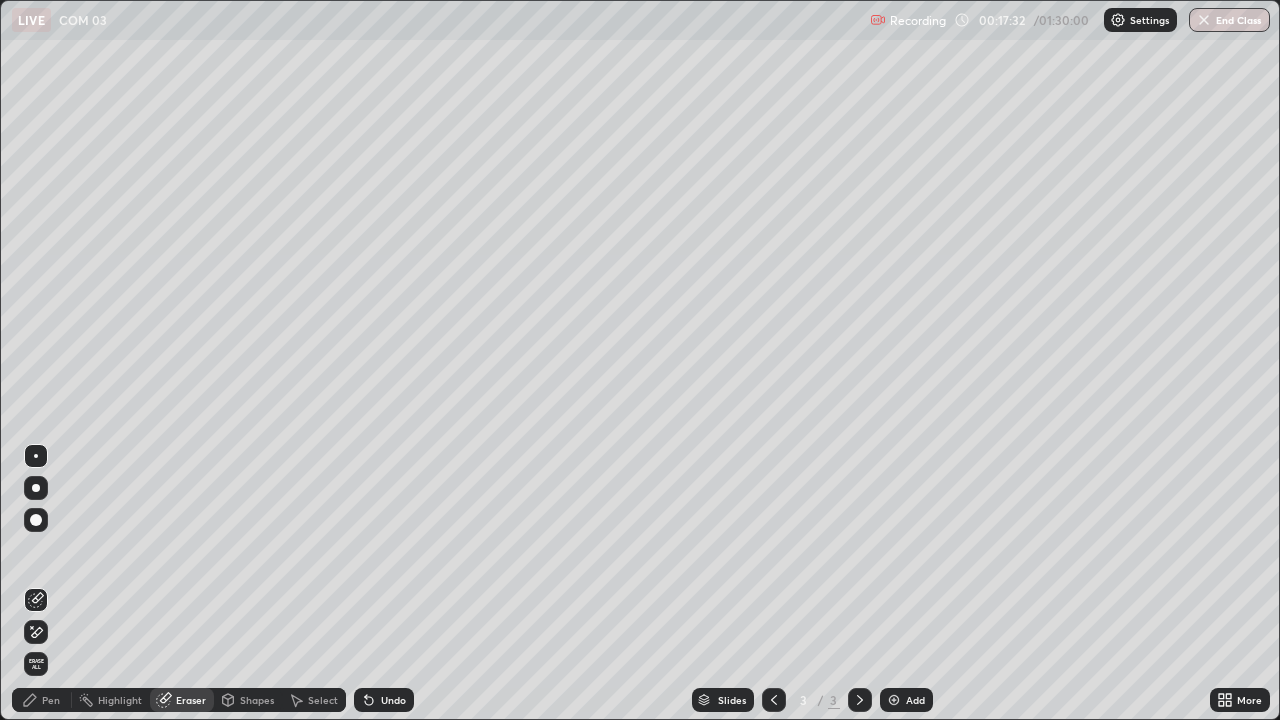 click on "Pen" at bounding box center (42, 700) 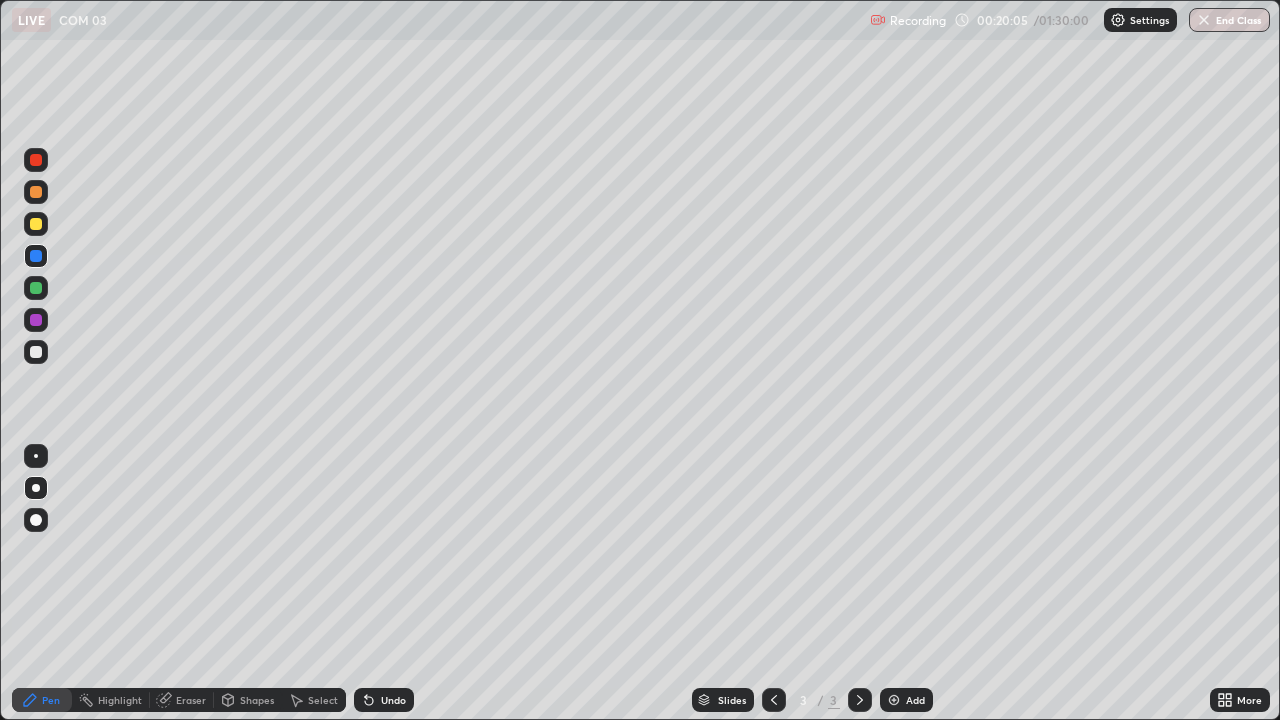 click at bounding box center (860, 700) 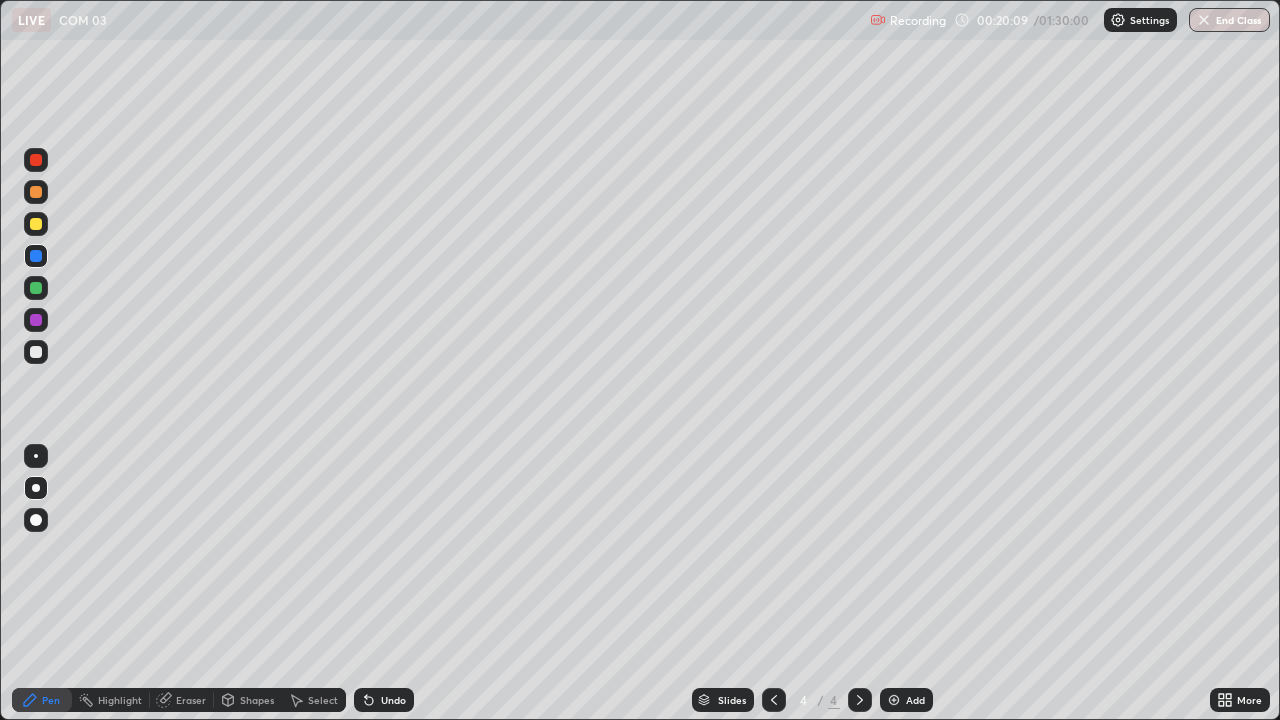 click at bounding box center [36, 352] 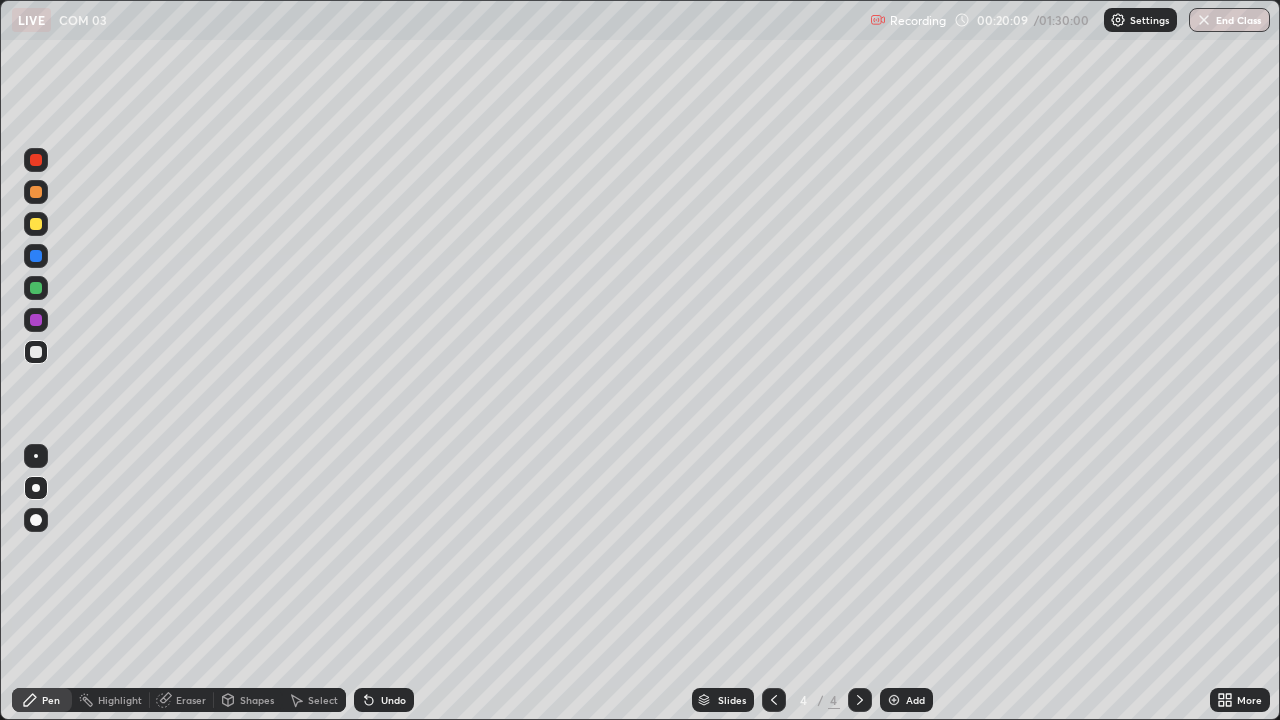 click at bounding box center (36, 488) 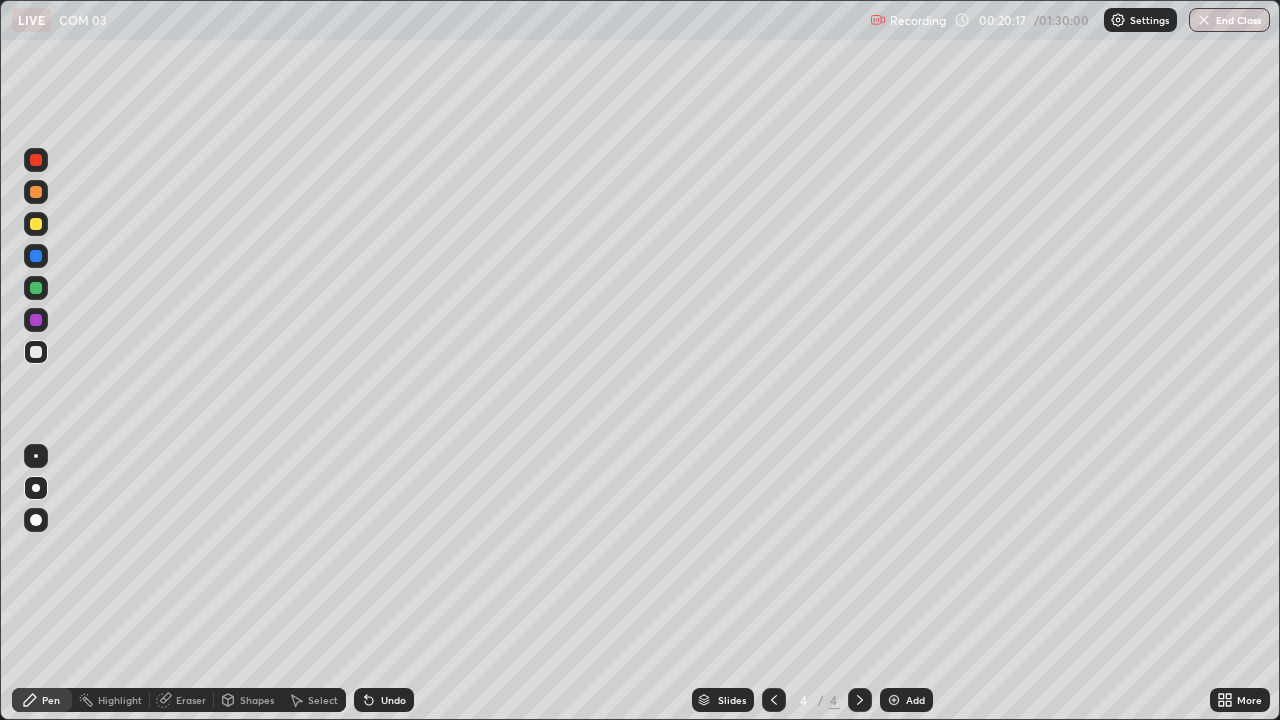 click at bounding box center (36, 224) 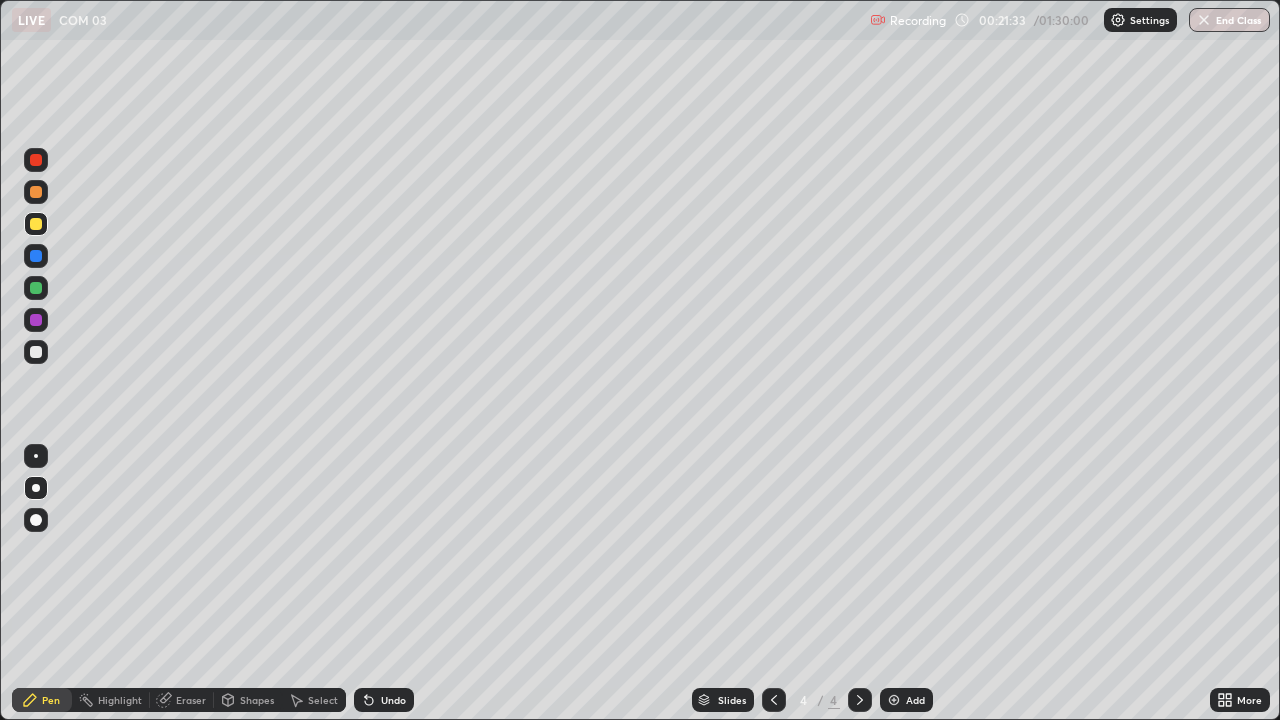 click at bounding box center (36, 352) 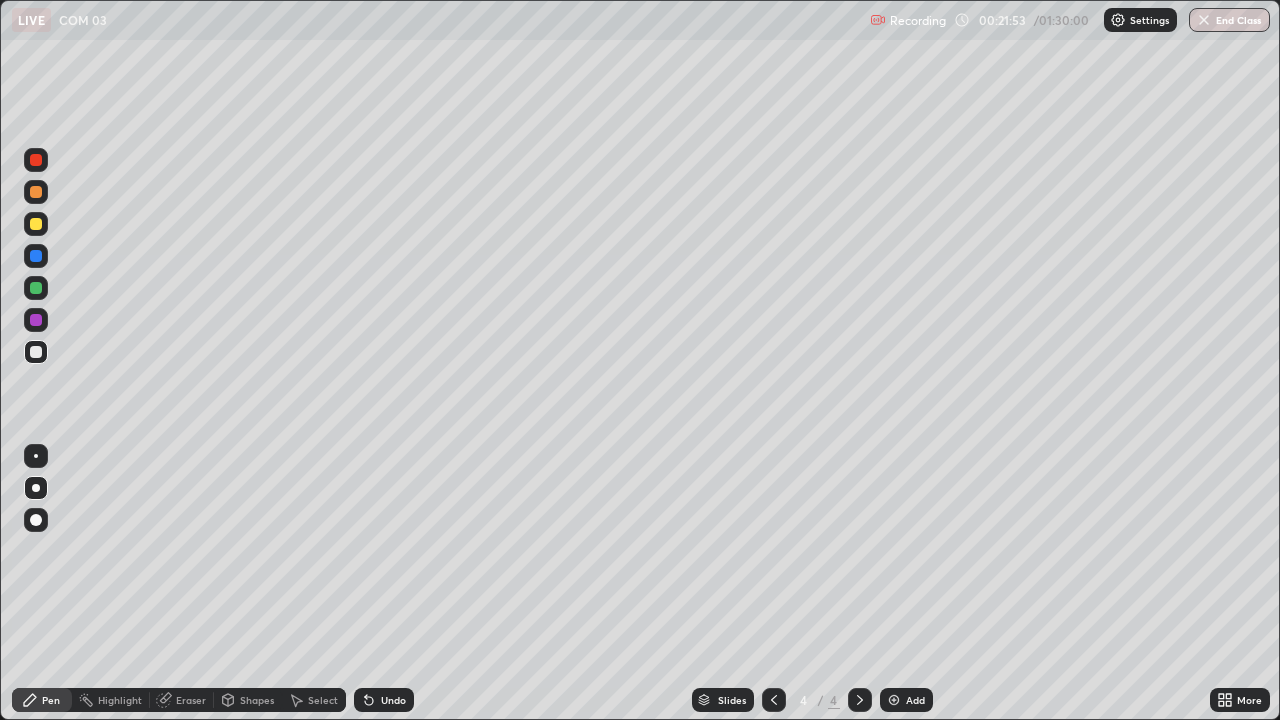 click at bounding box center [36, 224] 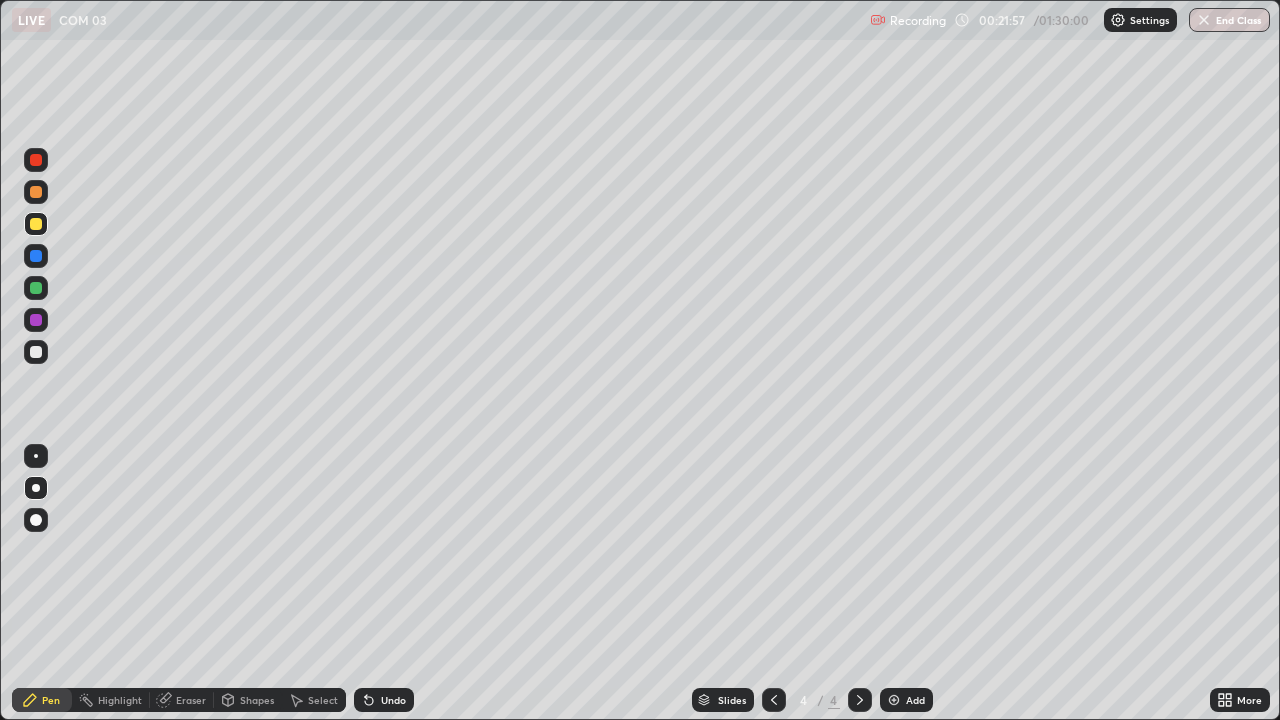 click at bounding box center (36, 352) 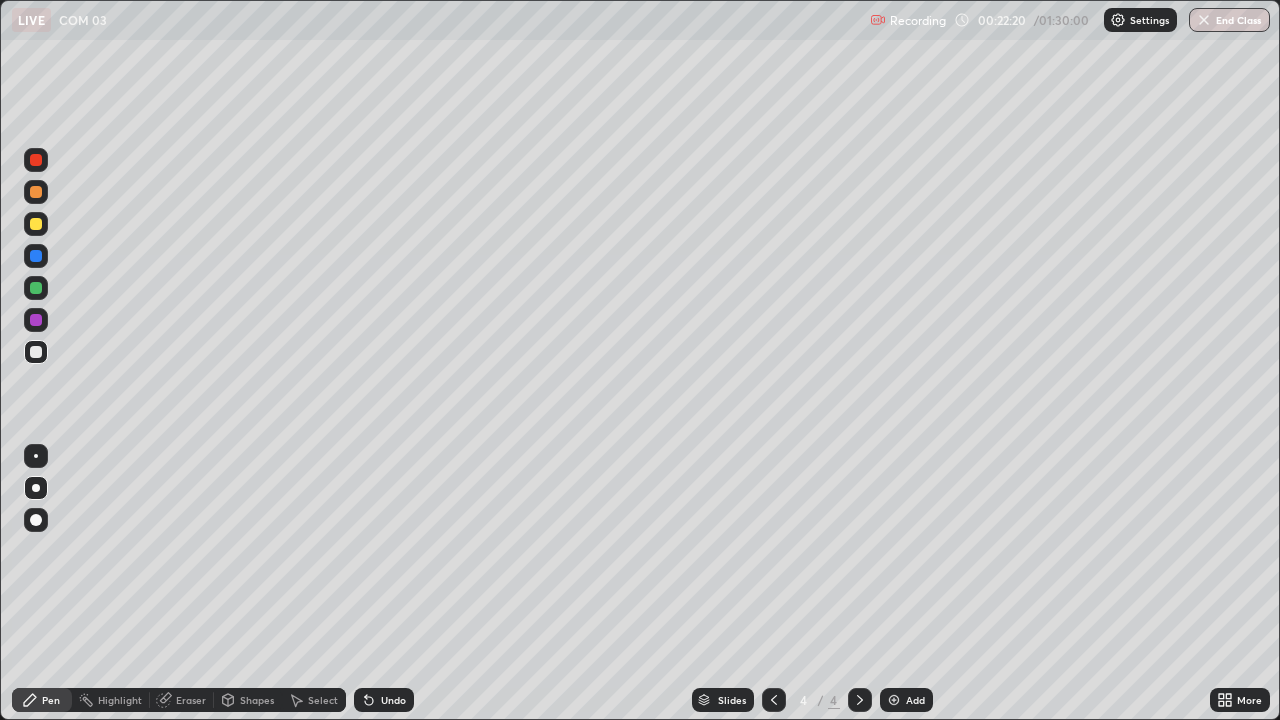 click at bounding box center [36, 256] 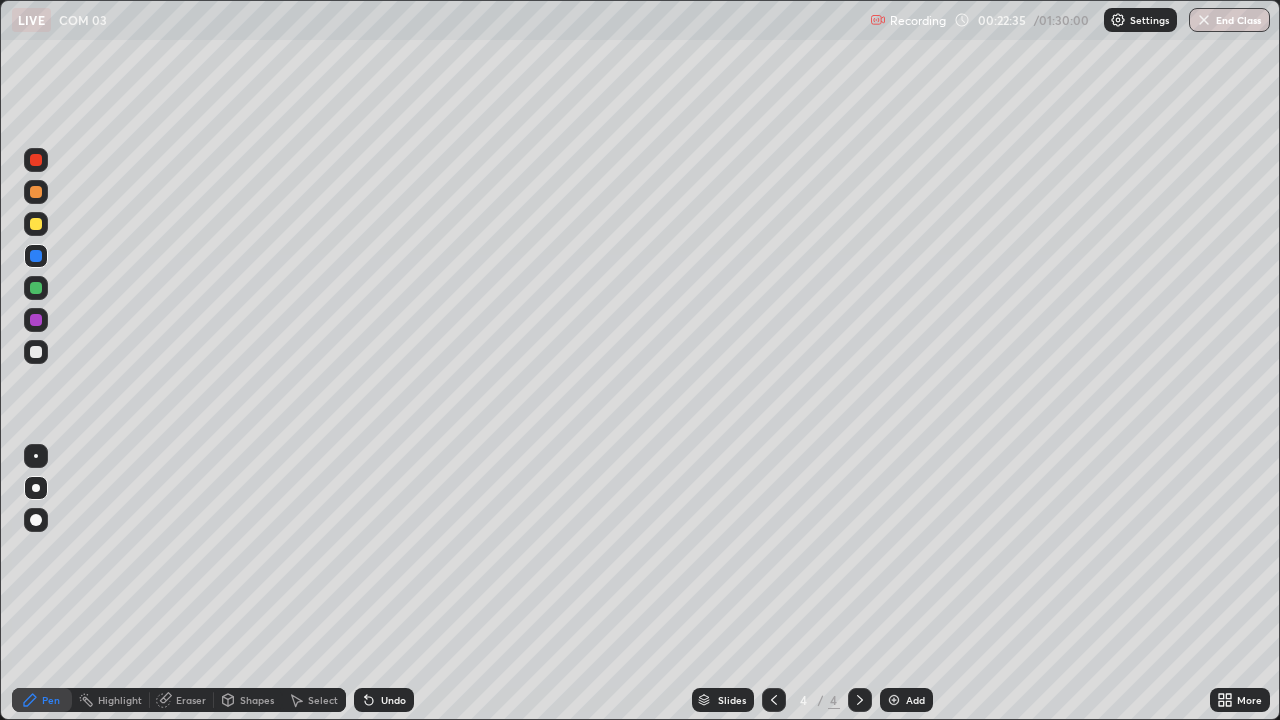 click at bounding box center (36, 352) 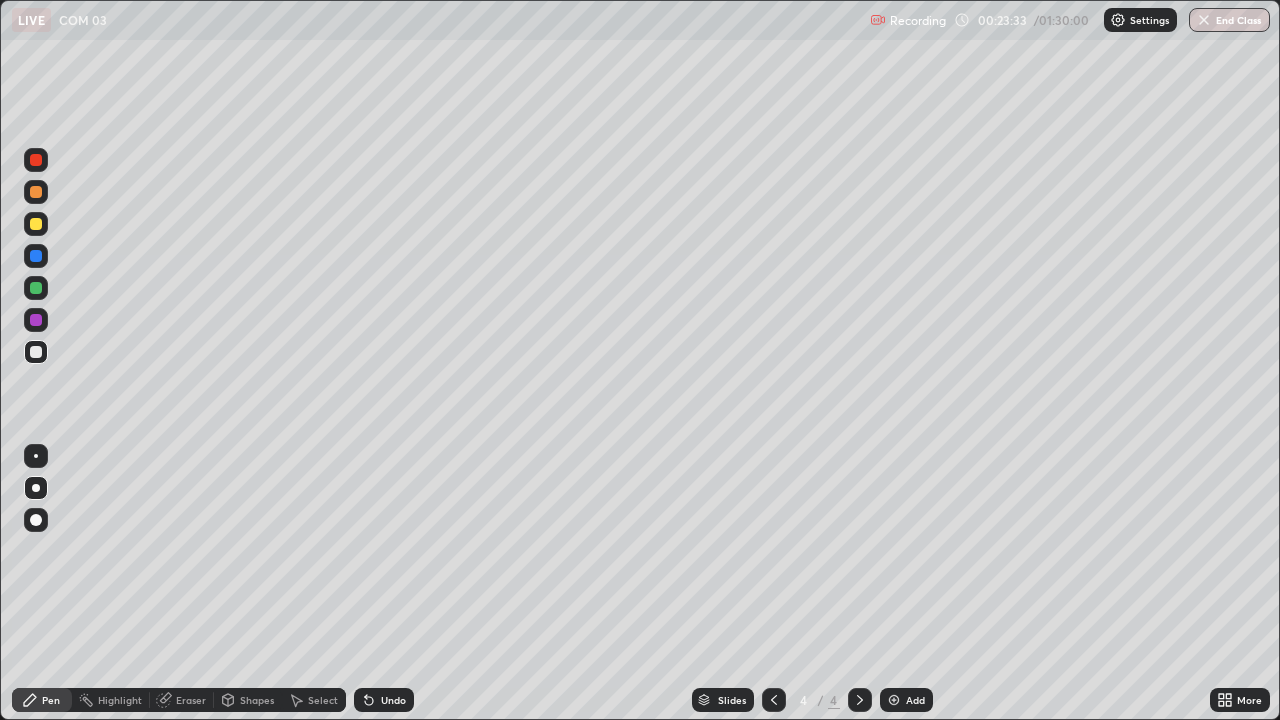 click at bounding box center [36, 352] 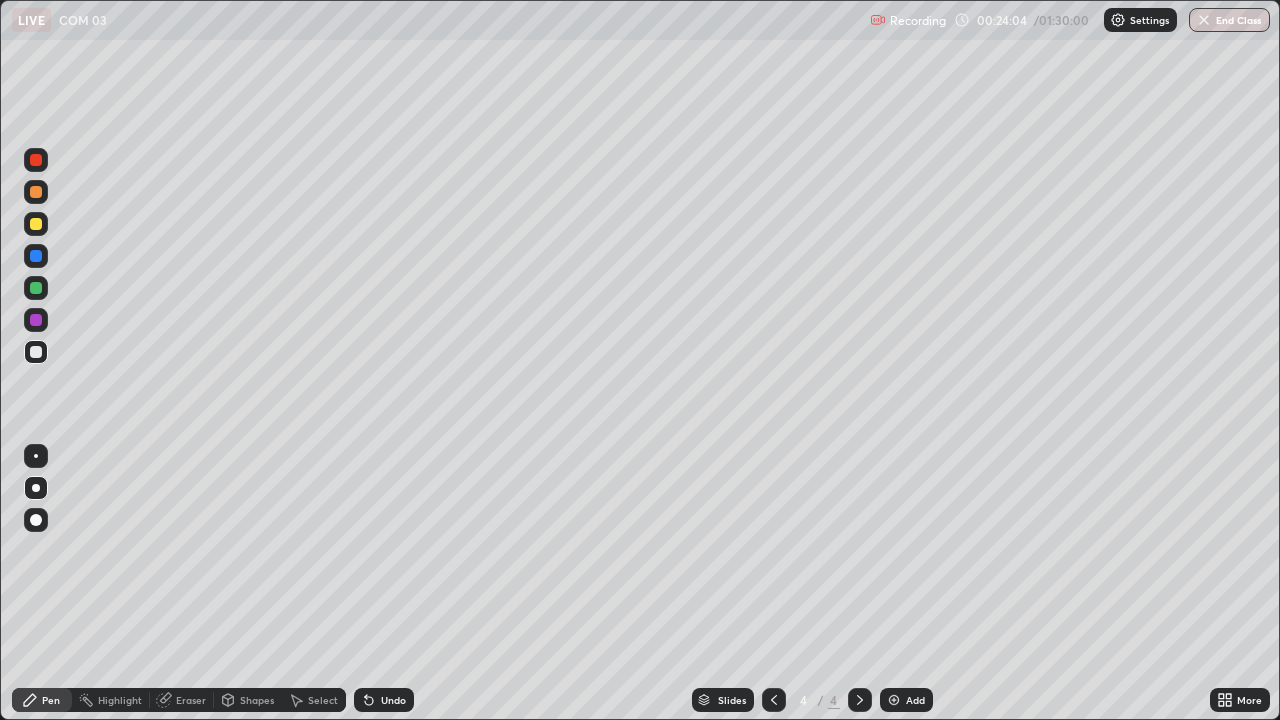 click 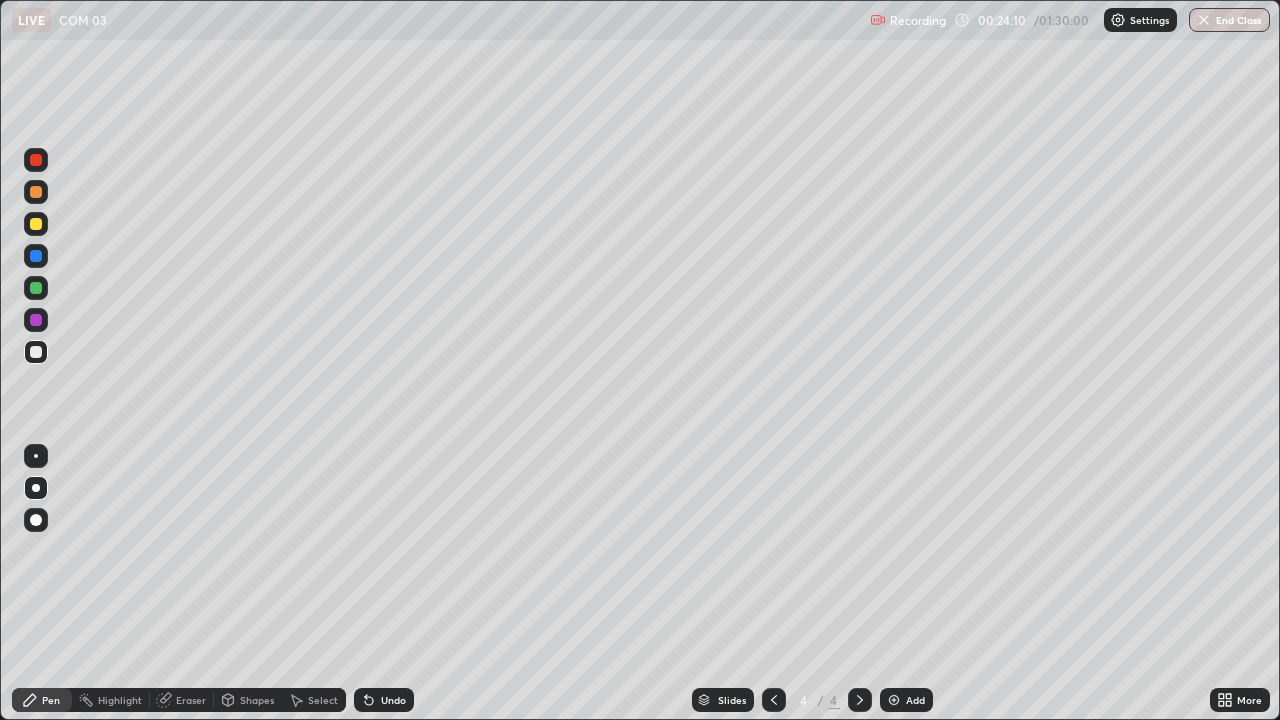 click on "Erase all" at bounding box center [36, 360] 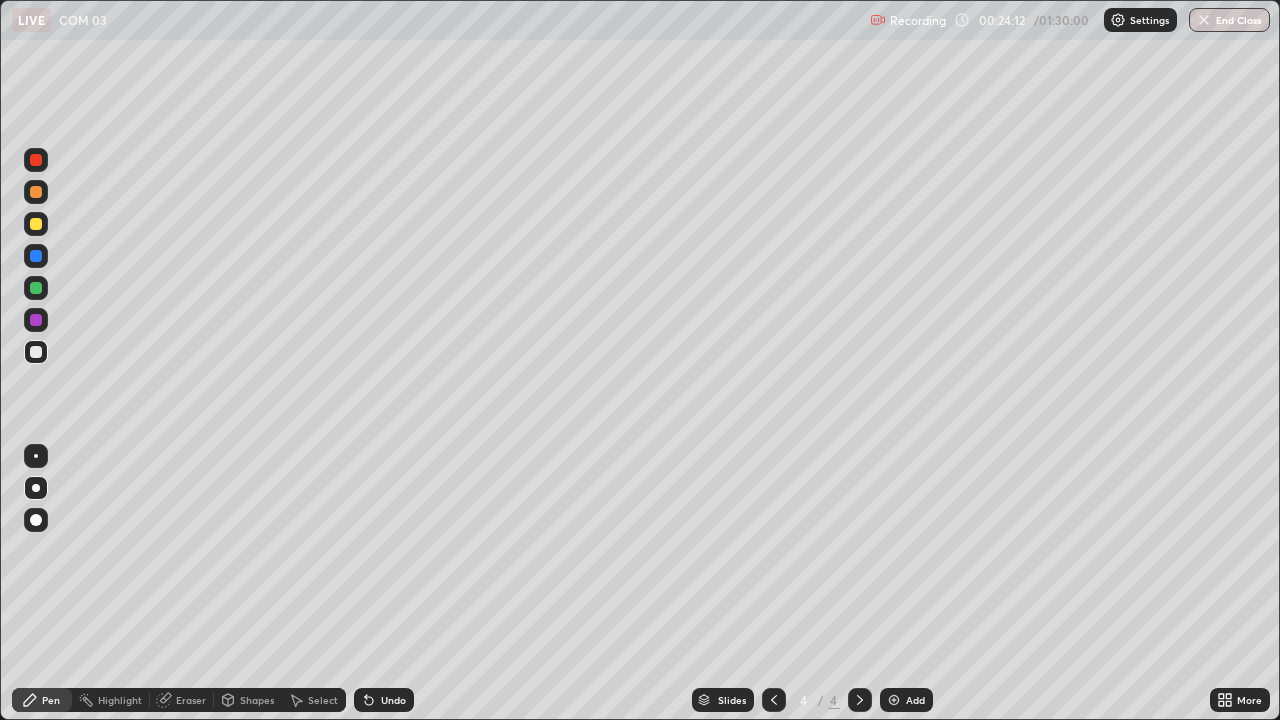 click on "Eraser" at bounding box center (182, 700) 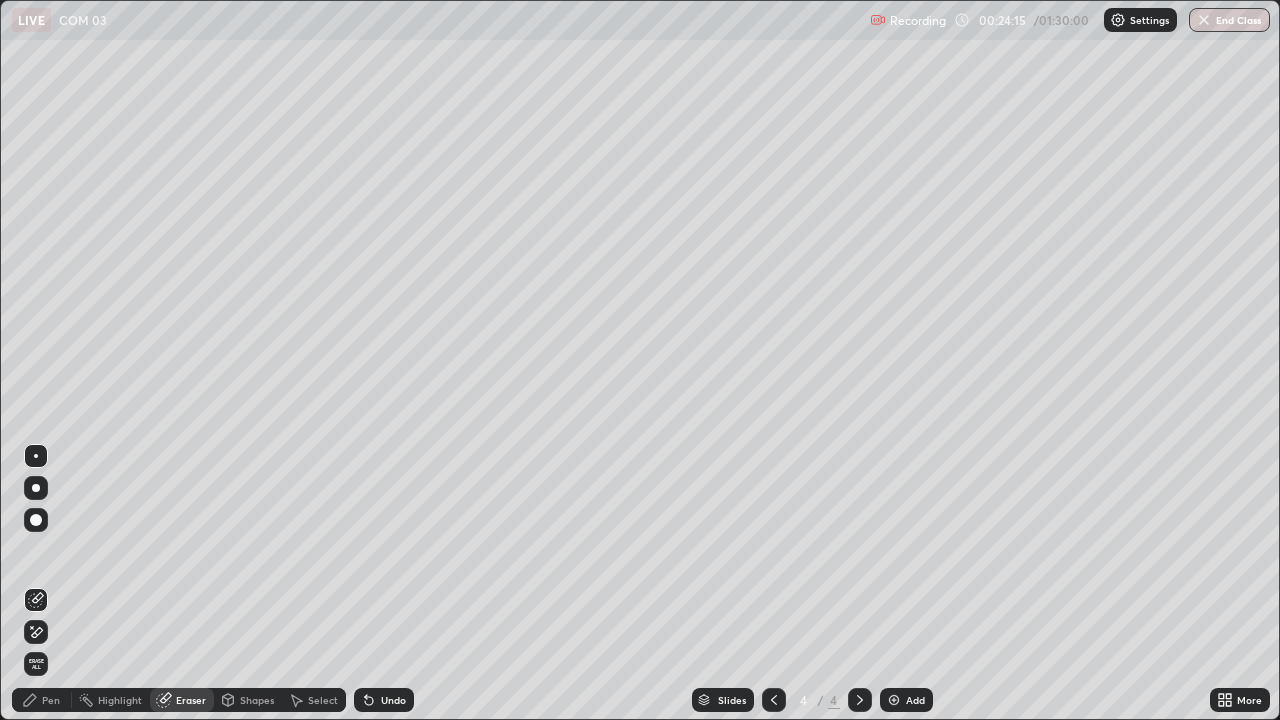 click on "Pen" at bounding box center (51, 700) 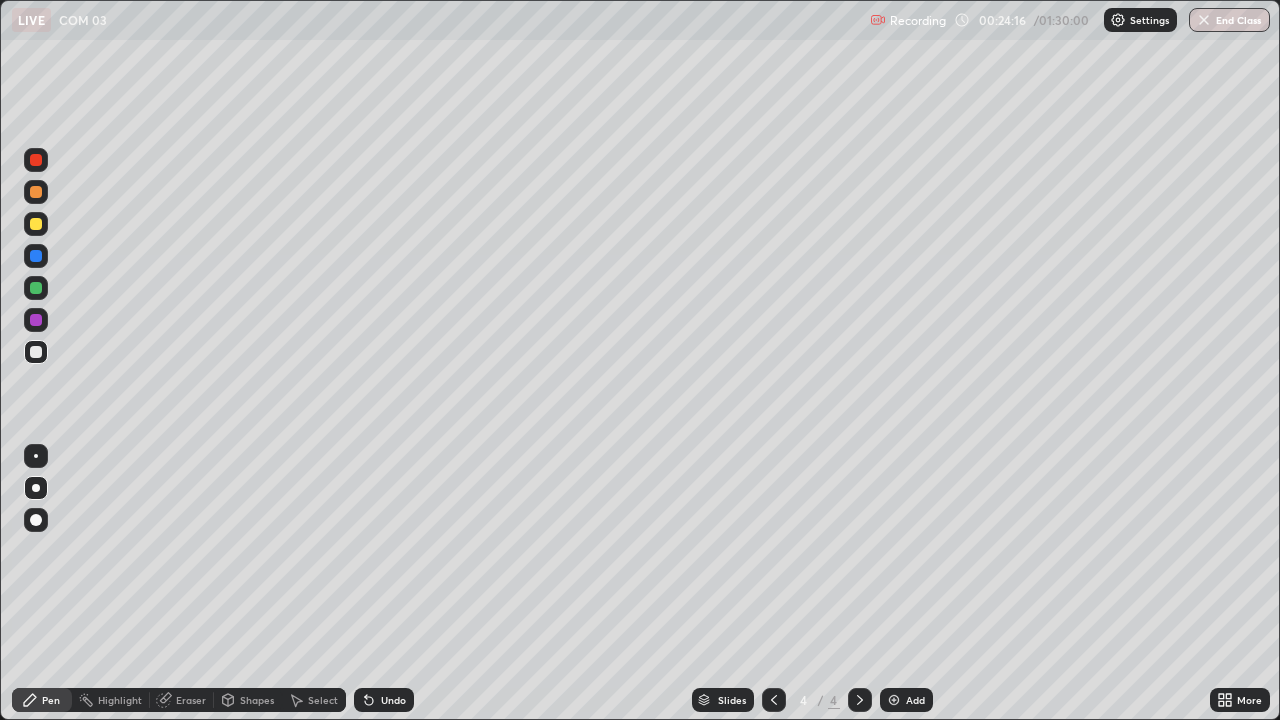 click at bounding box center (36, 224) 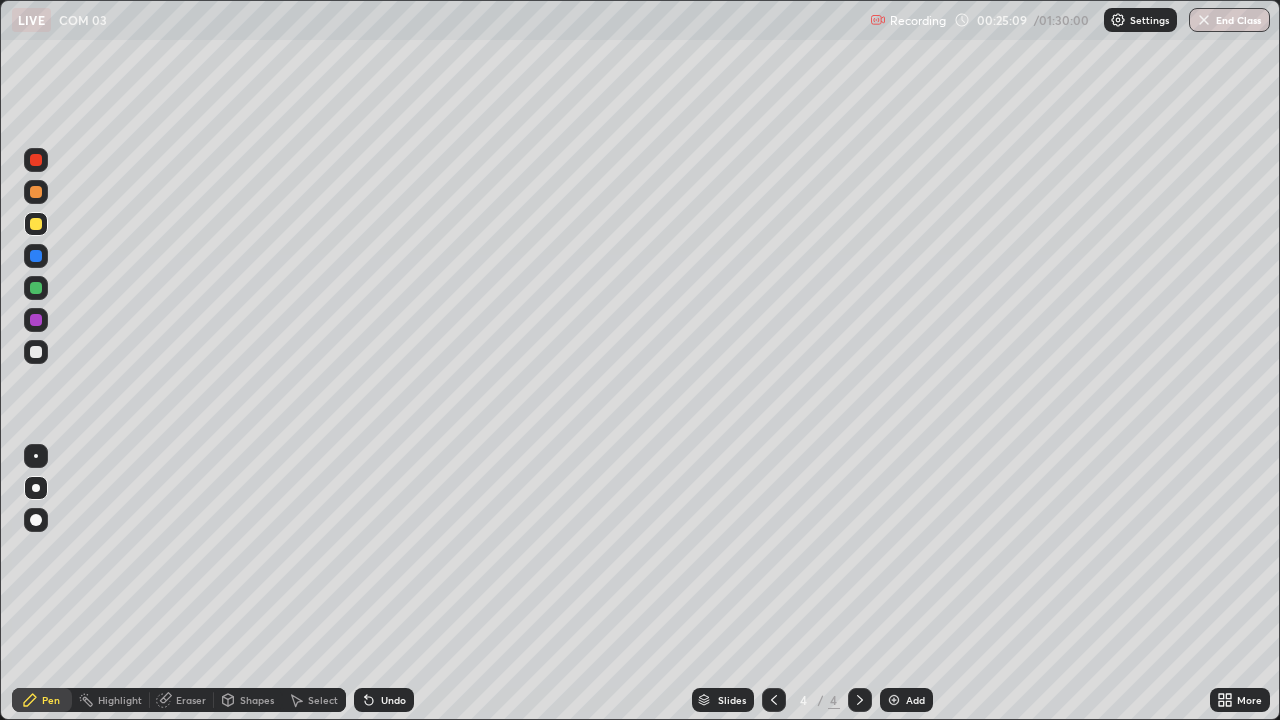 click on "Shapes" at bounding box center [257, 700] 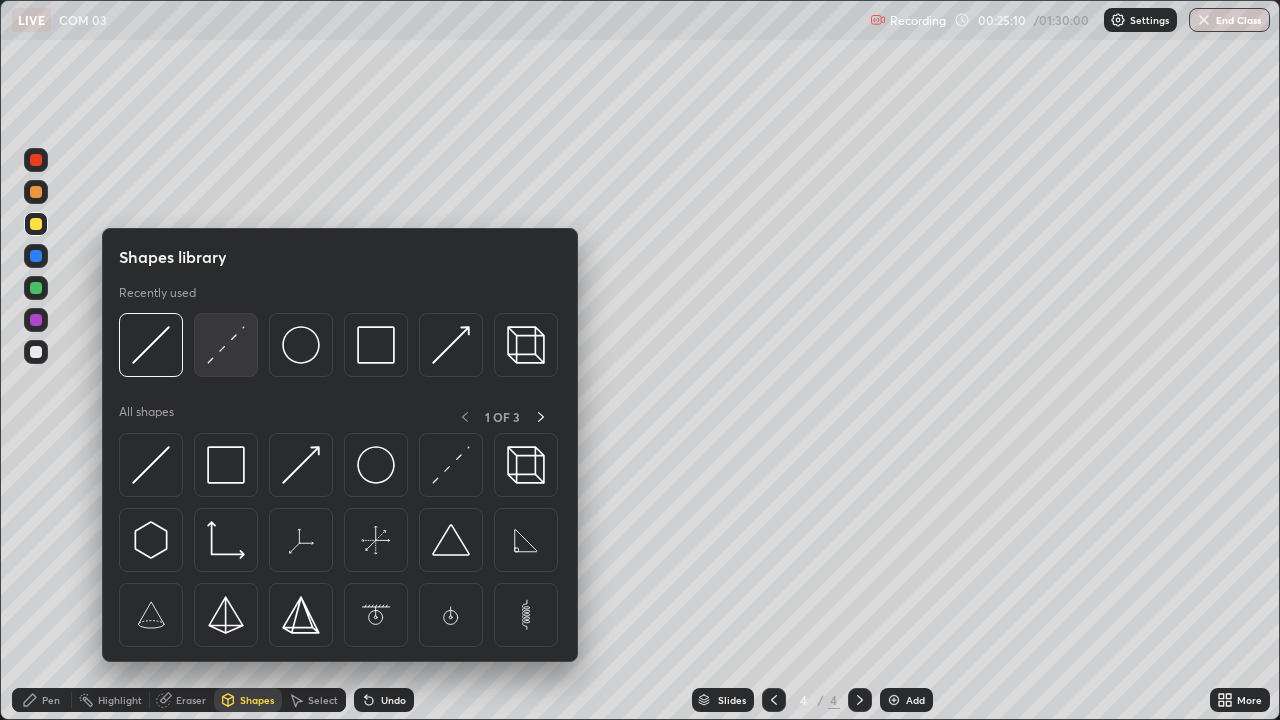 click at bounding box center [226, 345] 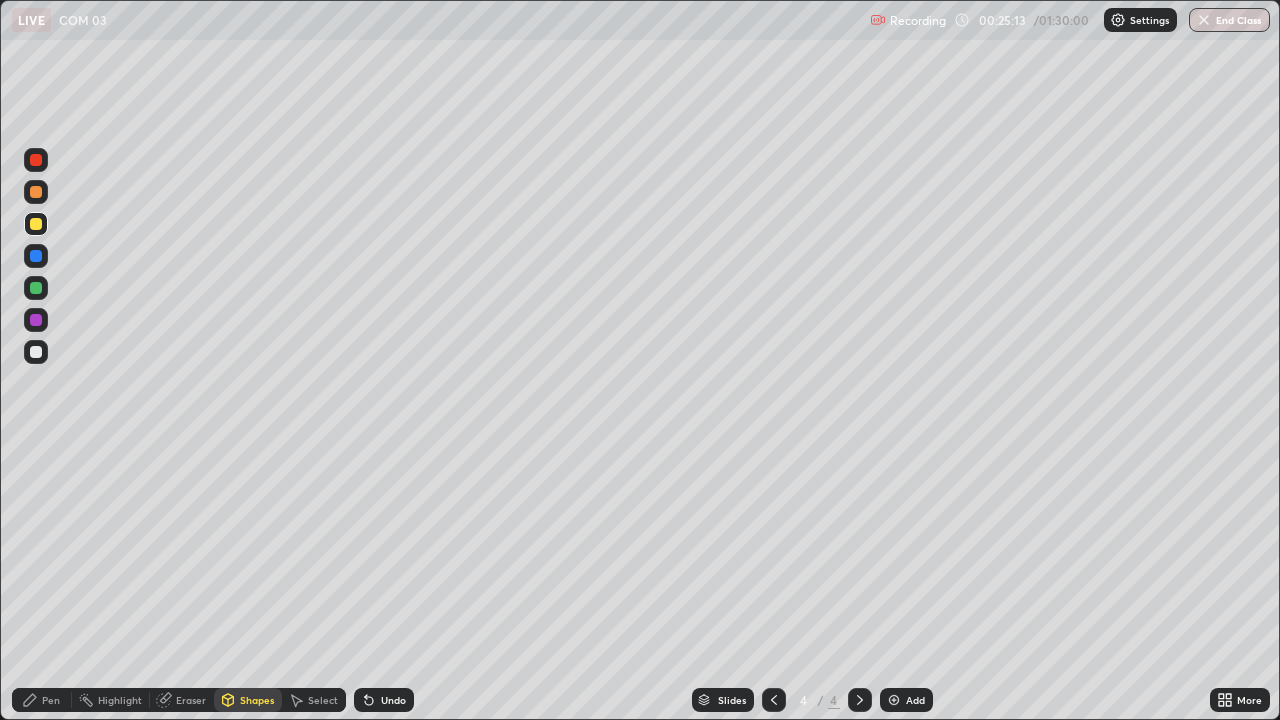 click 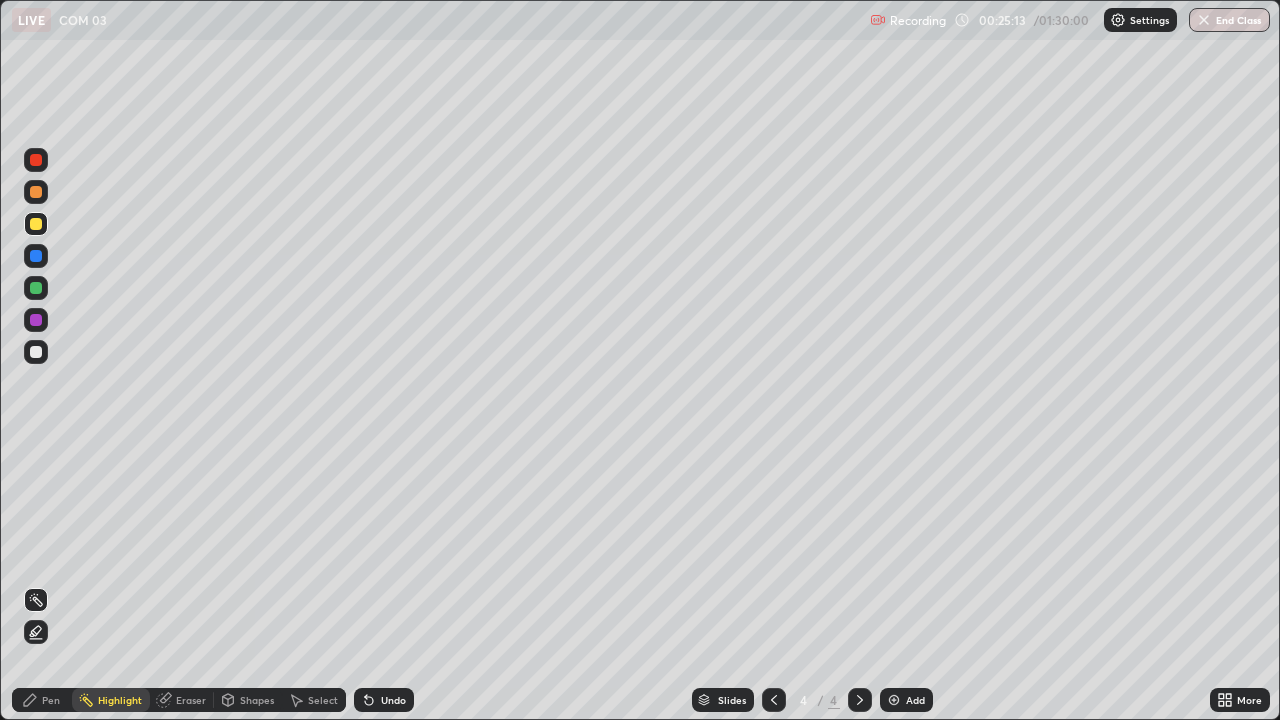 click at bounding box center [36, 352] 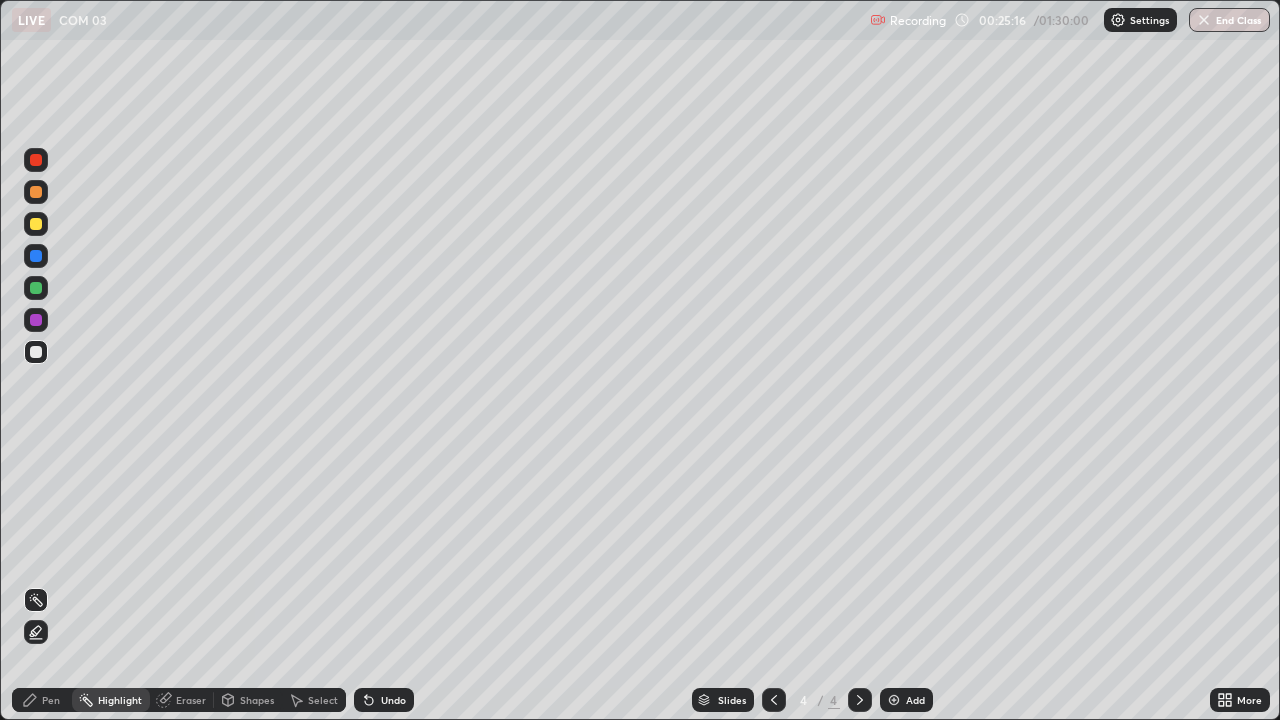 click on "Pen" at bounding box center (51, 700) 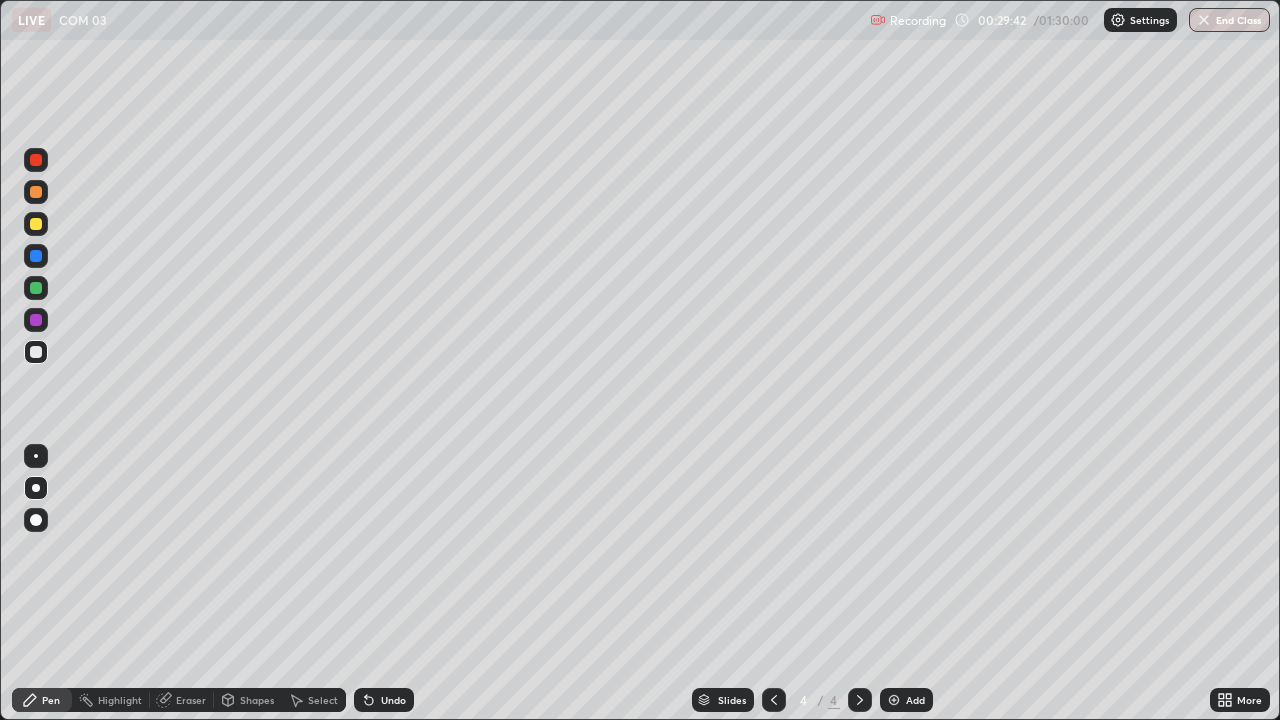 click 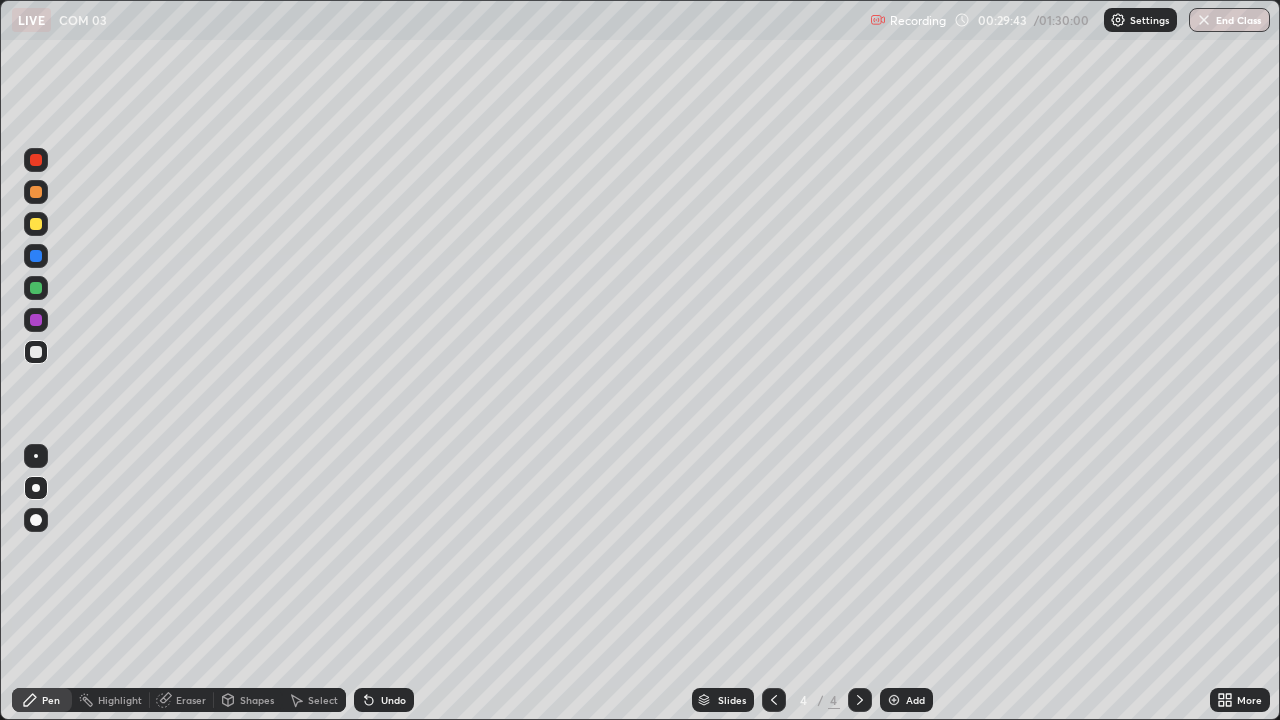 click on "Add" at bounding box center [906, 700] 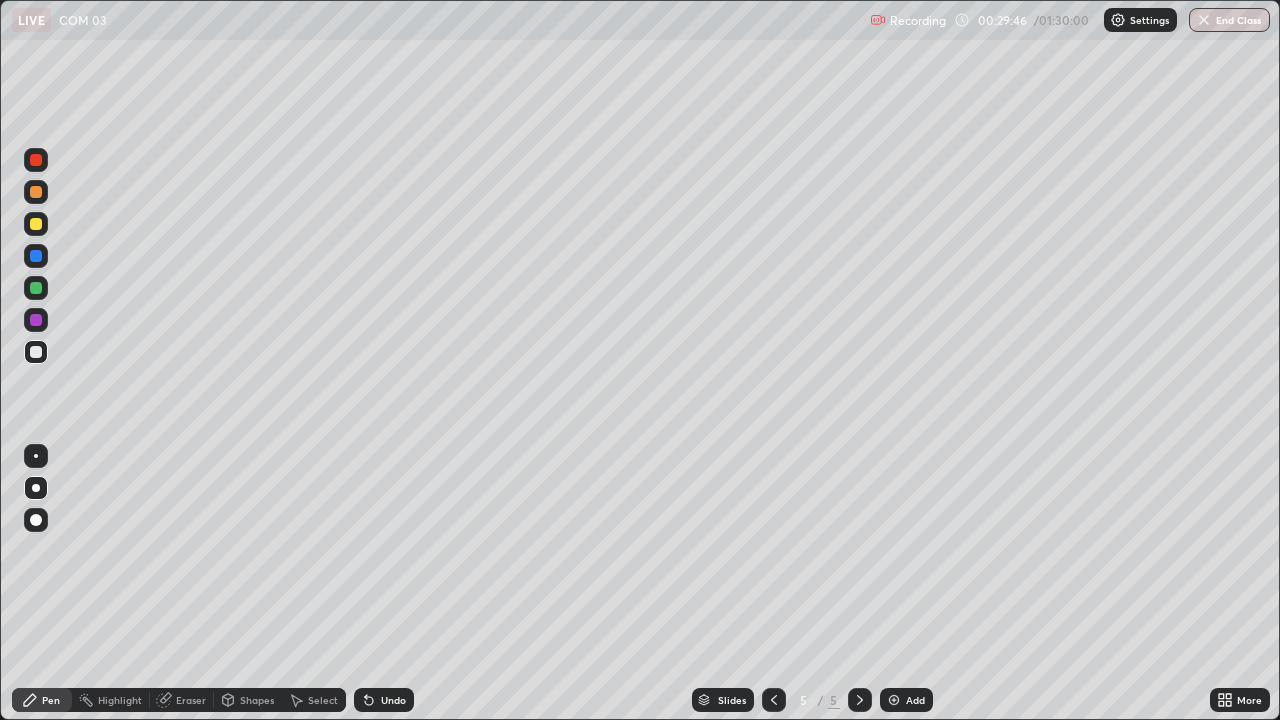 click at bounding box center [36, 352] 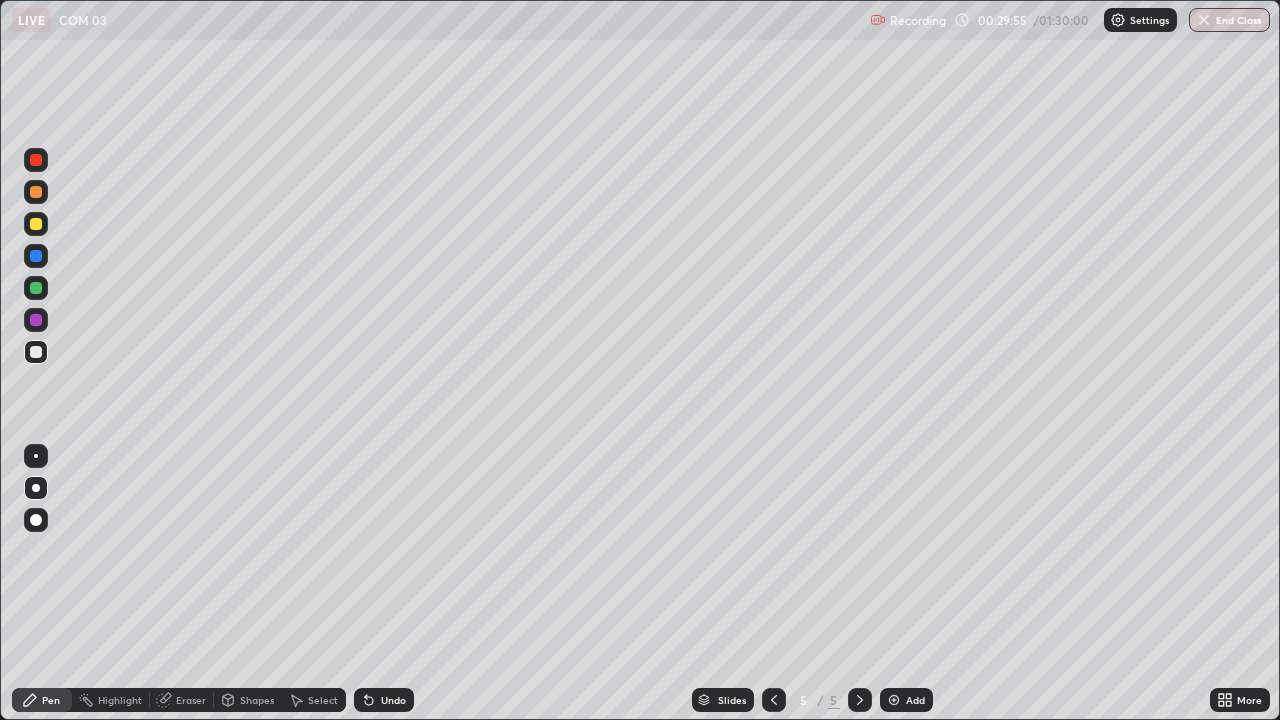 click 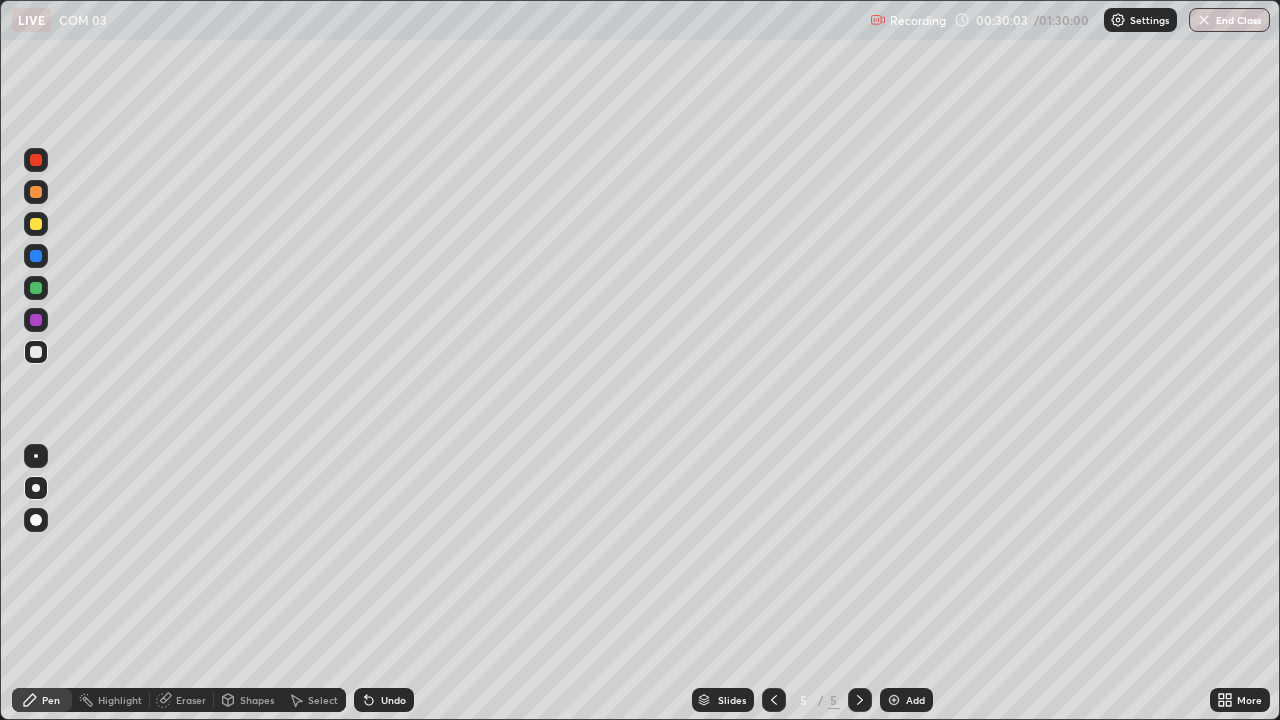 click 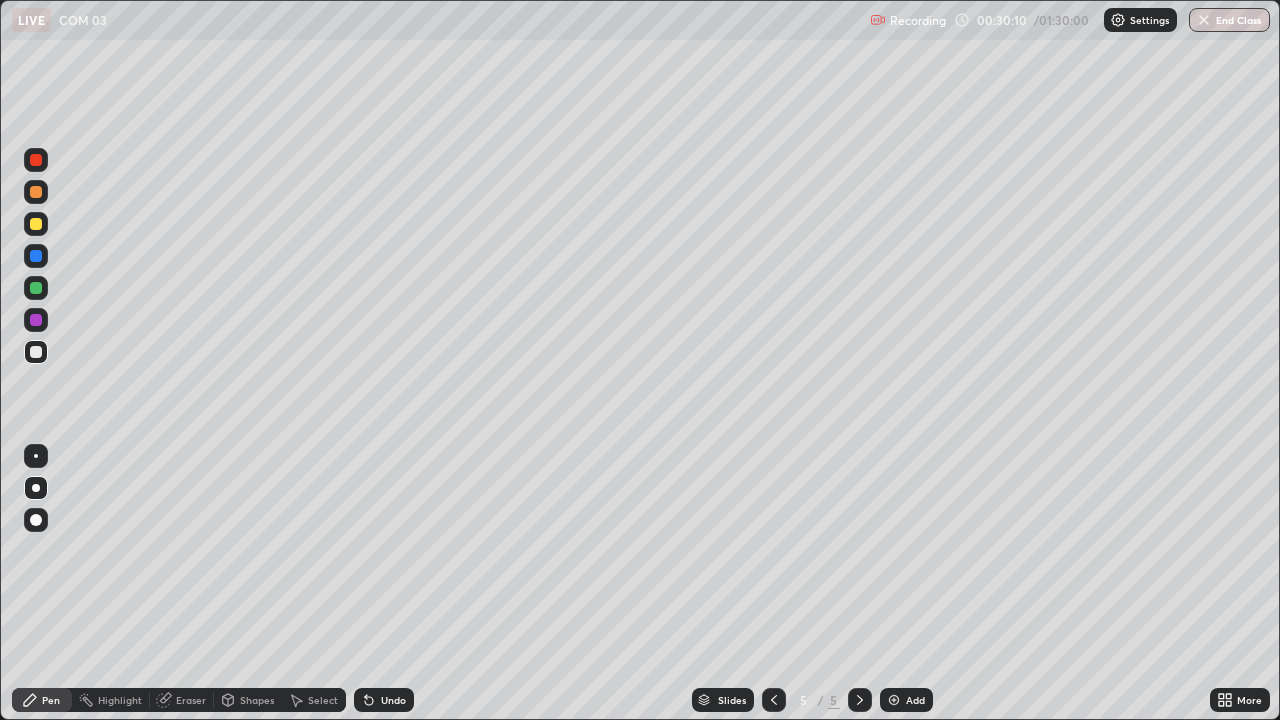 click on "Shapes" at bounding box center (257, 700) 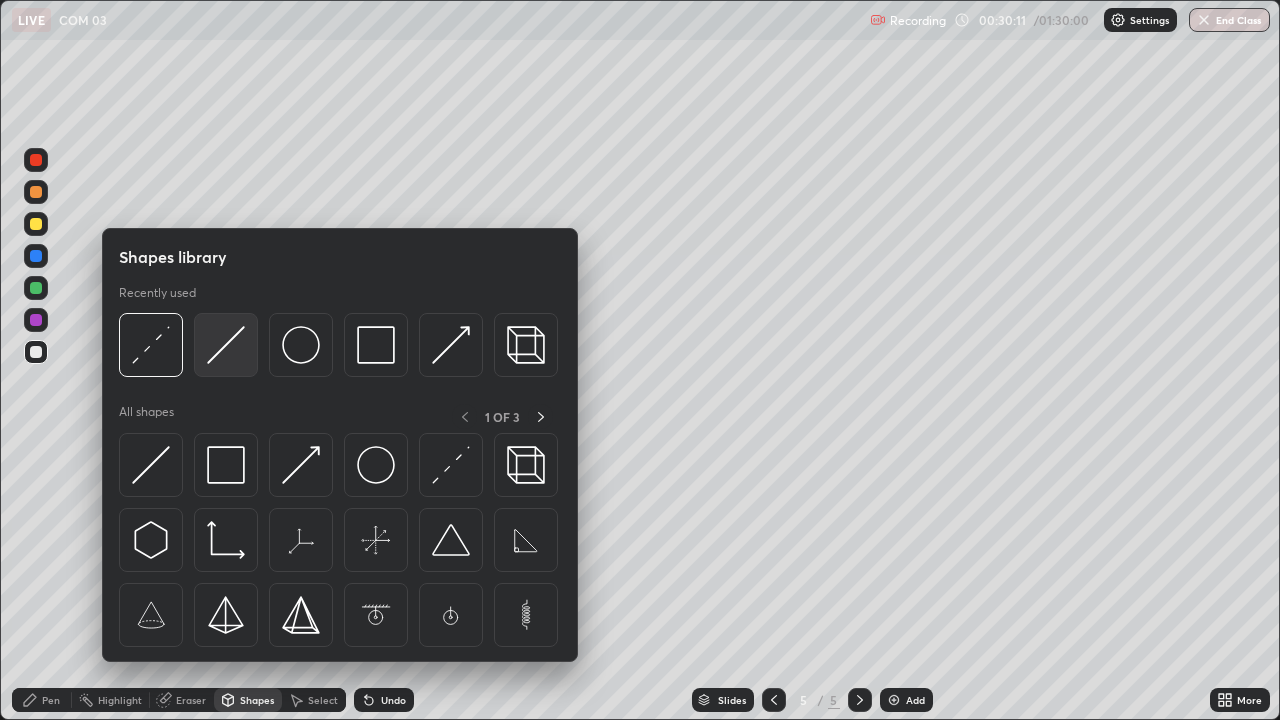 click at bounding box center (226, 345) 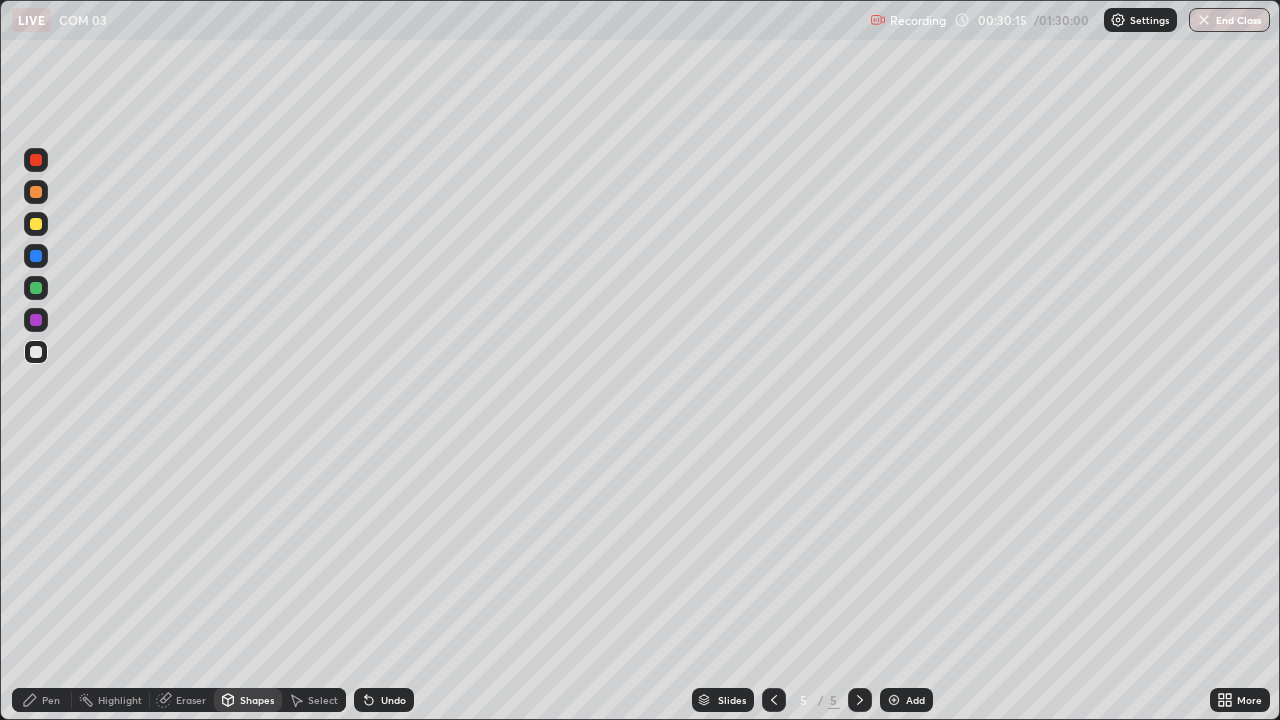 click on "Pen" at bounding box center (42, 700) 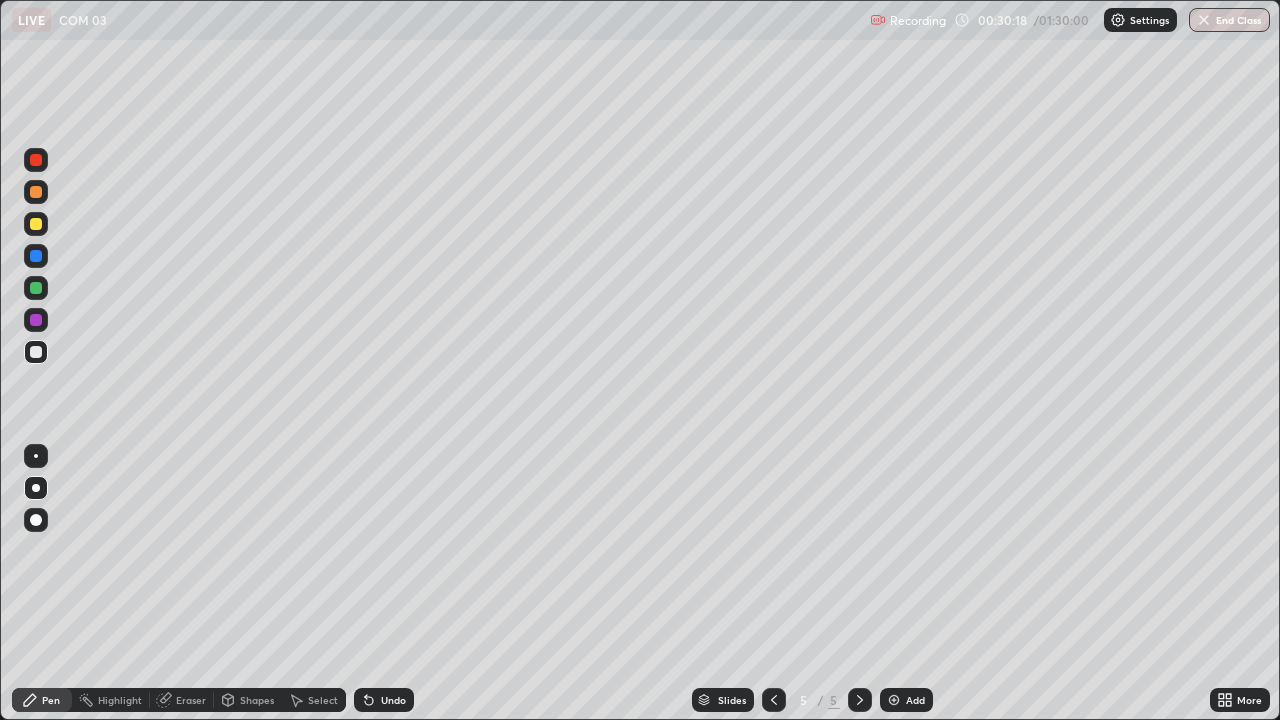 click at bounding box center [36, 224] 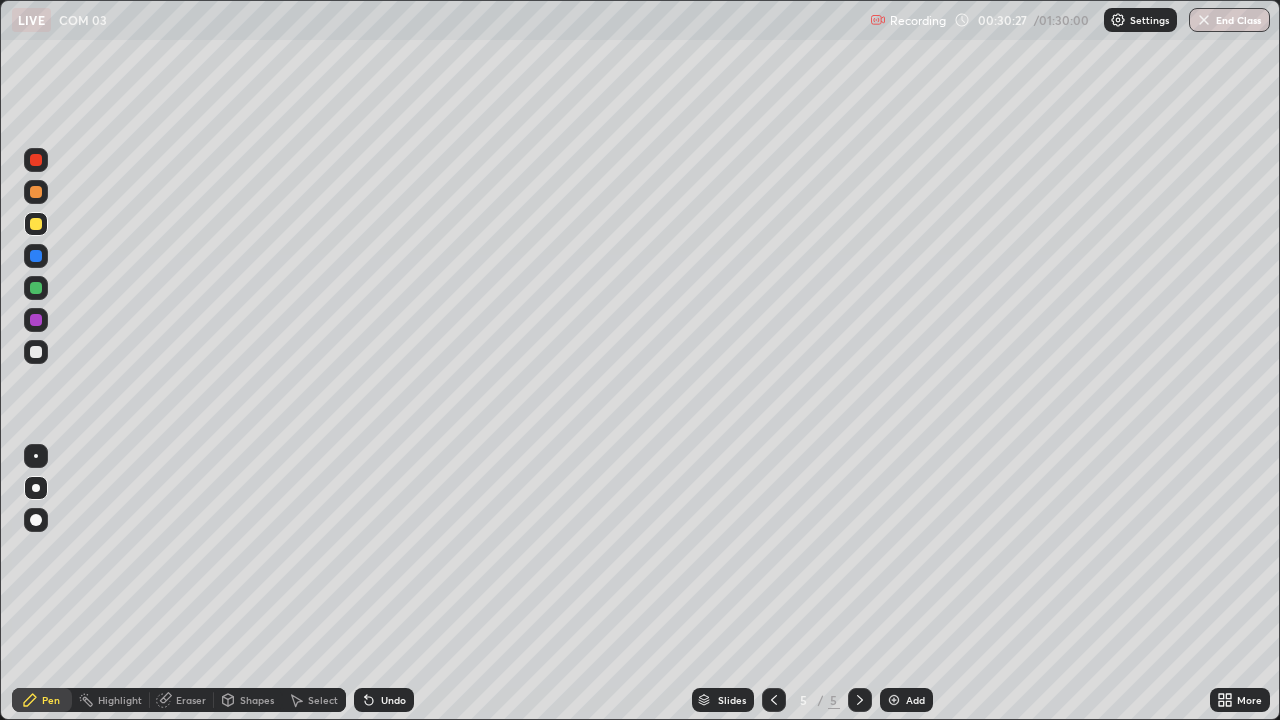click at bounding box center (36, 224) 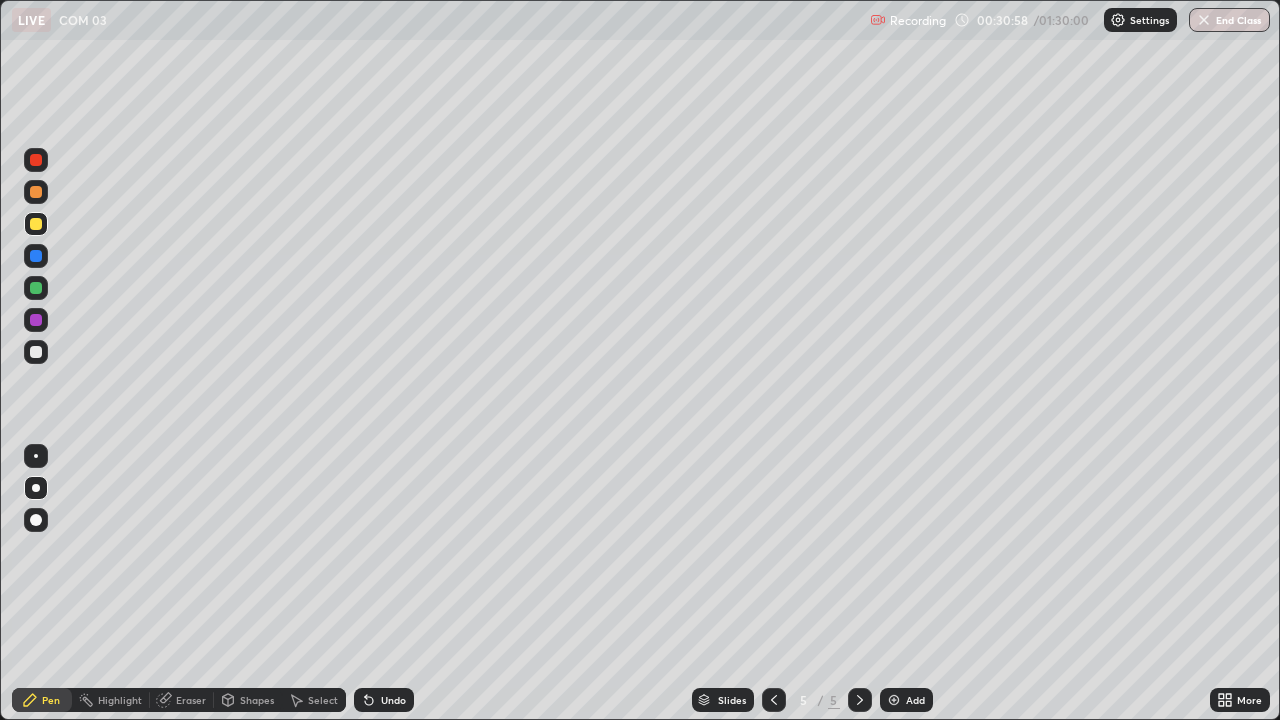 click at bounding box center [36, 256] 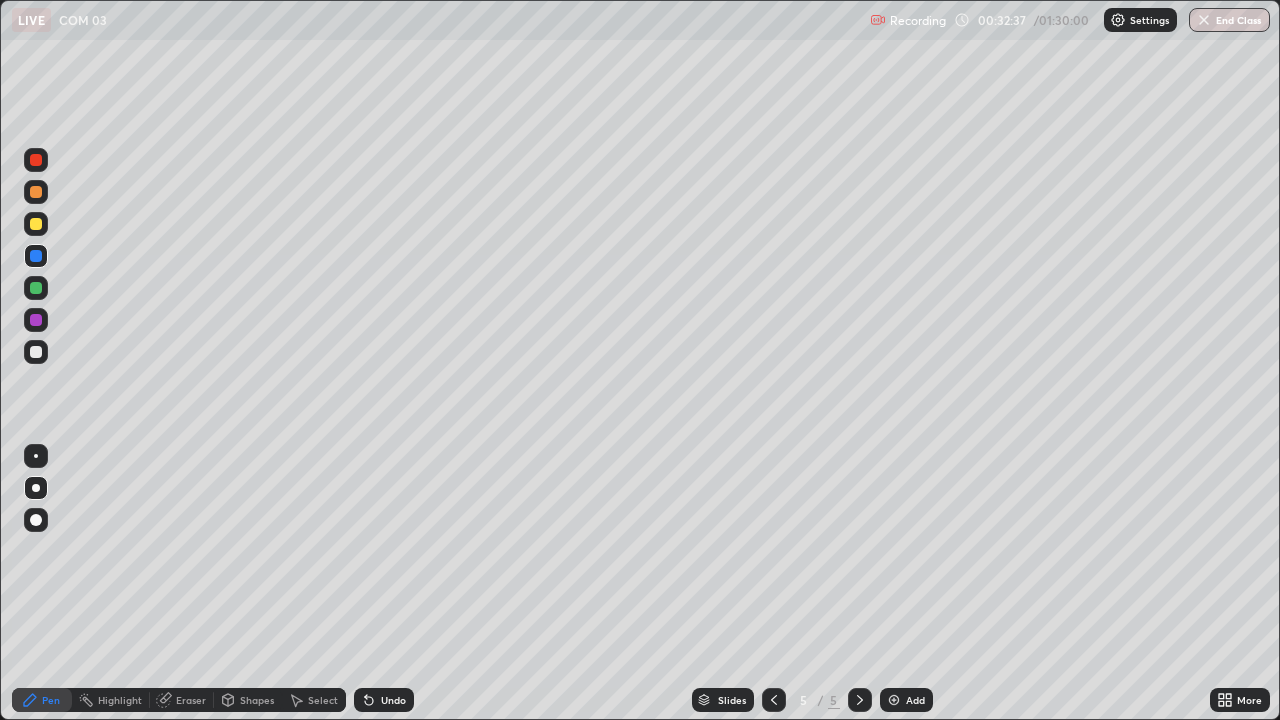 click on "Select" at bounding box center (323, 700) 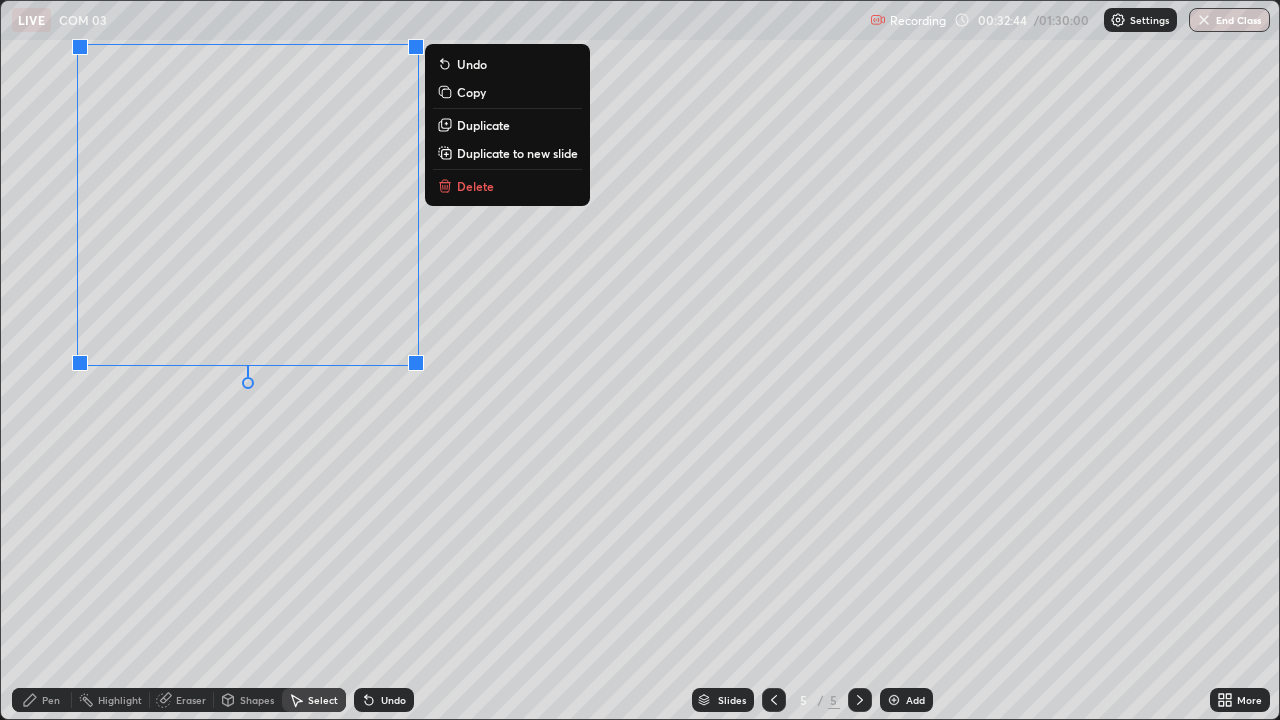 click on "0 ° Undo Copy Duplicate Duplicate to new slide Delete" at bounding box center [640, 360] 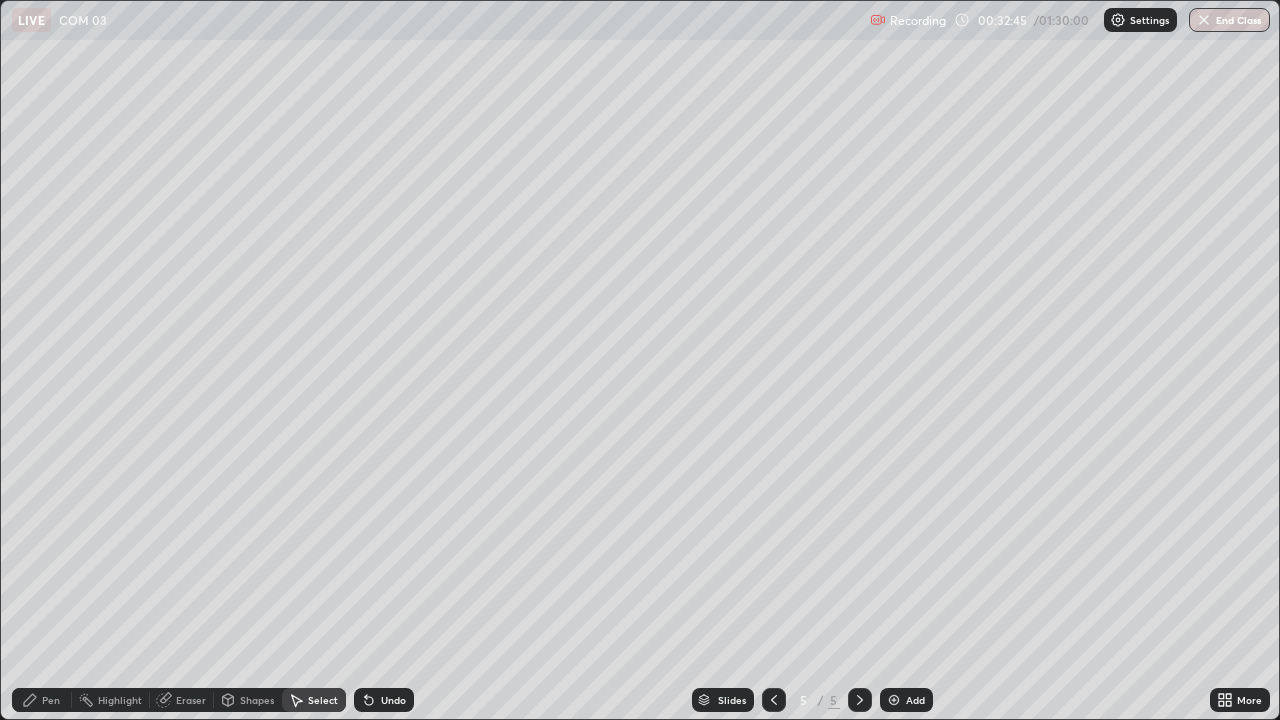 click on "Pen" at bounding box center [42, 700] 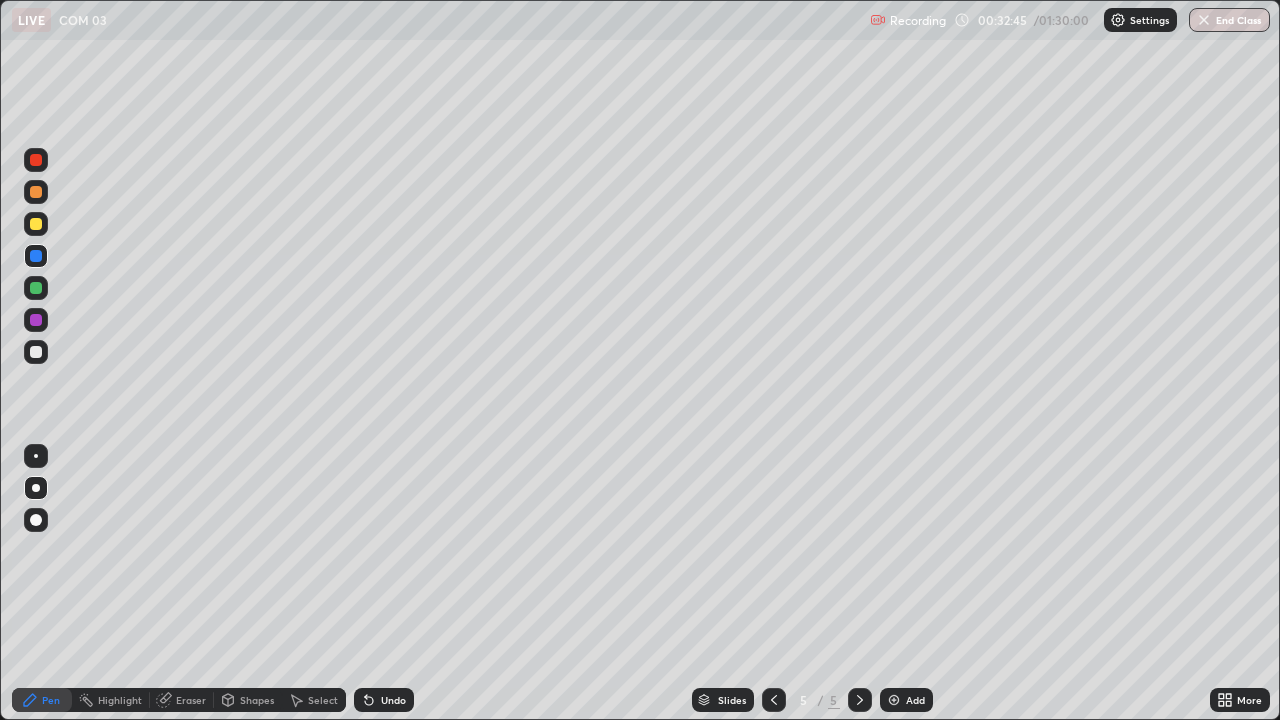 click at bounding box center (36, 352) 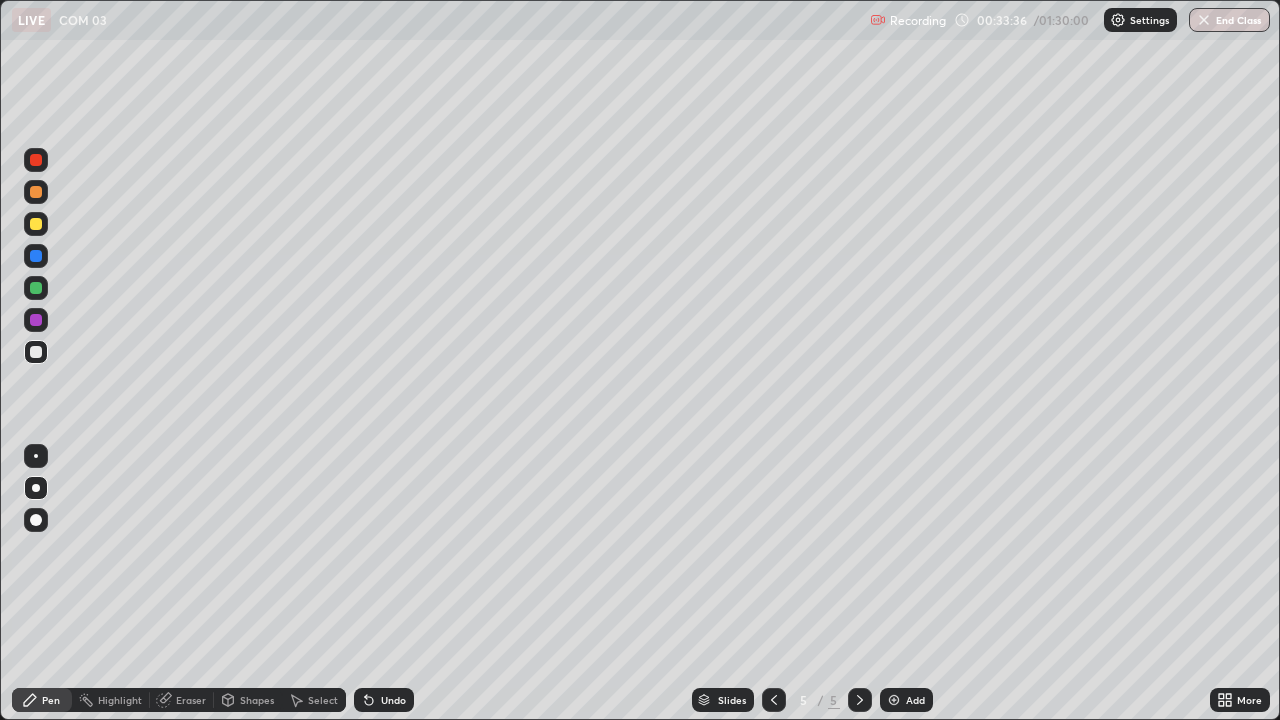 click at bounding box center [36, 224] 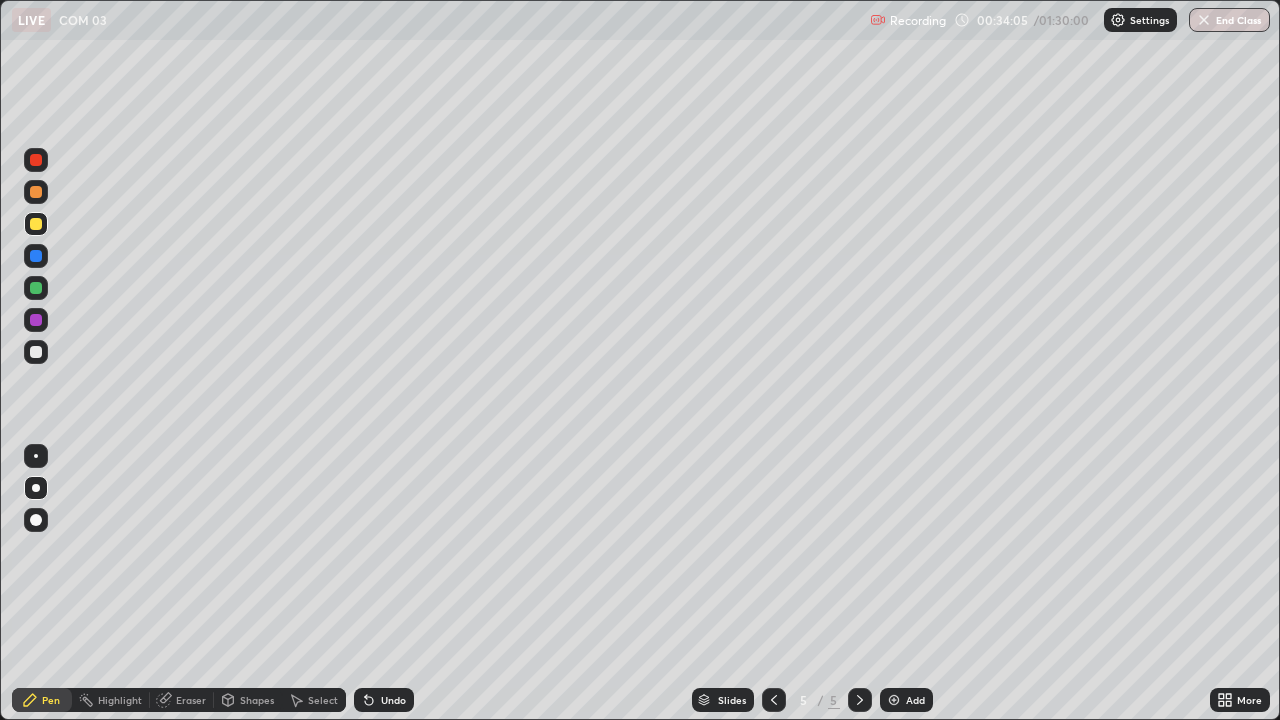 click at bounding box center [36, 352] 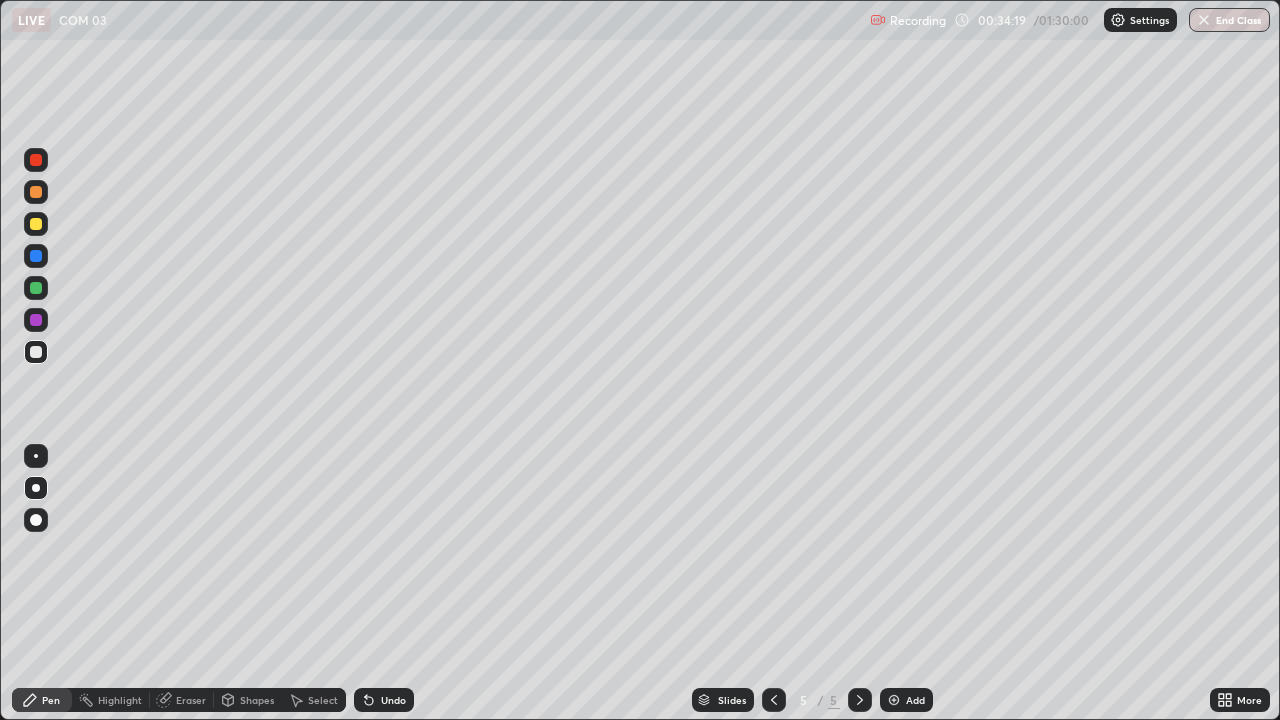 click at bounding box center (36, 352) 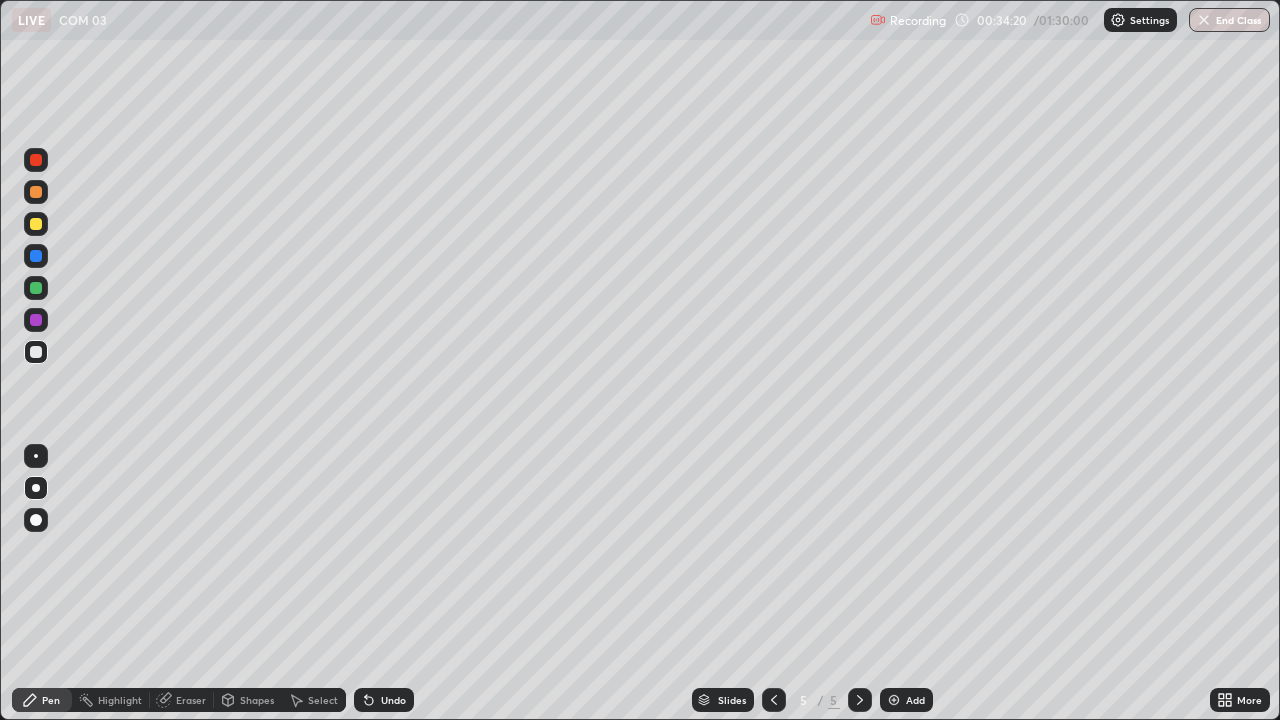 click at bounding box center (36, 224) 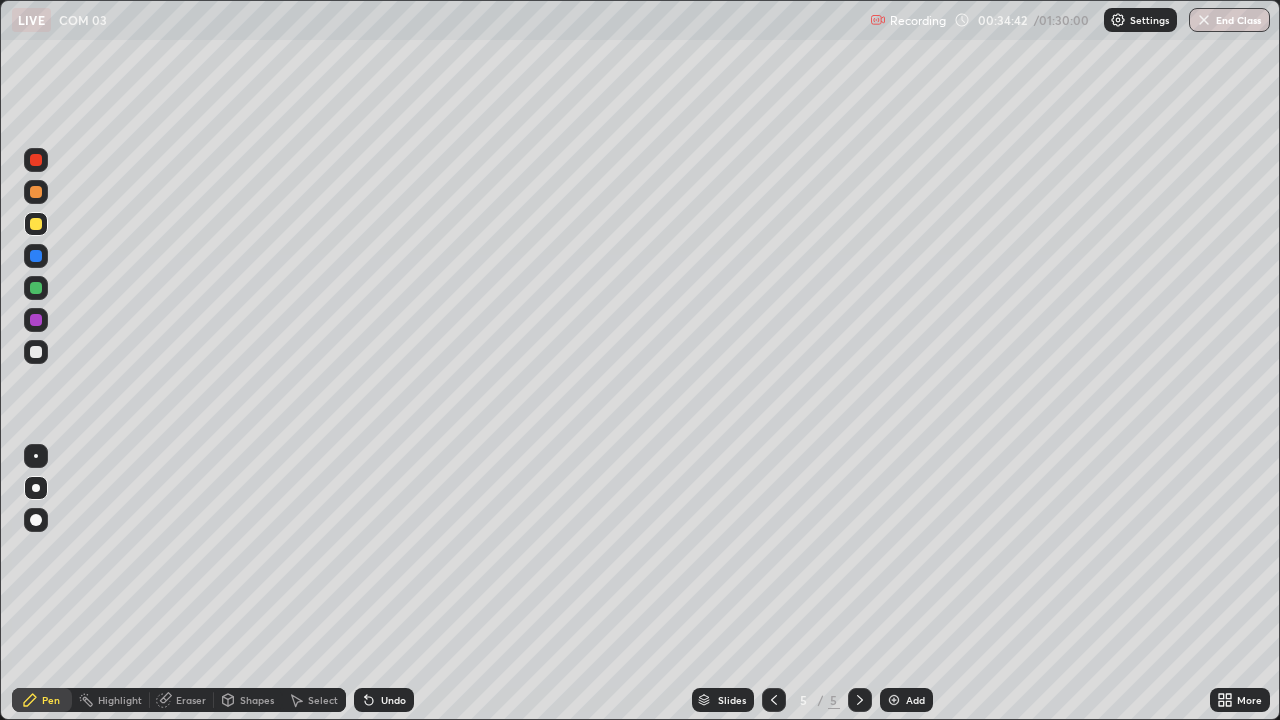 click 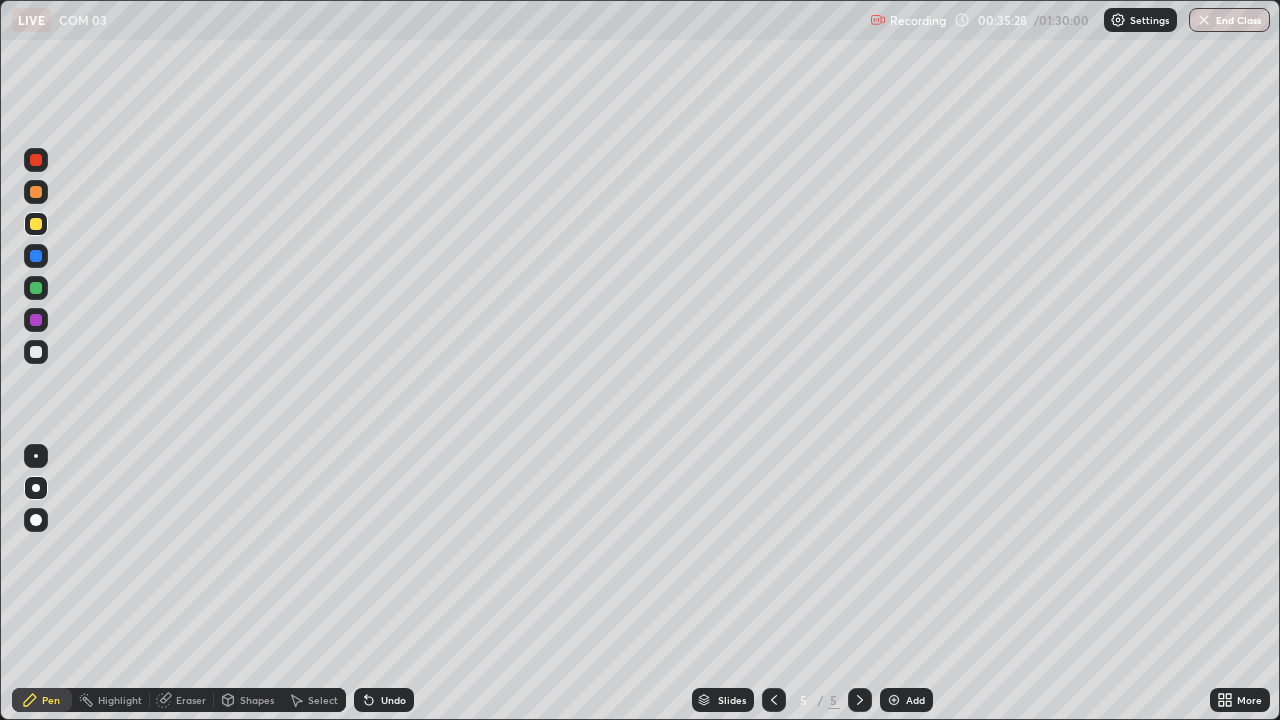 click on "Shapes" at bounding box center (257, 700) 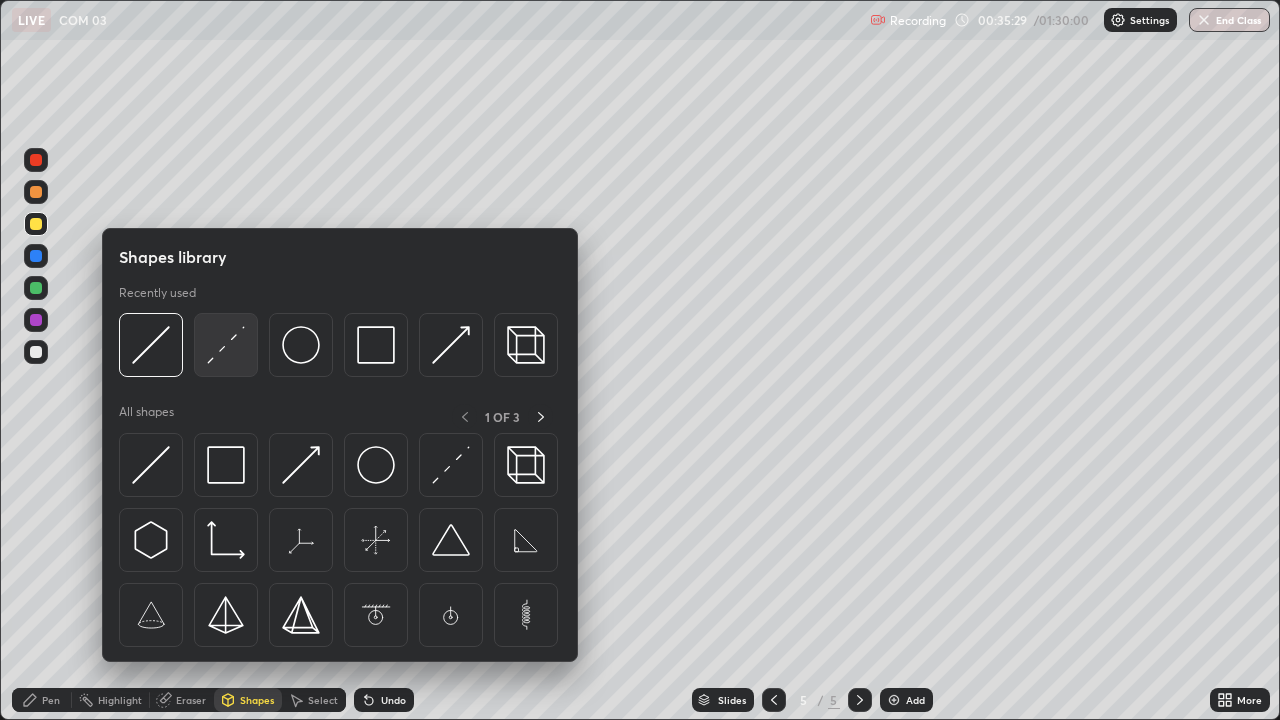click at bounding box center [226, 345] 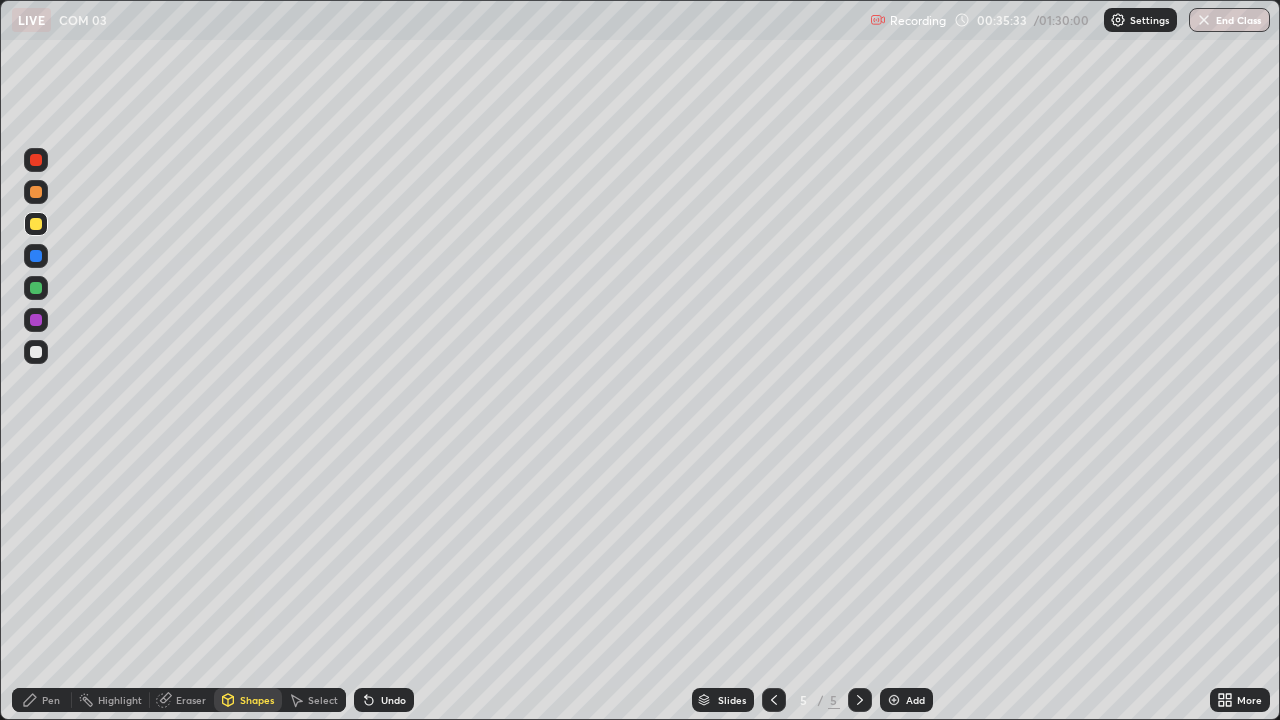 click on "Pen" at bounding box center (51, 700) 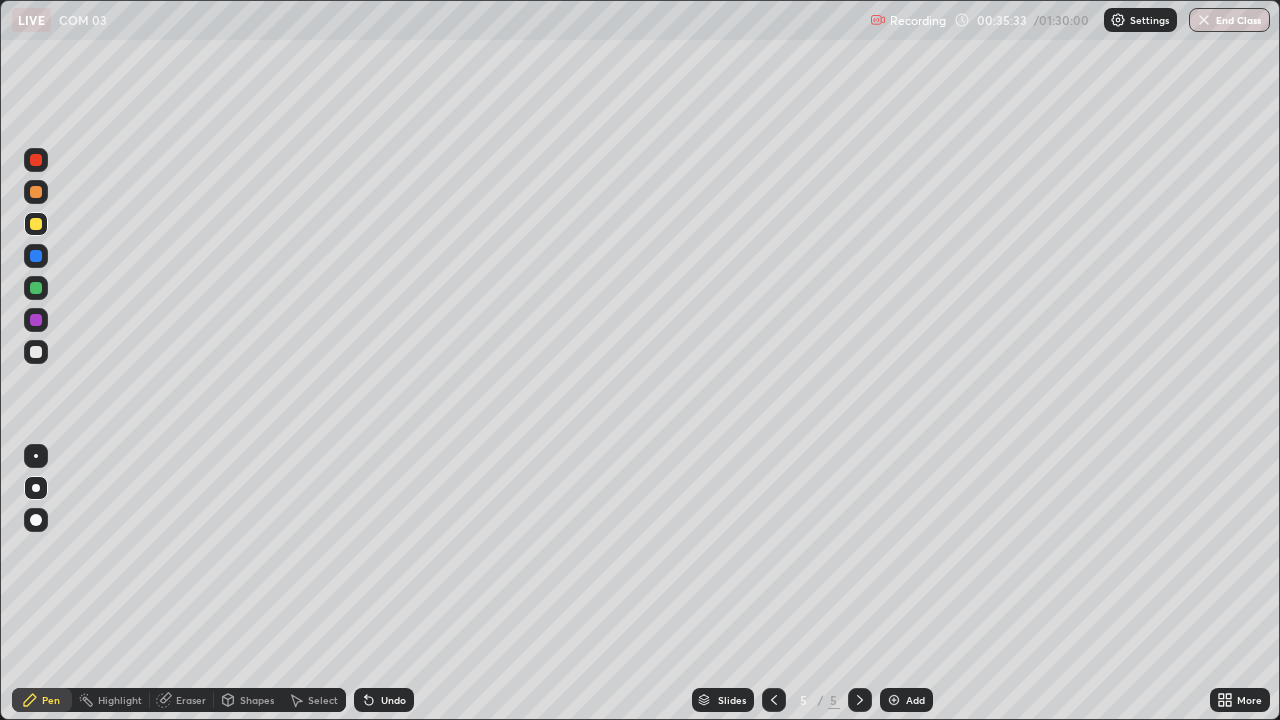 click at bounding box center [36, 352] 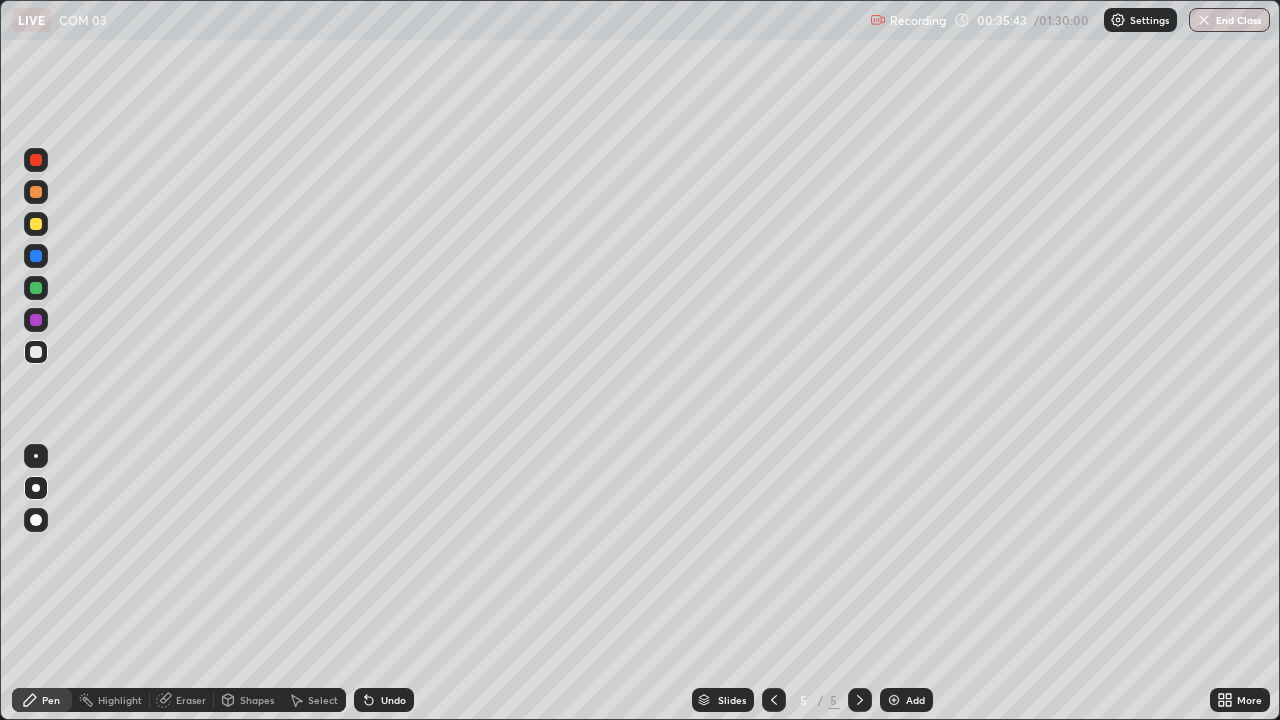 click at bounding box center [36, 352] 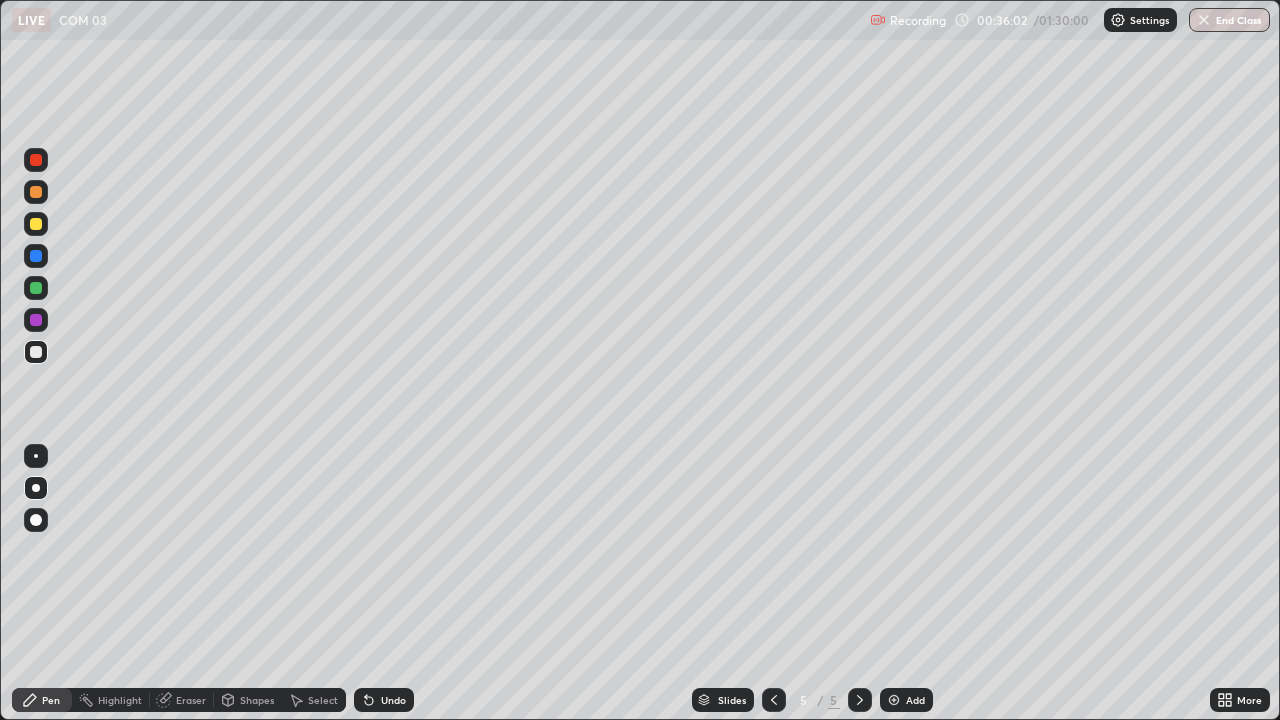 click on "Select" at bounding box center (314, 700) 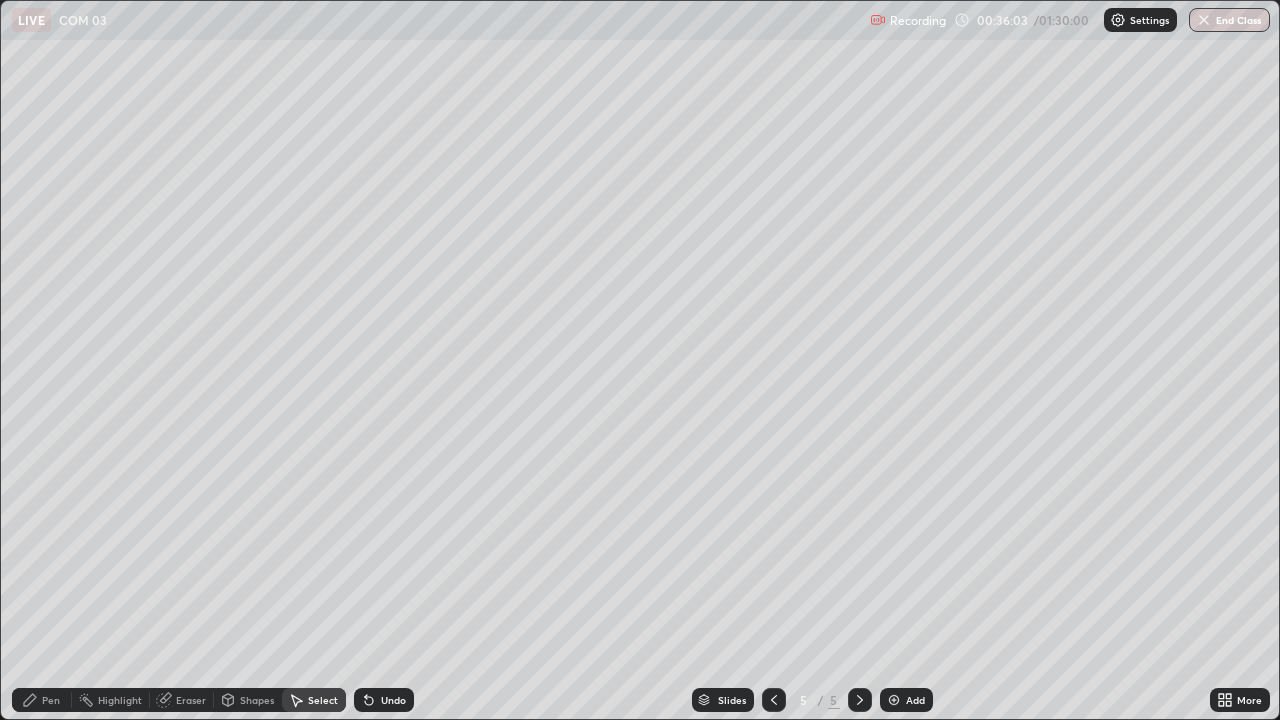 click on "Shapes" at bounding box center (257, 700) 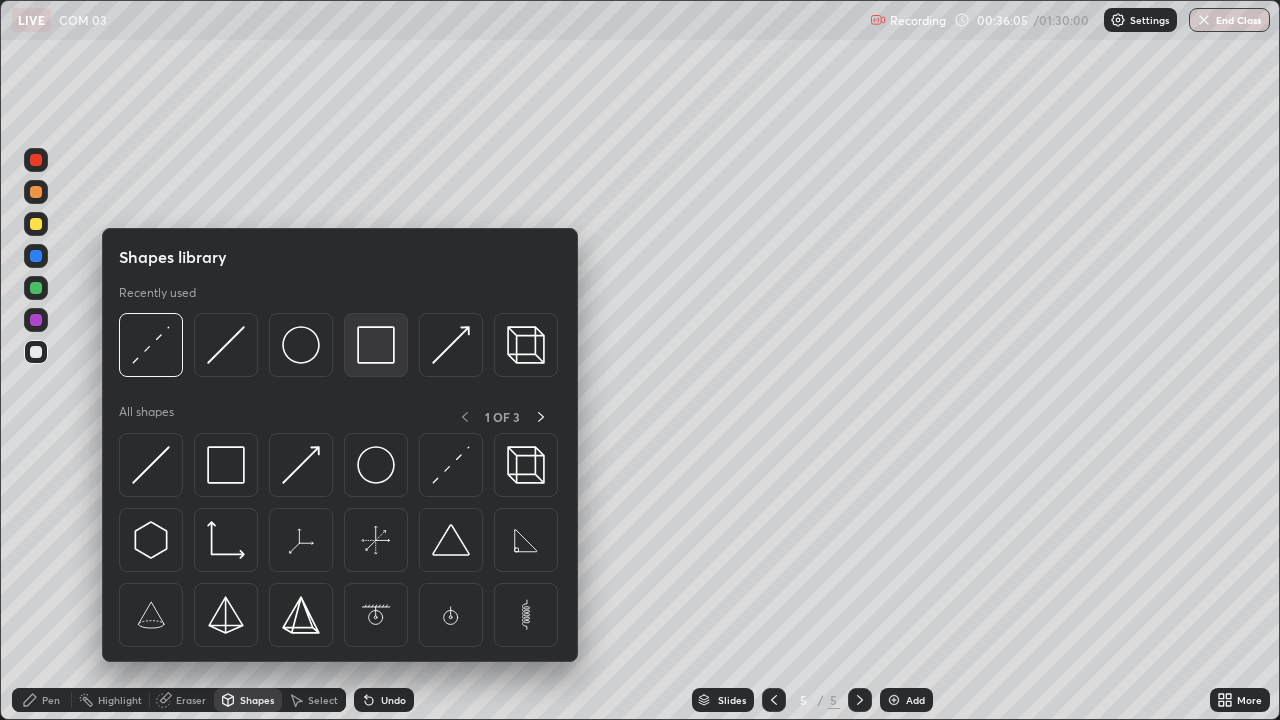 click at bounding box center (376, 345) 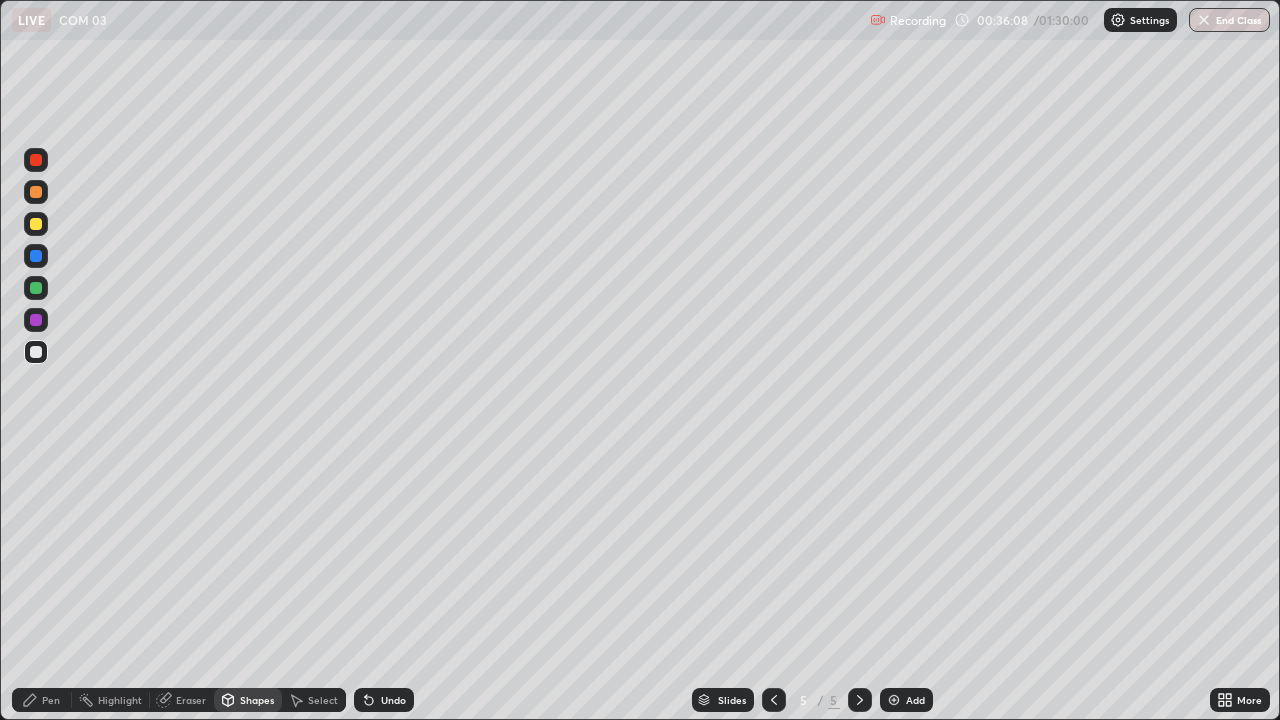 click on "Shapes" at bounding box center (257, 700) 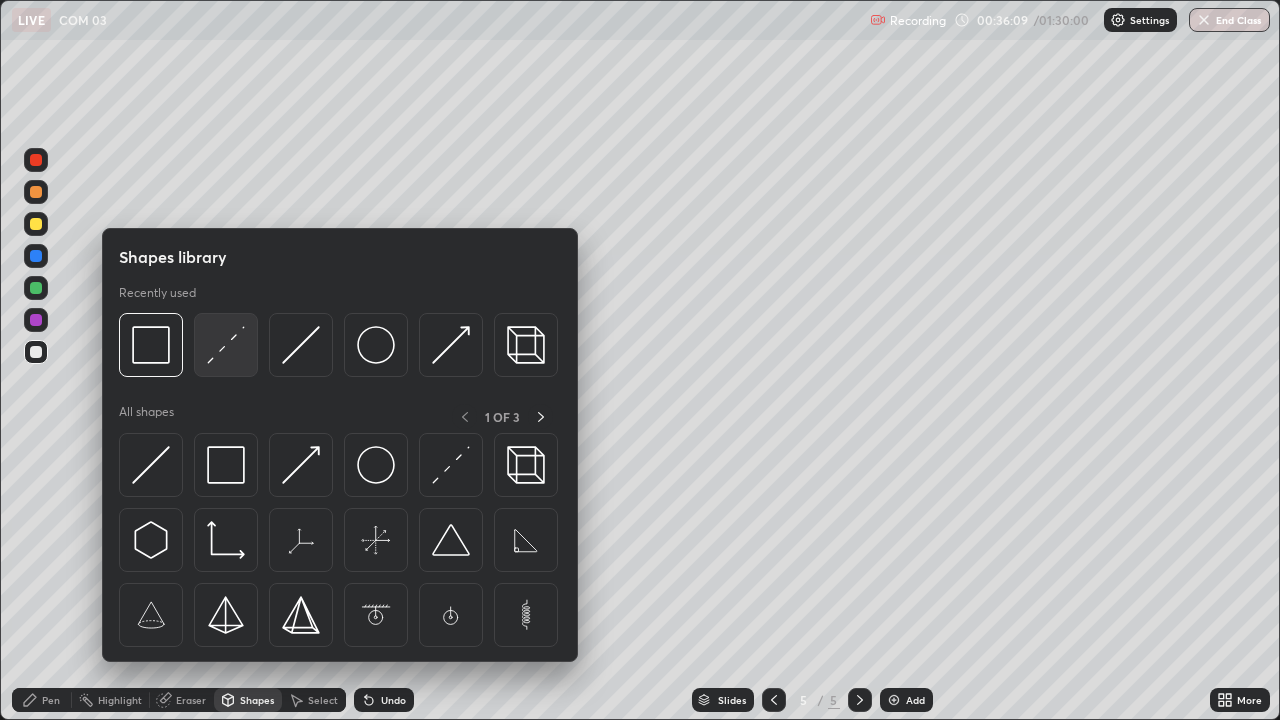 click at bounding box center (226, 345) 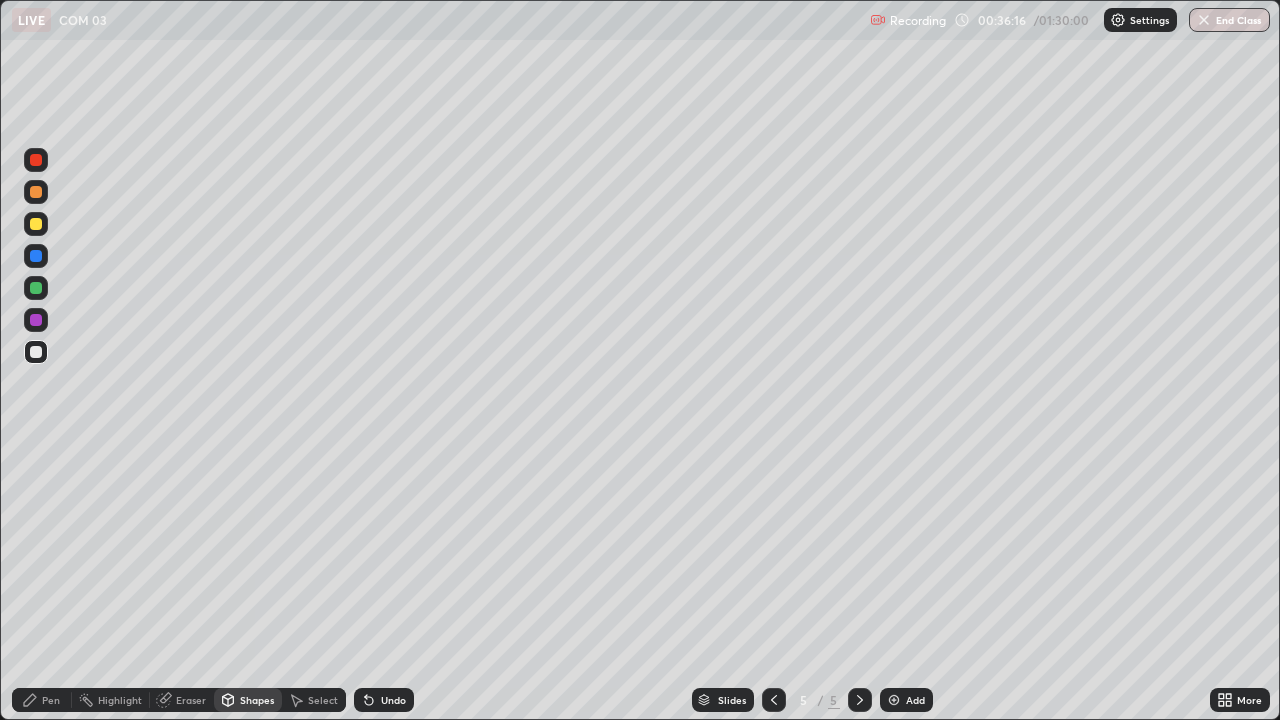 click on "Pen" at bounding box center [42, 700] 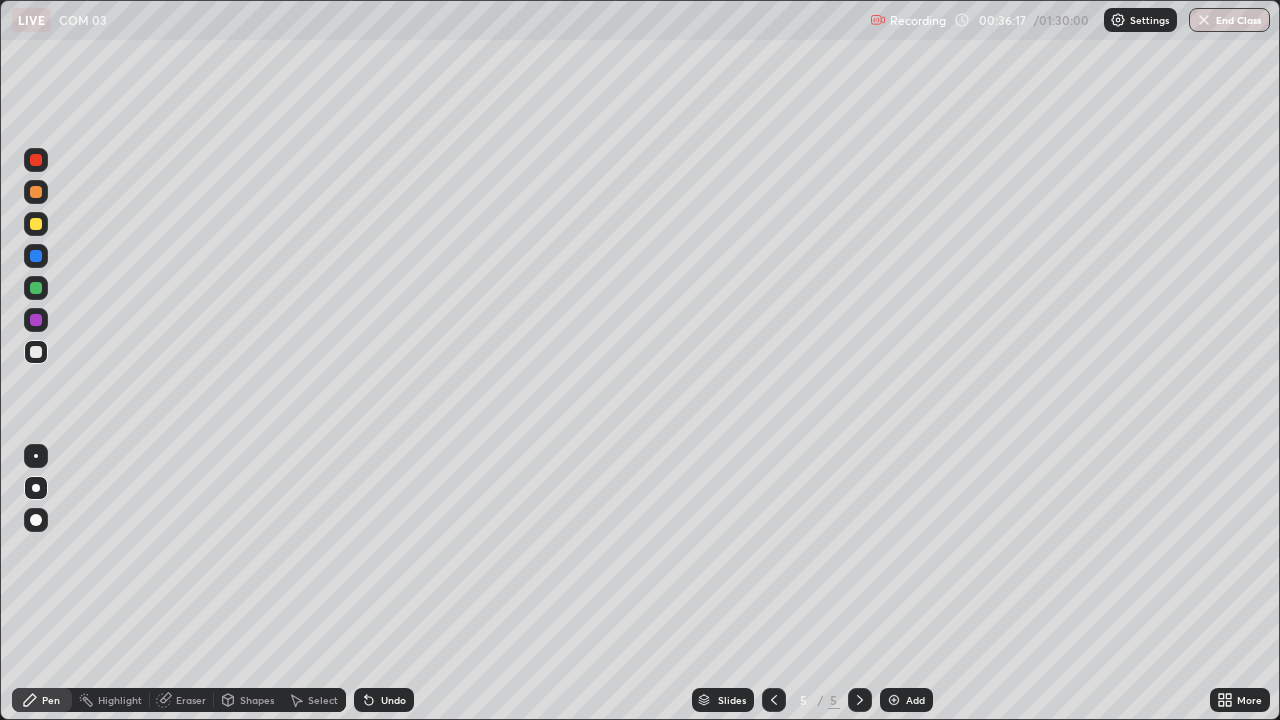 click at bounding box center [36, 352] 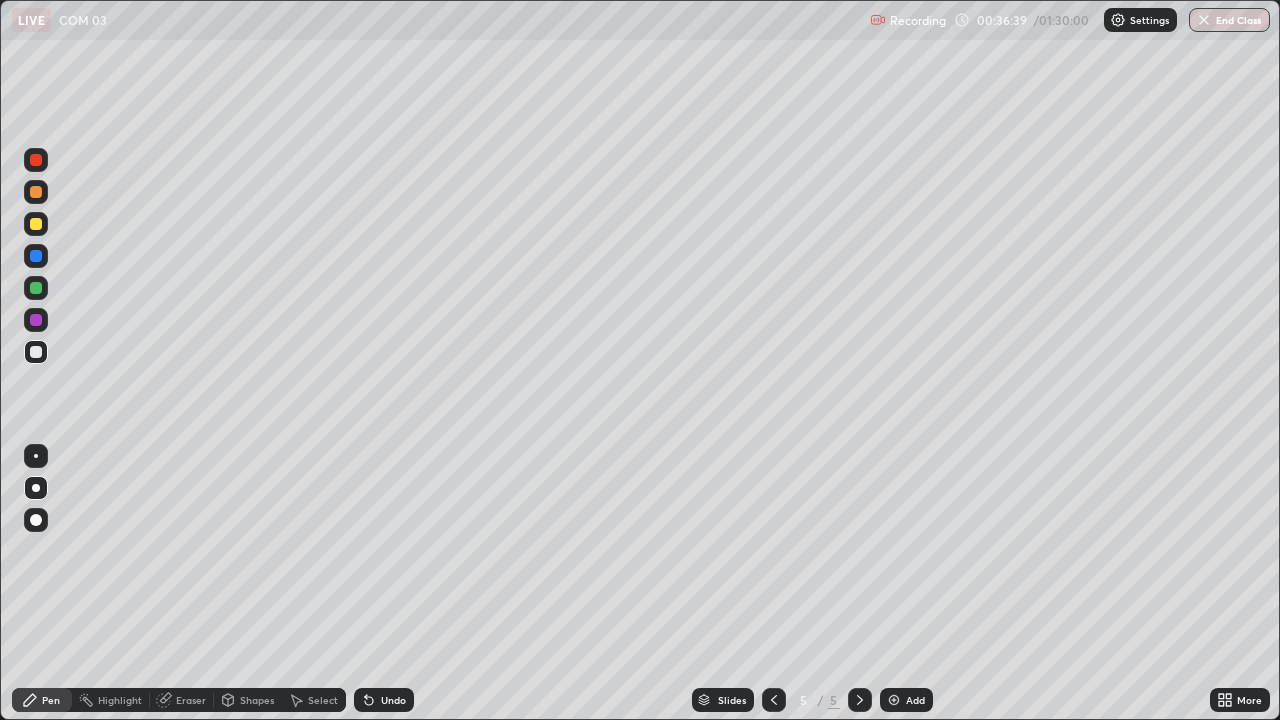 click on "Shapes" at bounding box center [257, 700] 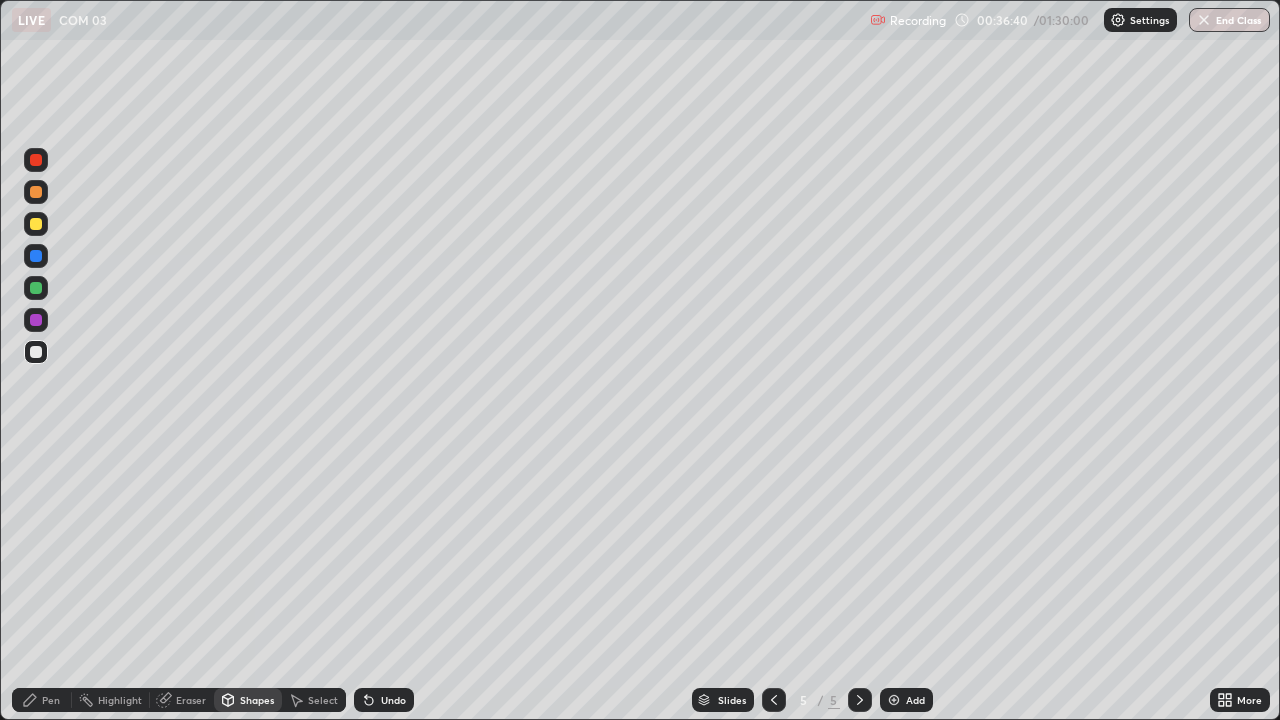 click at bounding box center (36, 352) 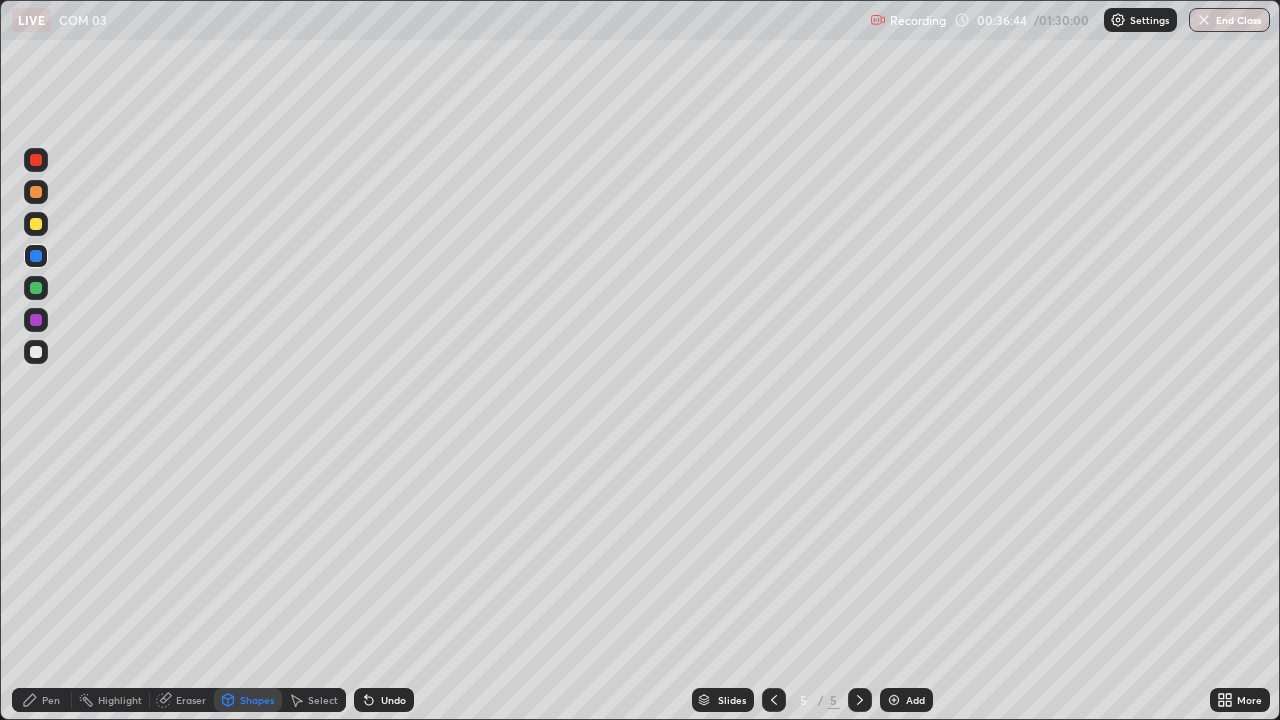 click on "Pen" at bounding box center [51, 700] 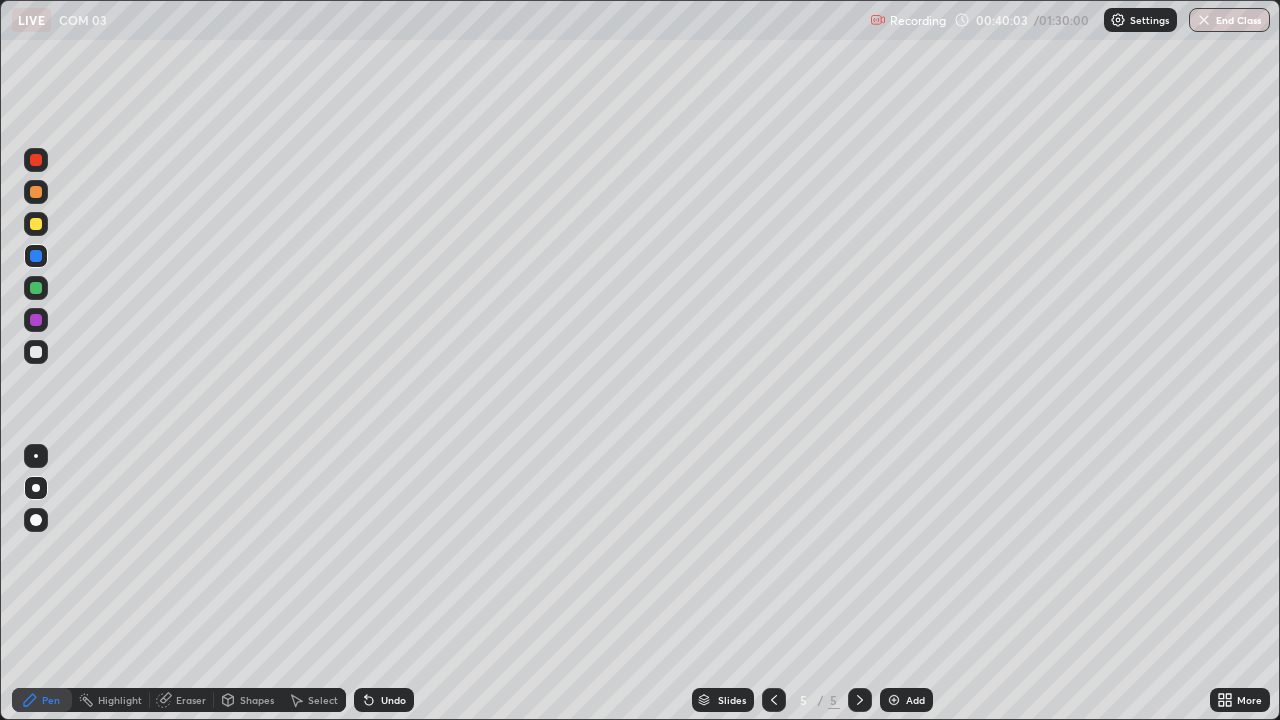 click at bounding box center [36, 352] 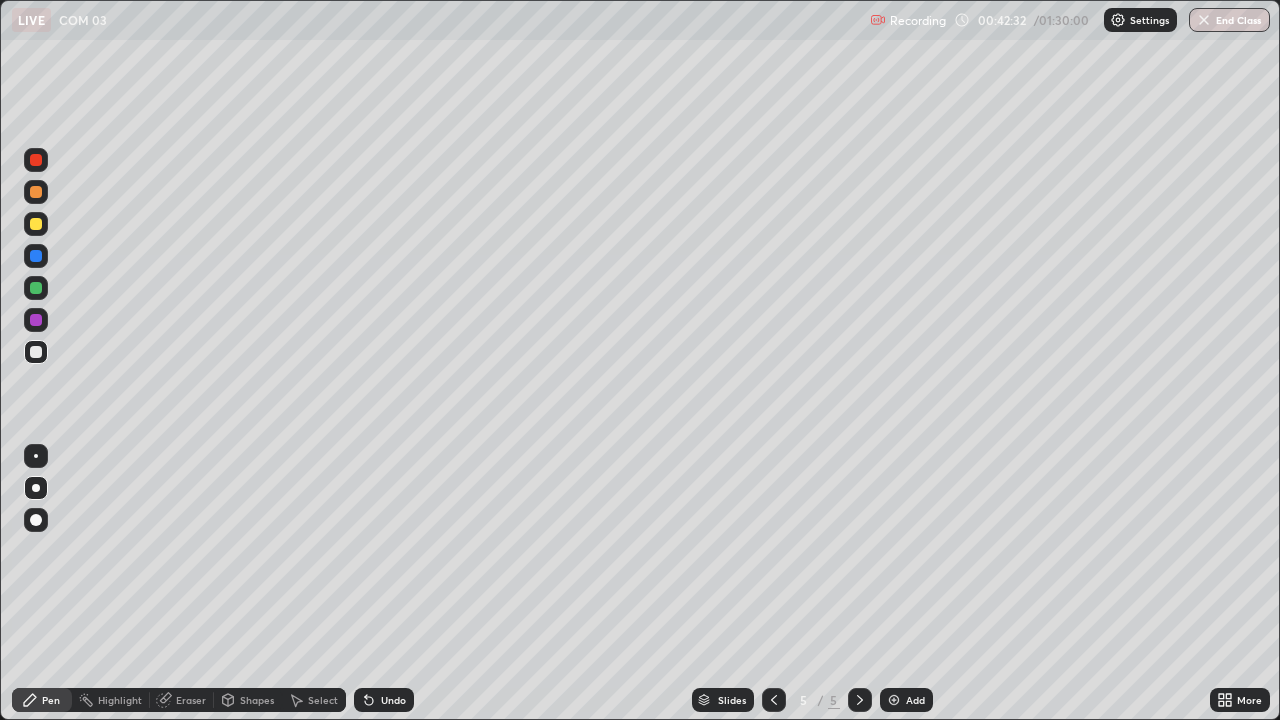click on "Undo" at bounding box center (384, 700) 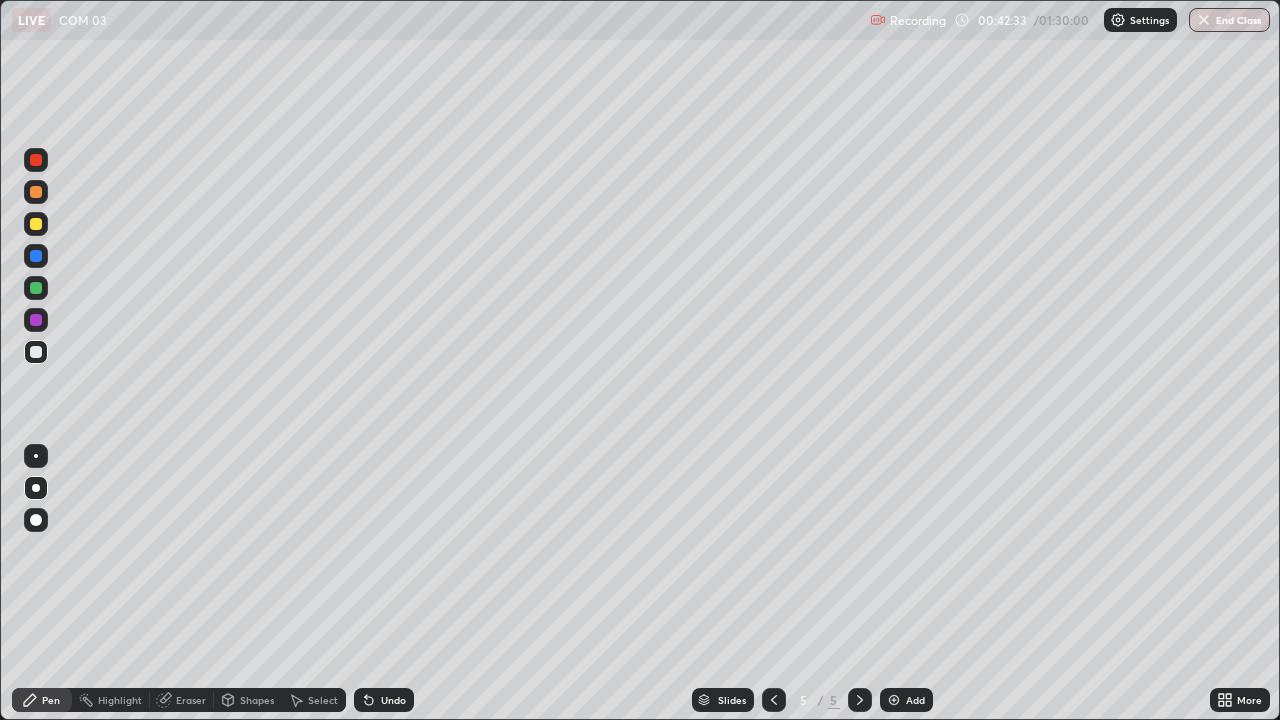 click on "Undo" at bounding box center [393, 700] 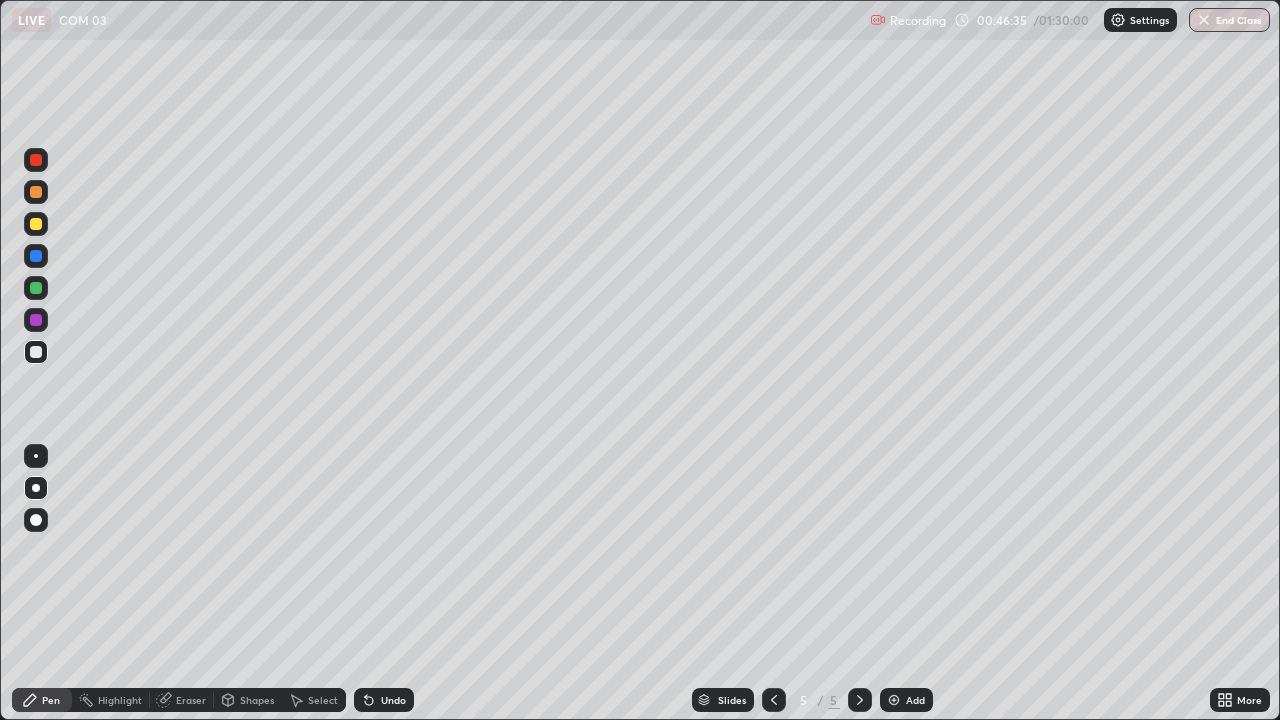 click at bounding box center [860, 700] 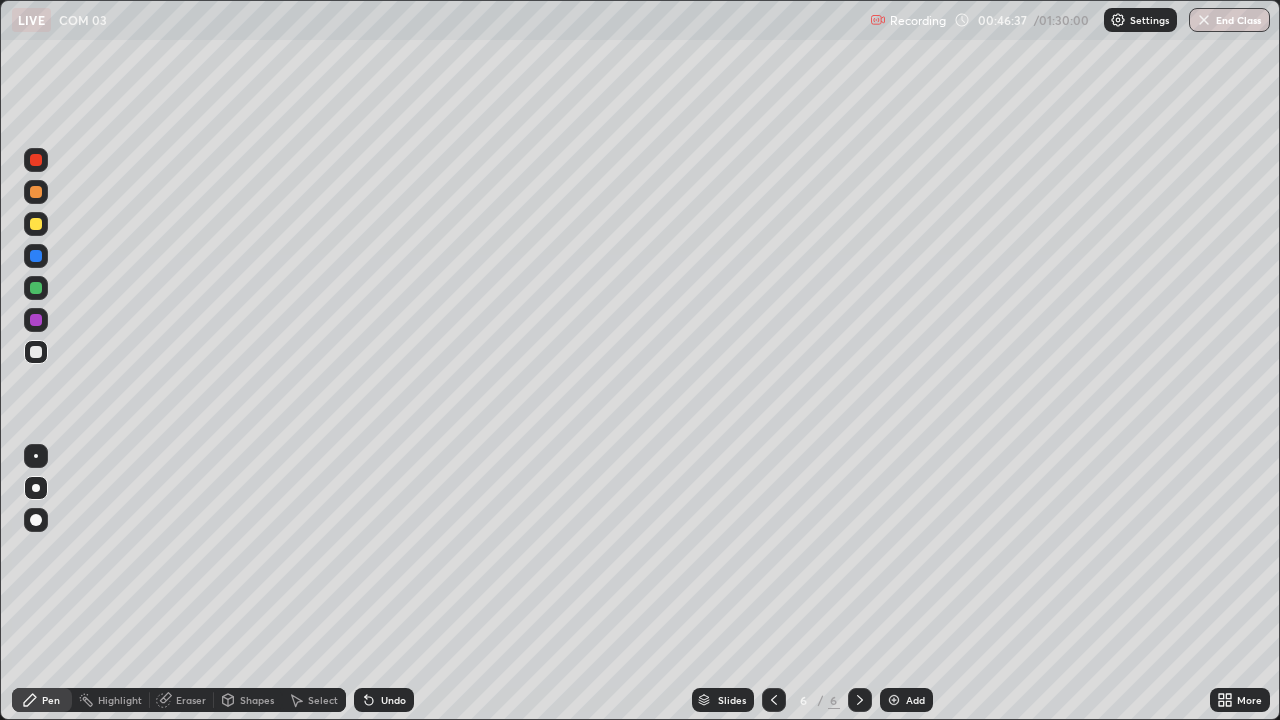click at bounding box center (36, 352) 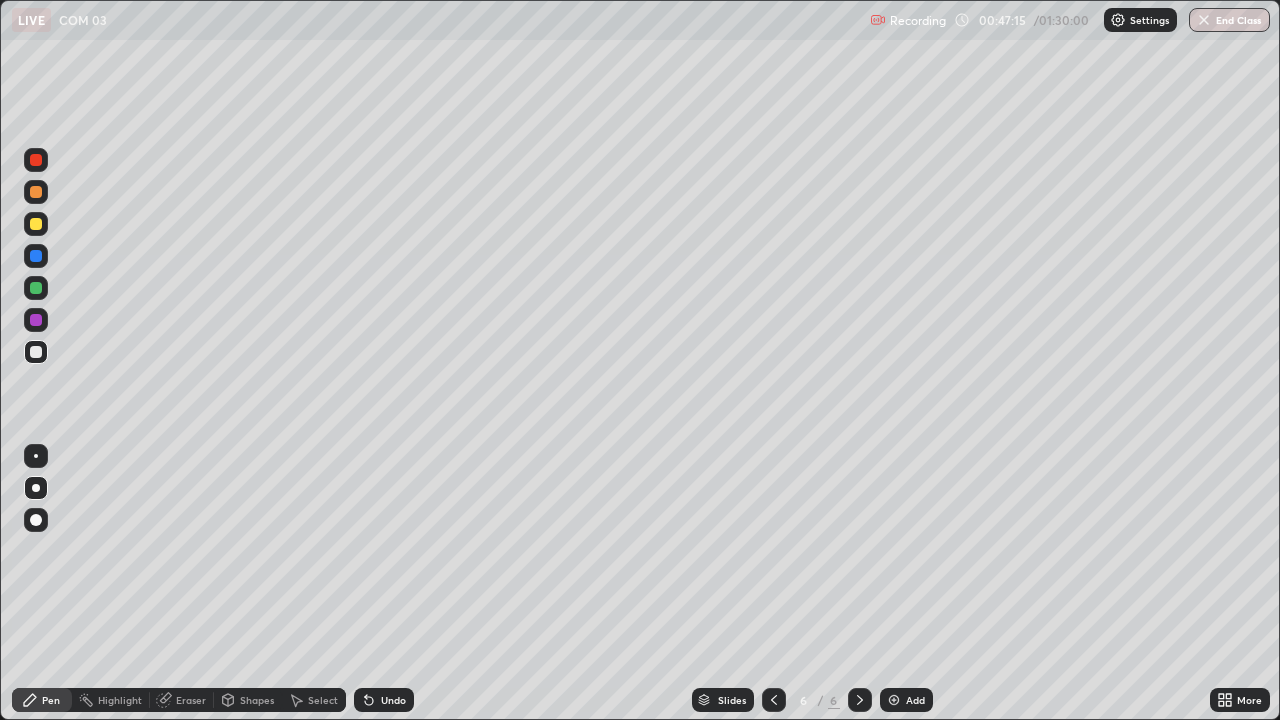click on "Shapes" at bounding box center (257, 700) 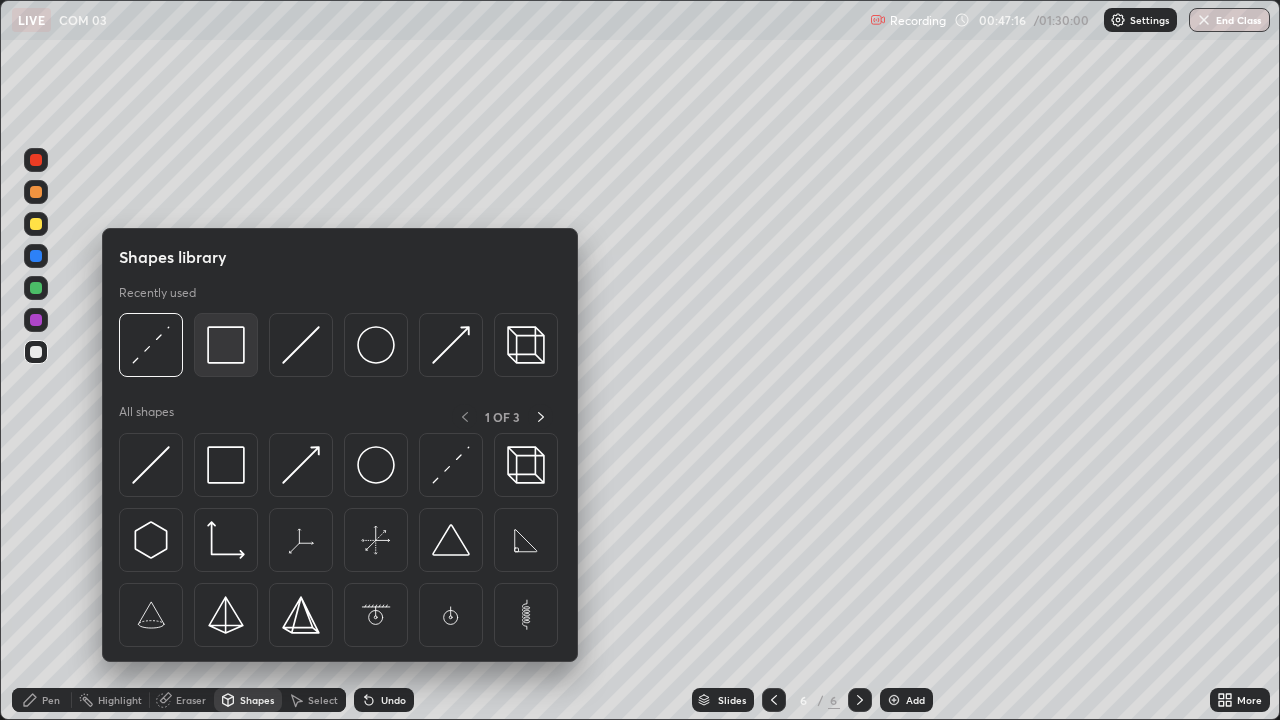 click at bounding box center (226, 345) 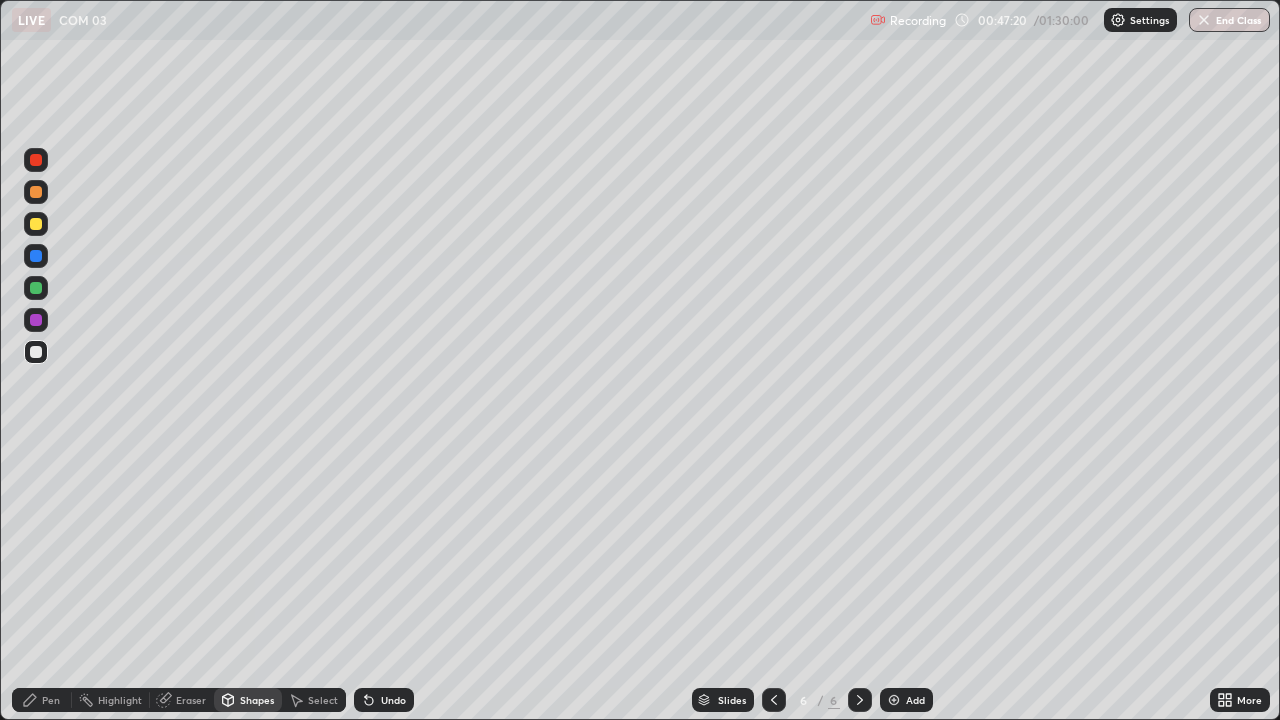click on "Shapes" at bounding box center [248, 700] 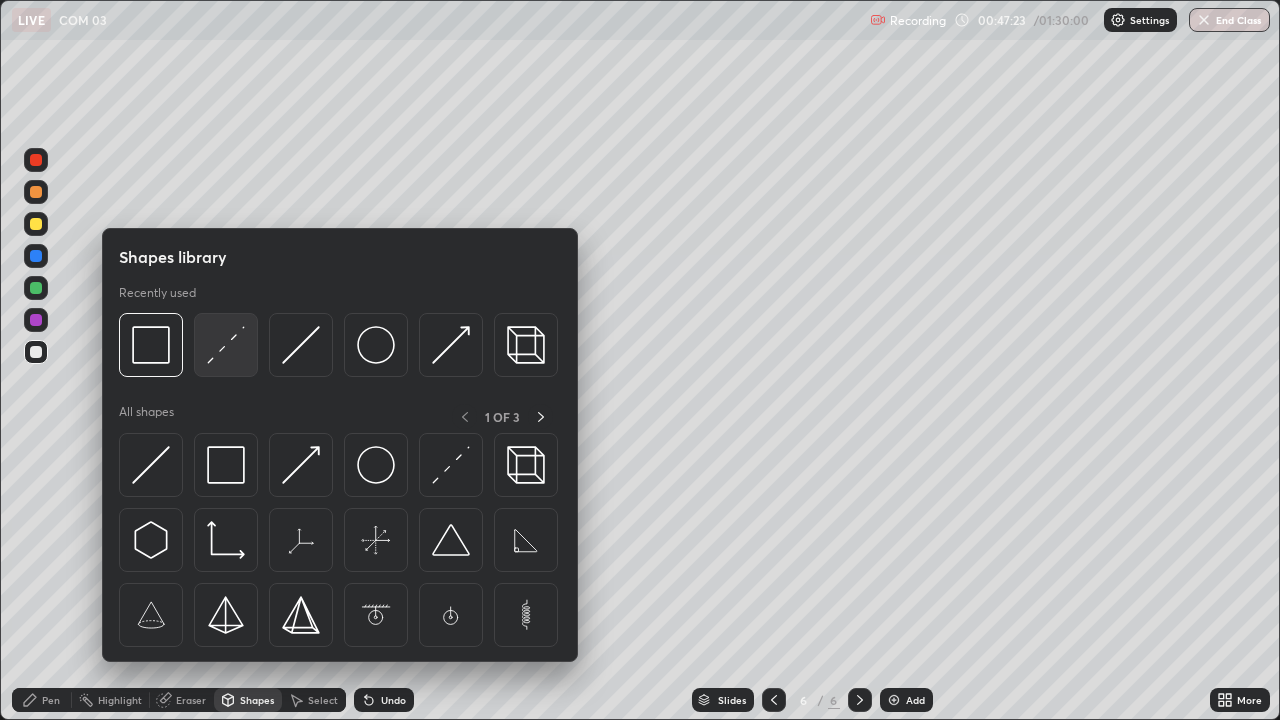 click at bounding box center [226, 345] 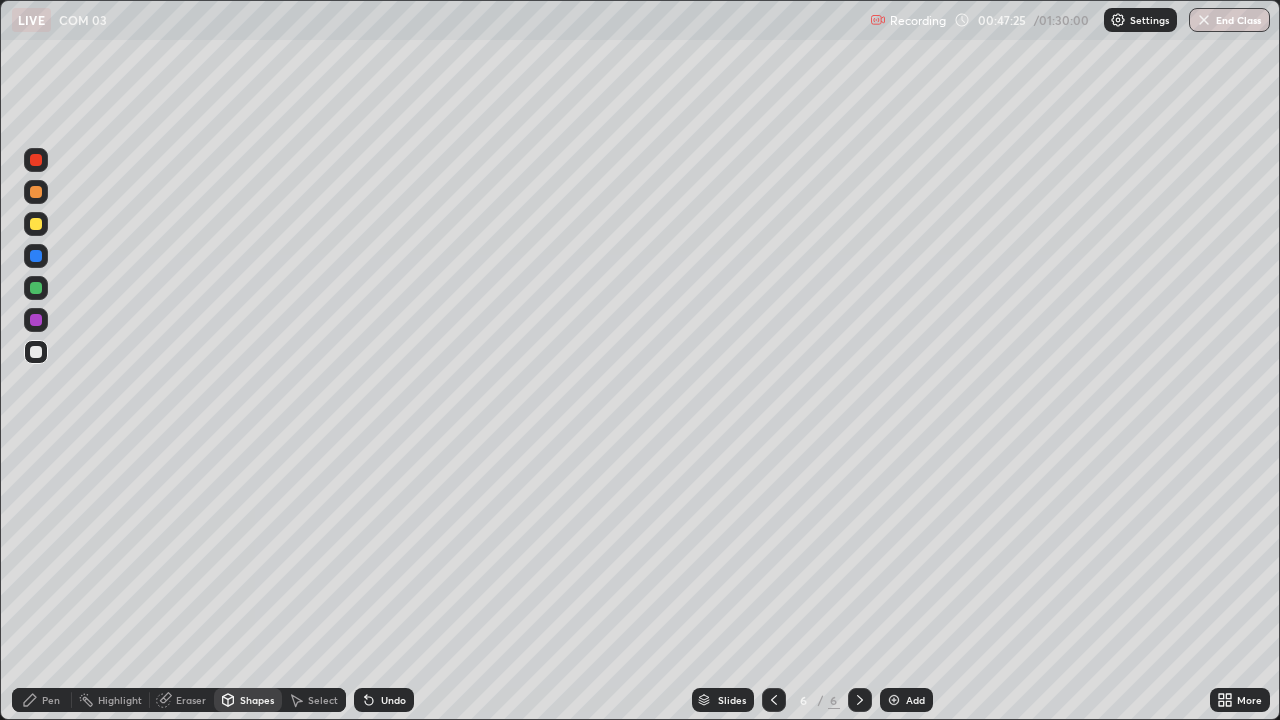 click at bounding box center [36, 224] 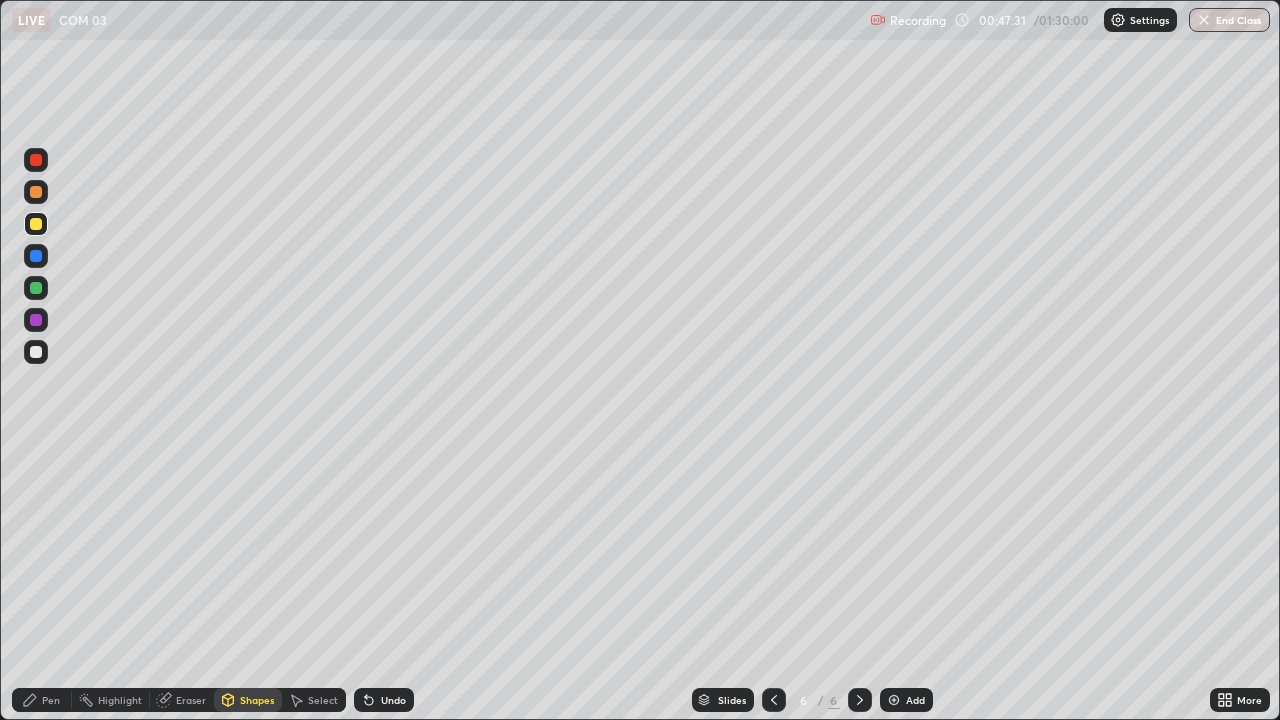 click on "Pen" at bounding box center [51, 700] 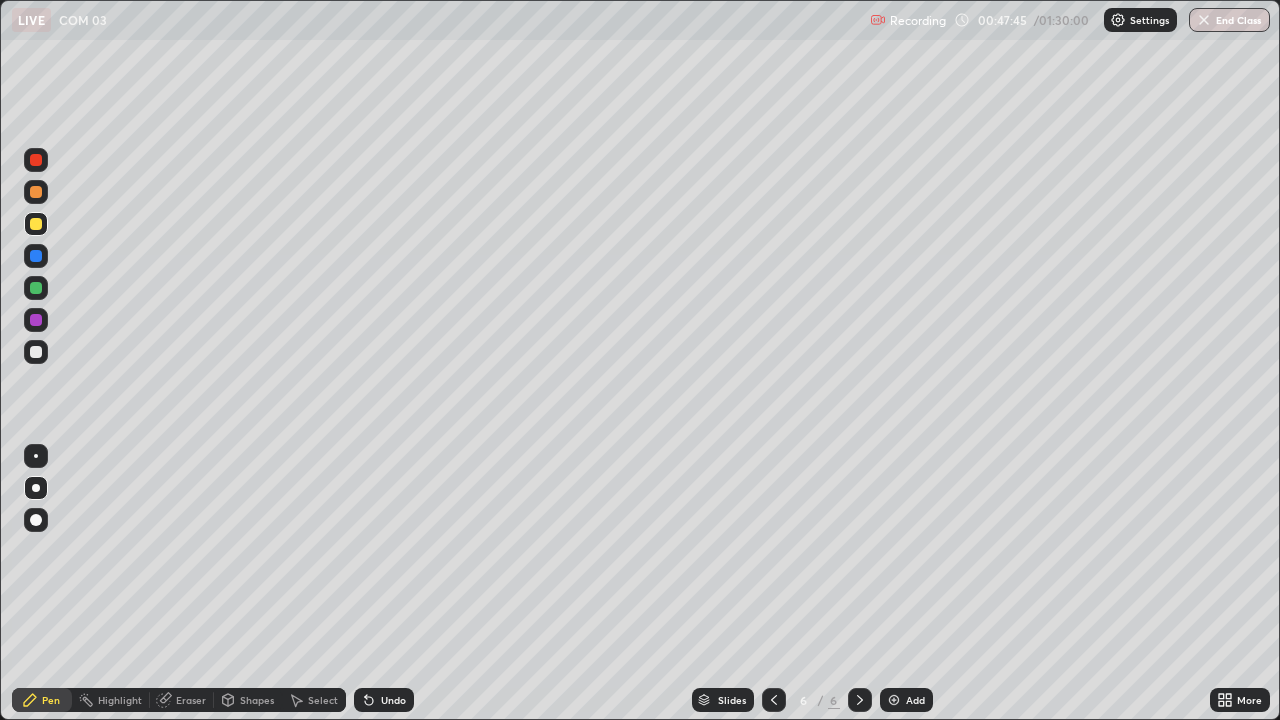click at bounding box center (36, 352) 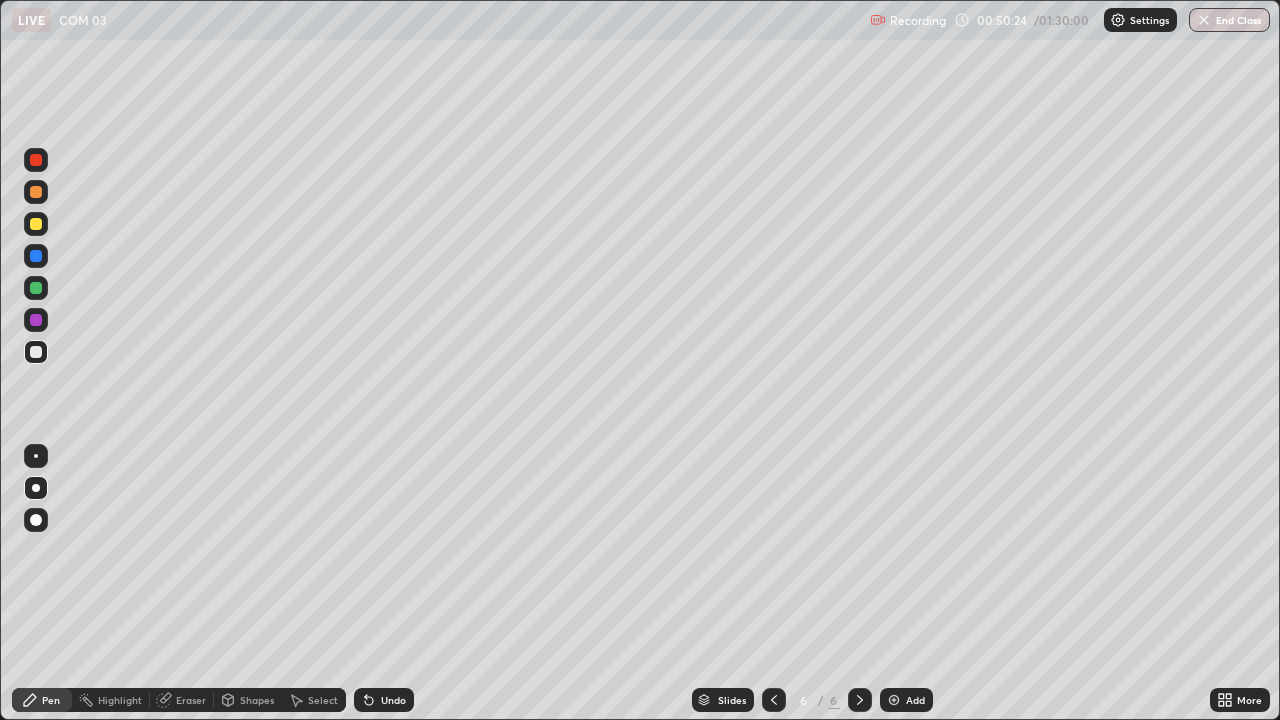 click at bounding box center (36, 352) 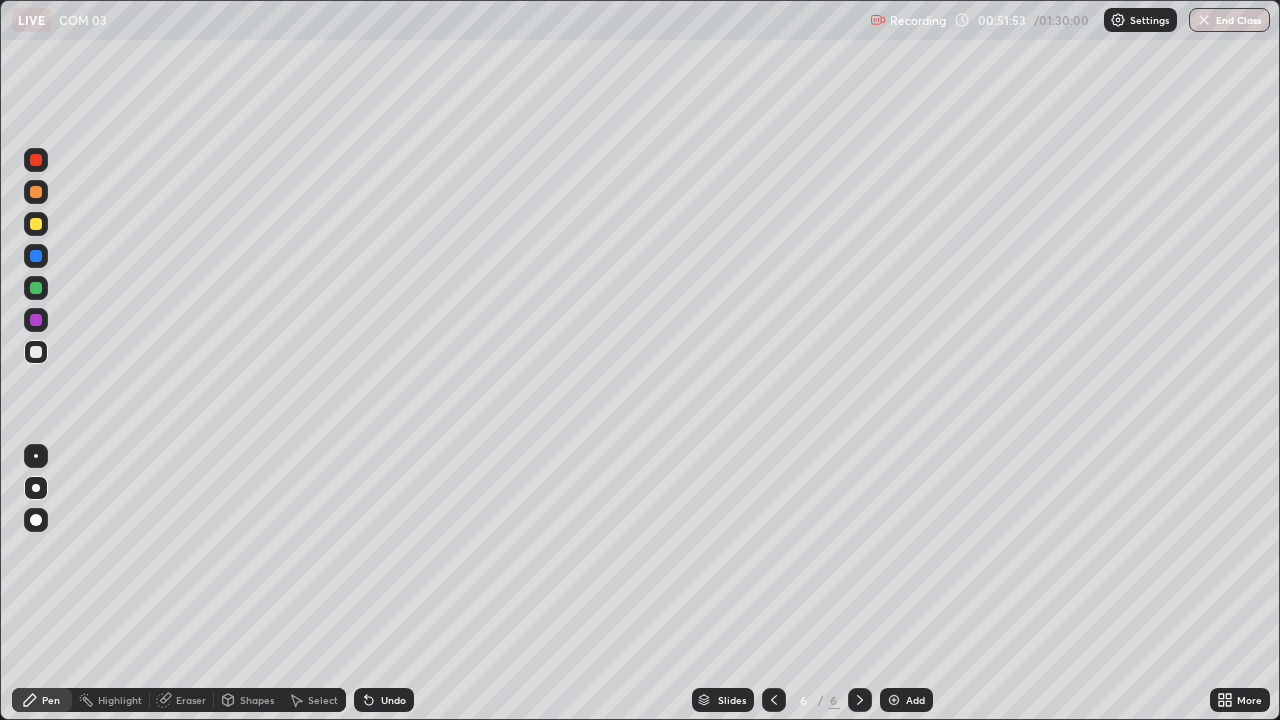 click at bounding box center [36, 256] 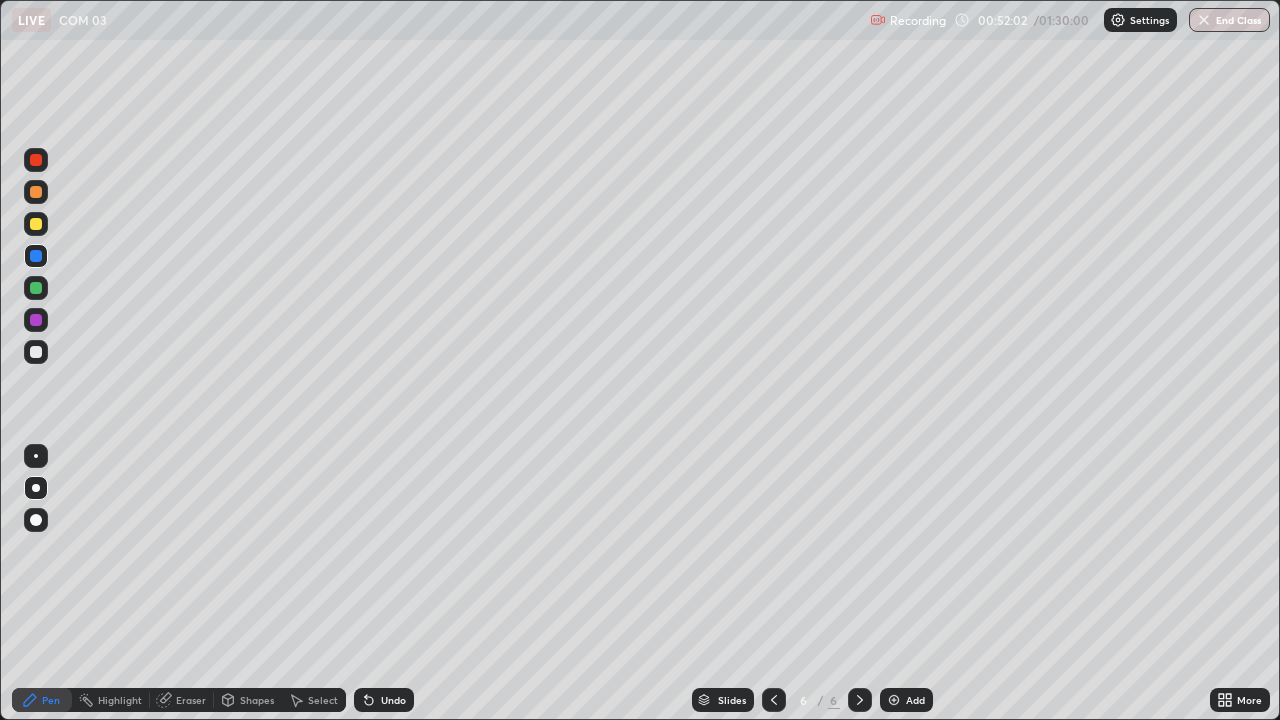 click at bounding box center [36, 352] 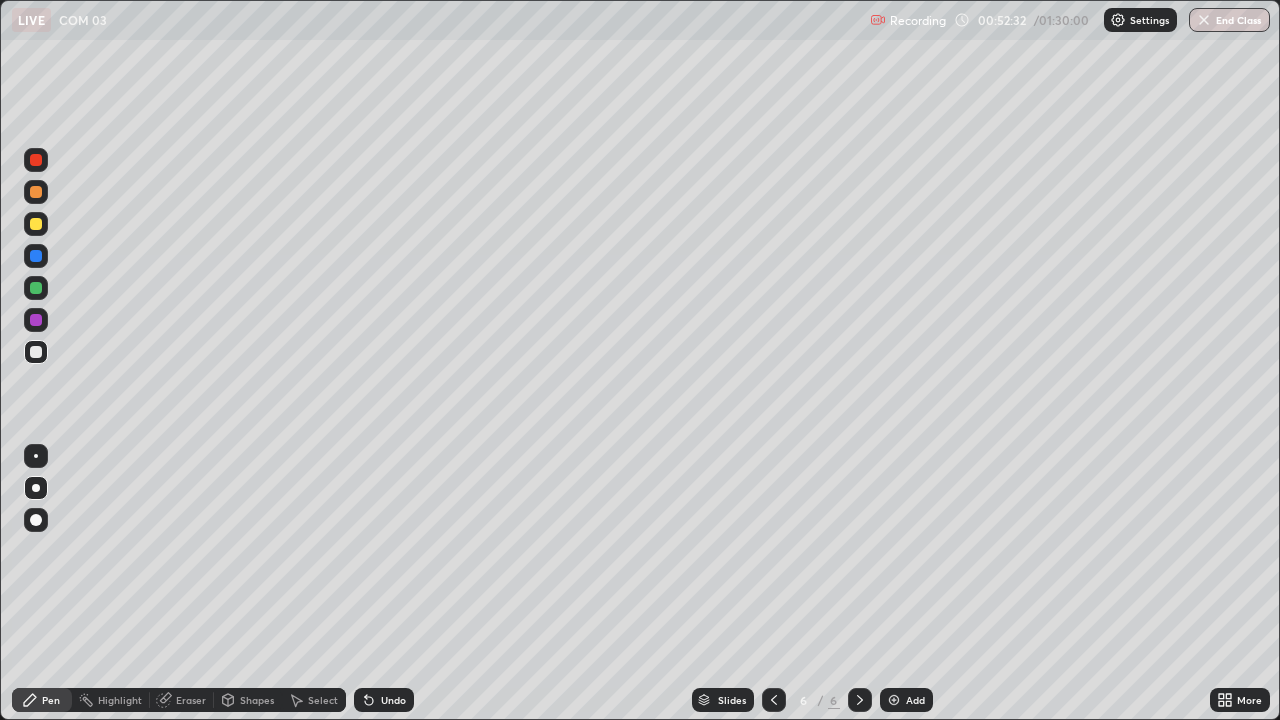 click on "Shapes" at bounding box center (257, 700) 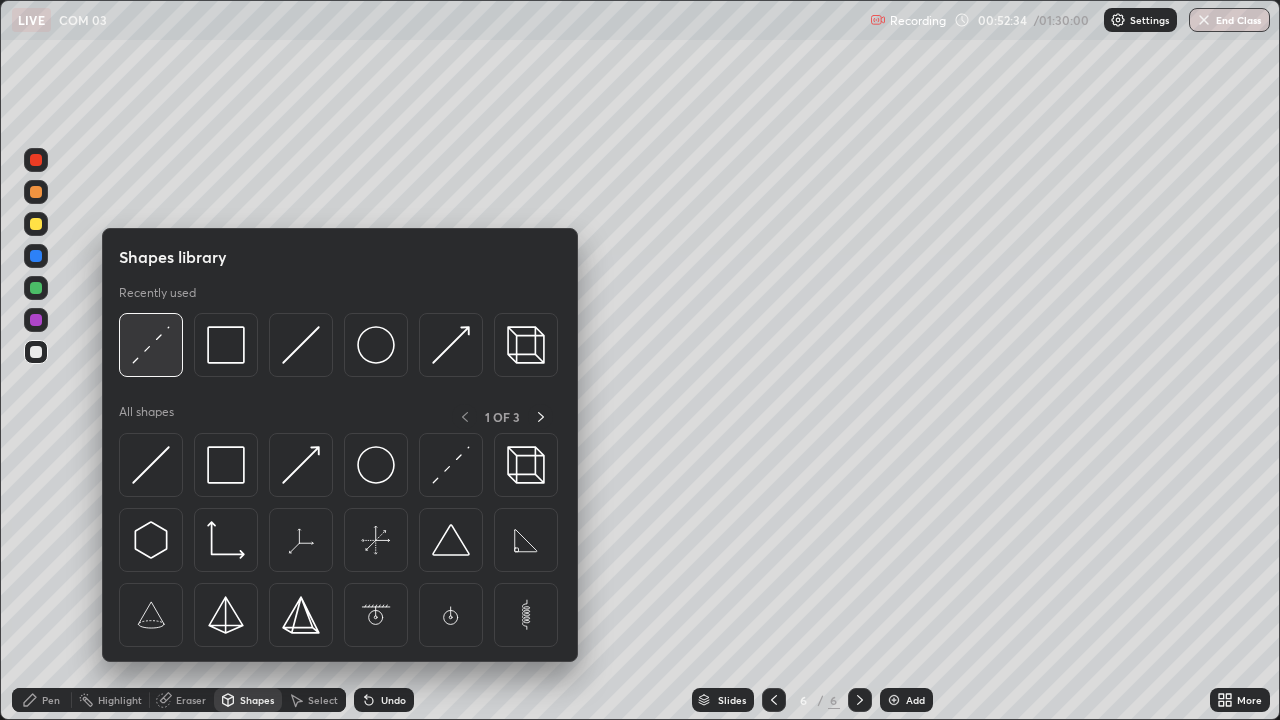 click at bounding box center [151, 345] 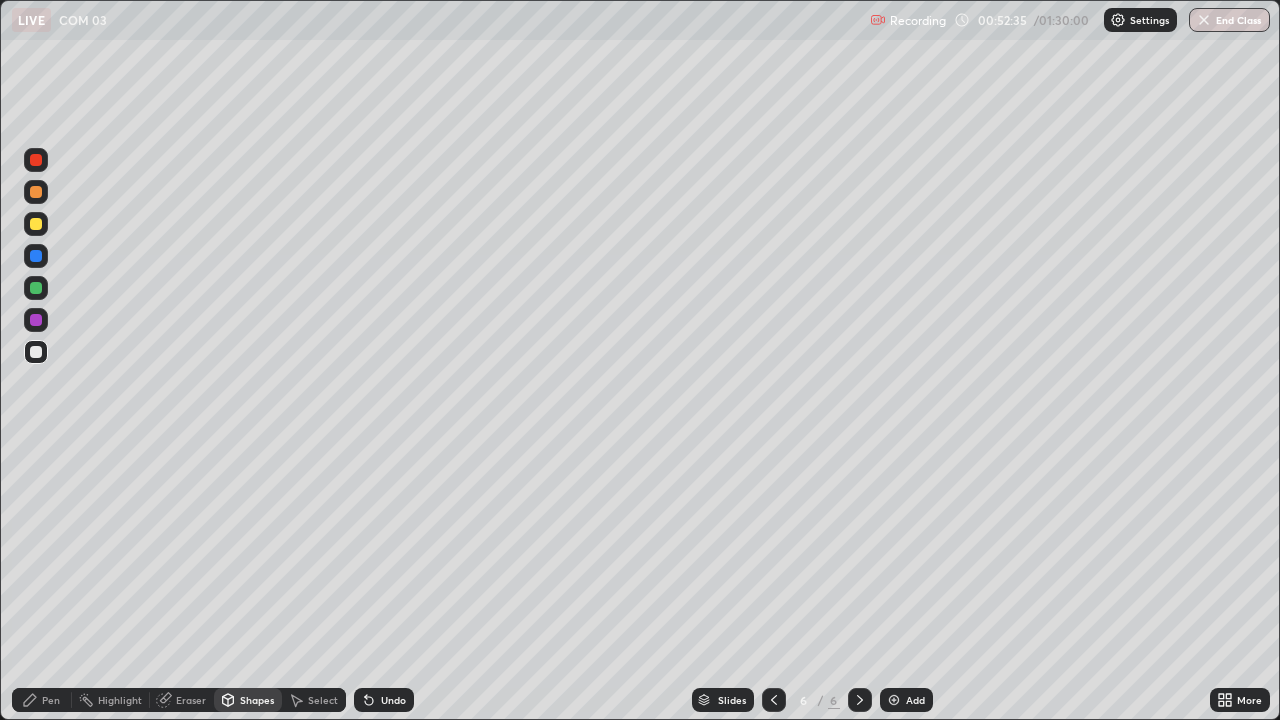 click at bounding box center [36, 256] 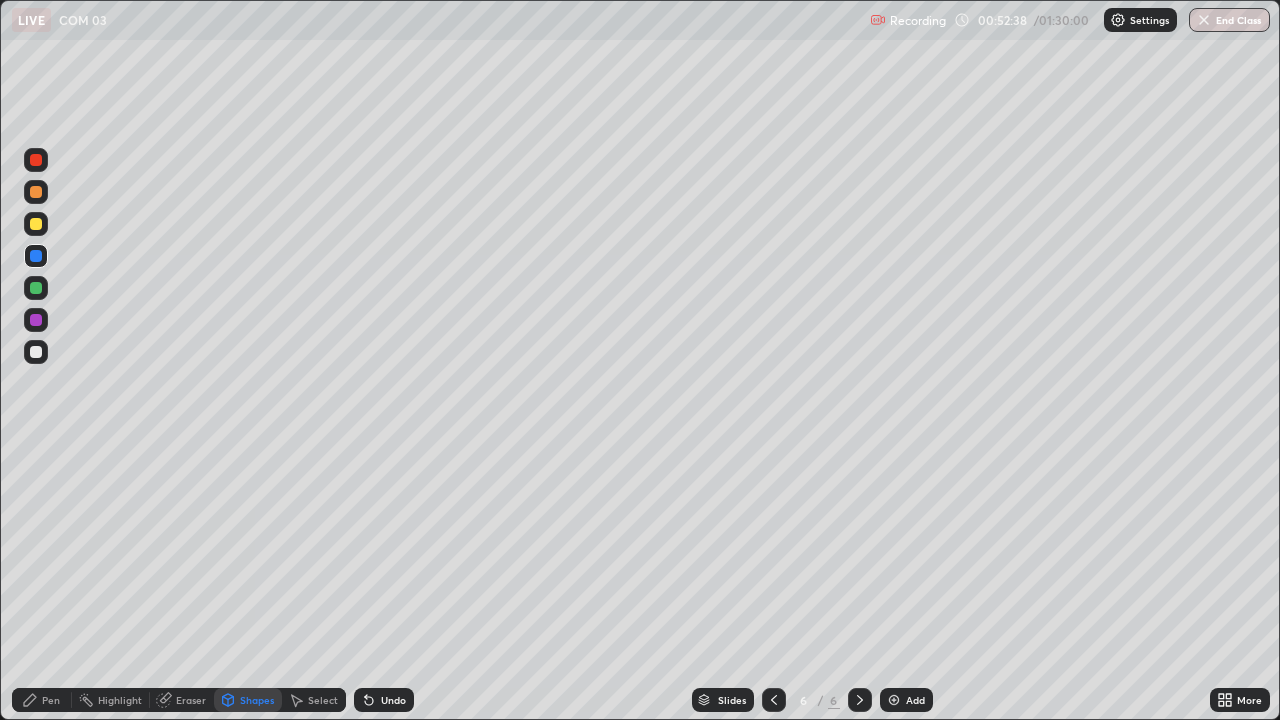 click on "Pen" at bounding box center (42, 700) 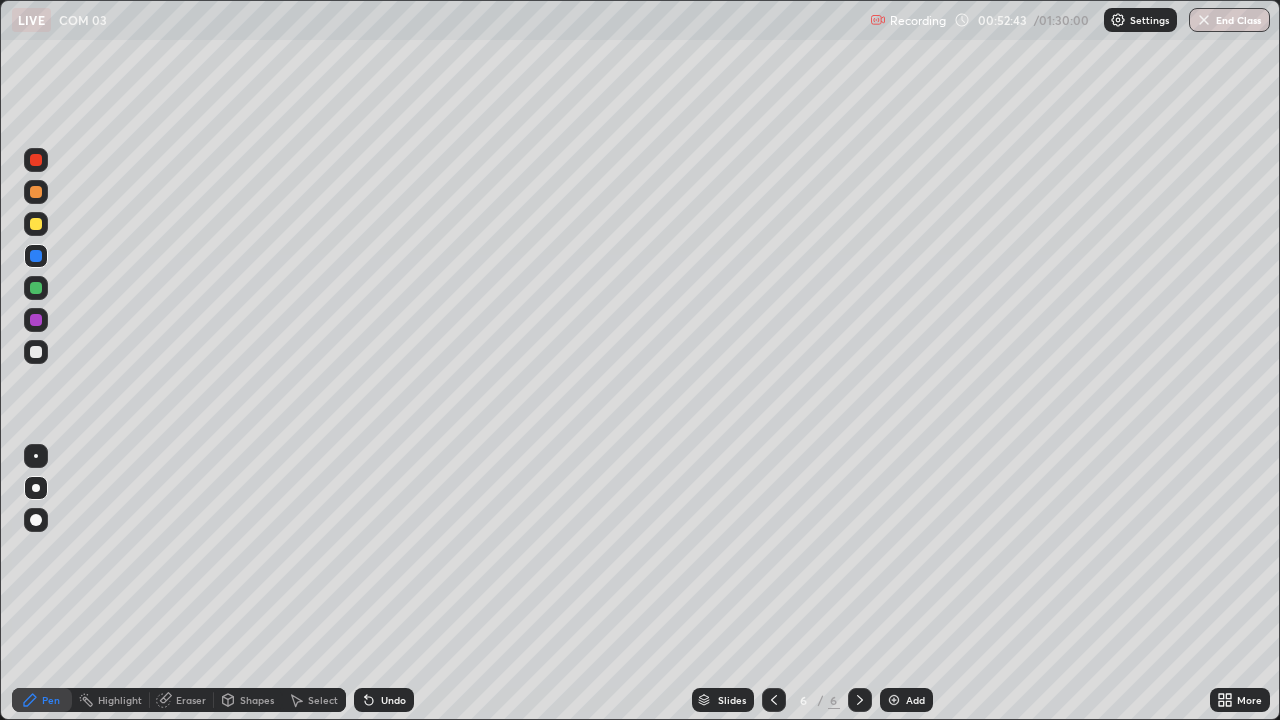 click at bounding box center [36, 352] 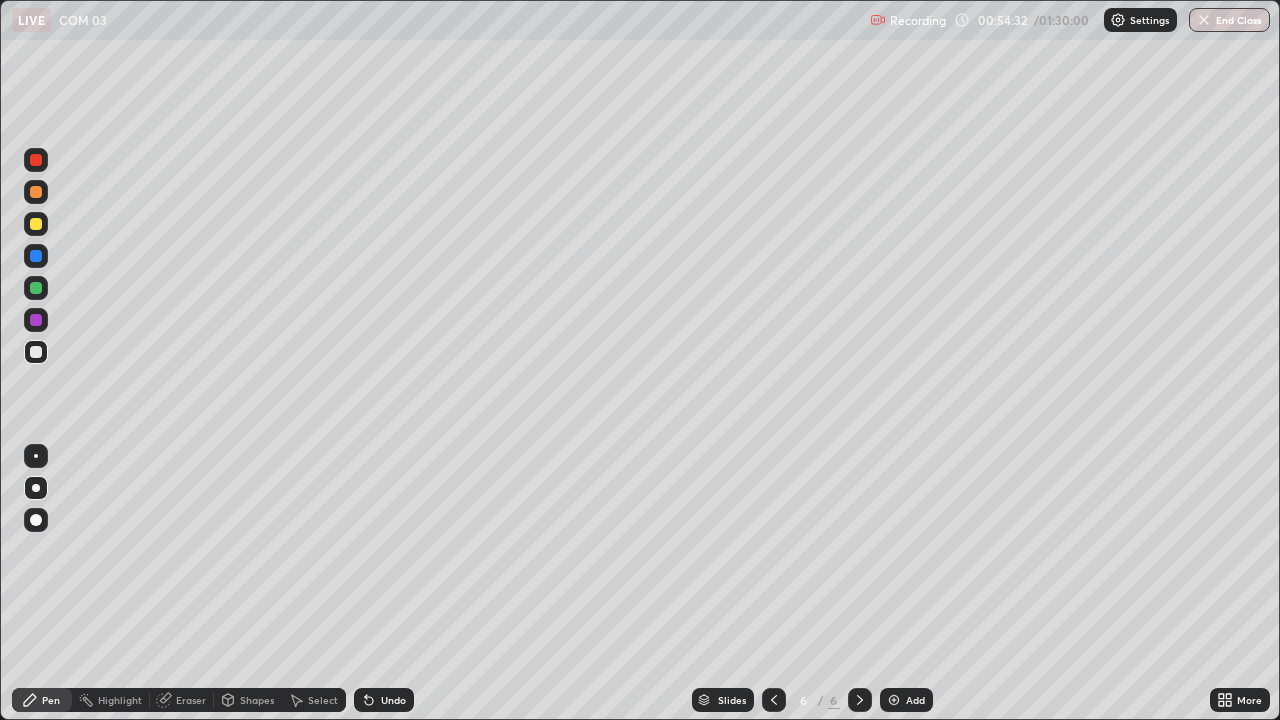 click 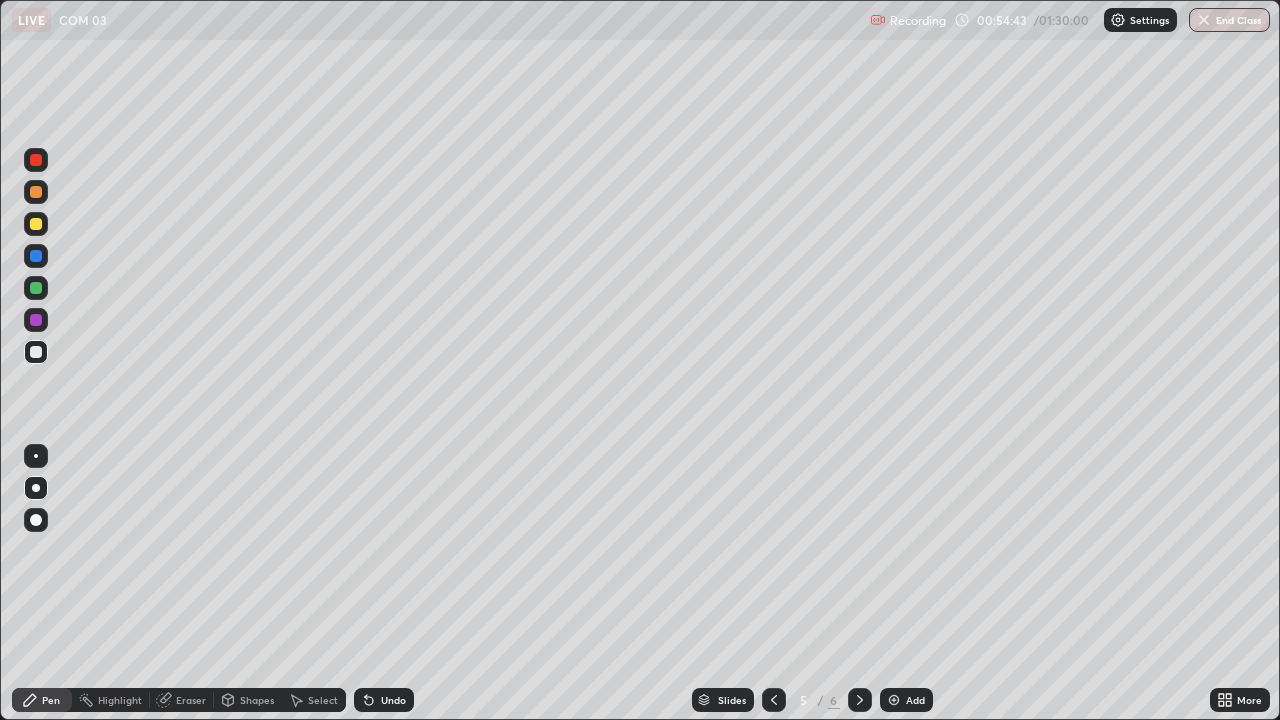 click 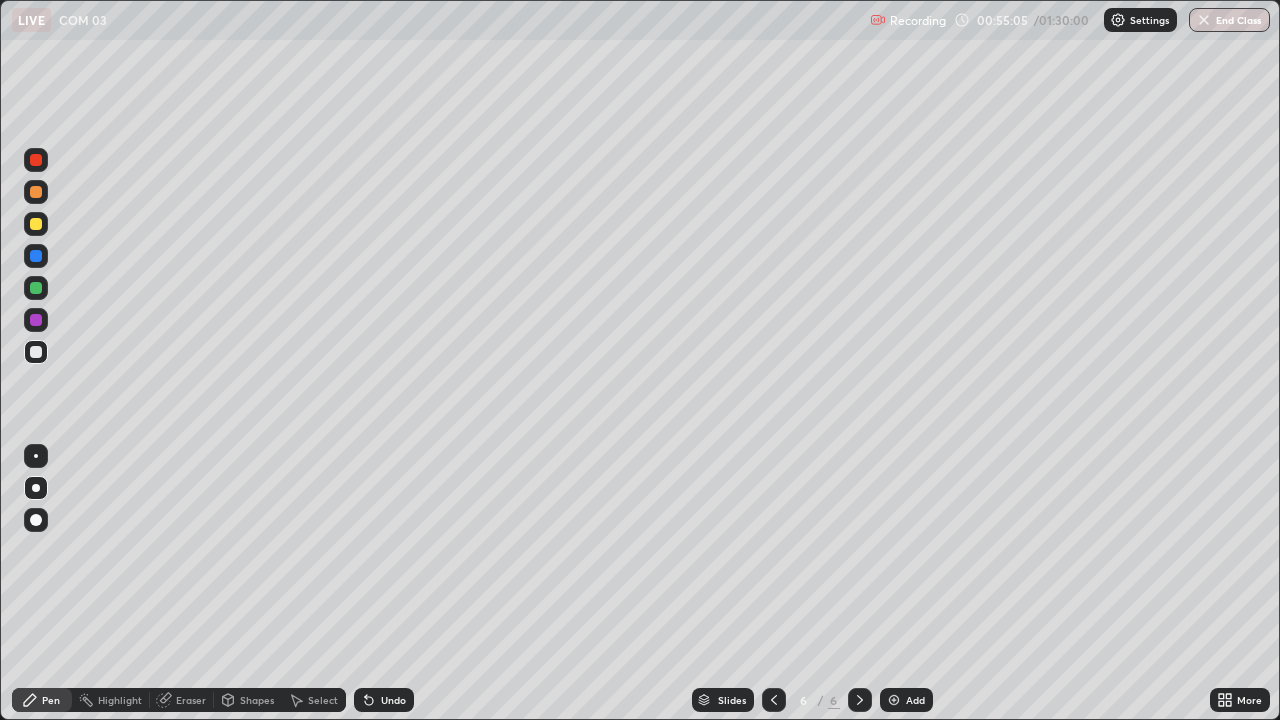 click at bounding box center [860, 700] 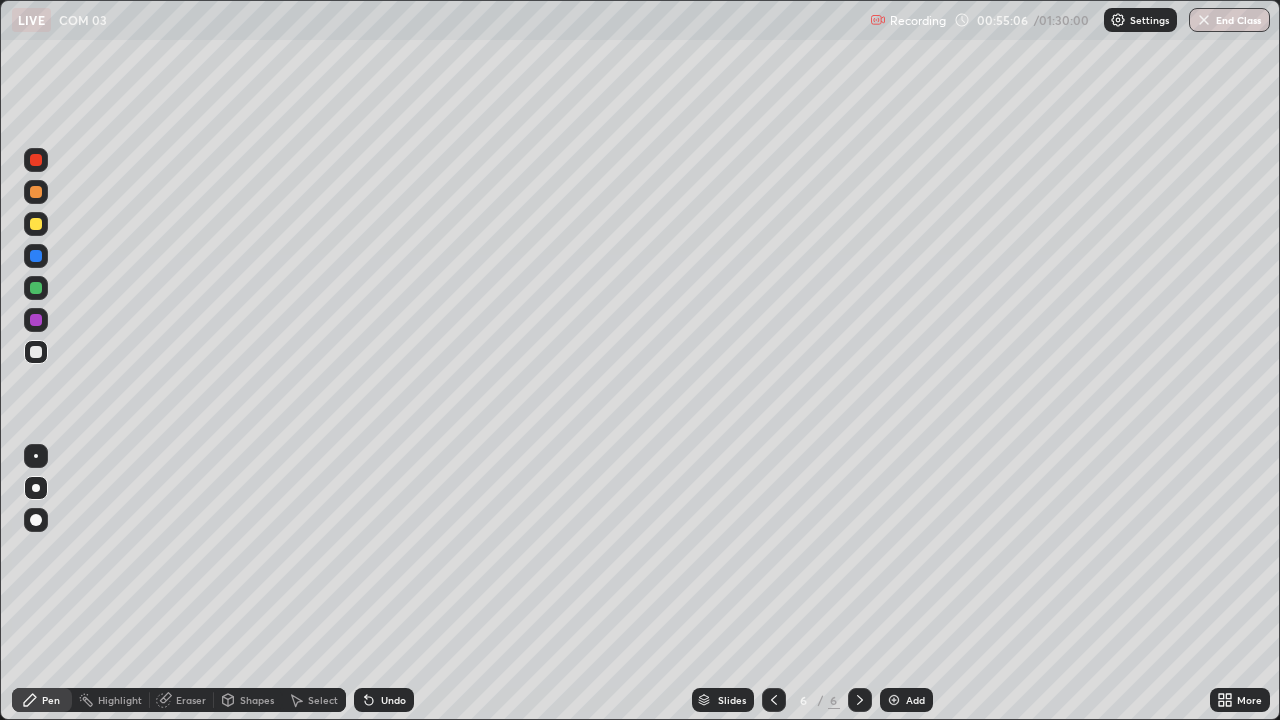 click on "Add" at bounding box center (915, 700) 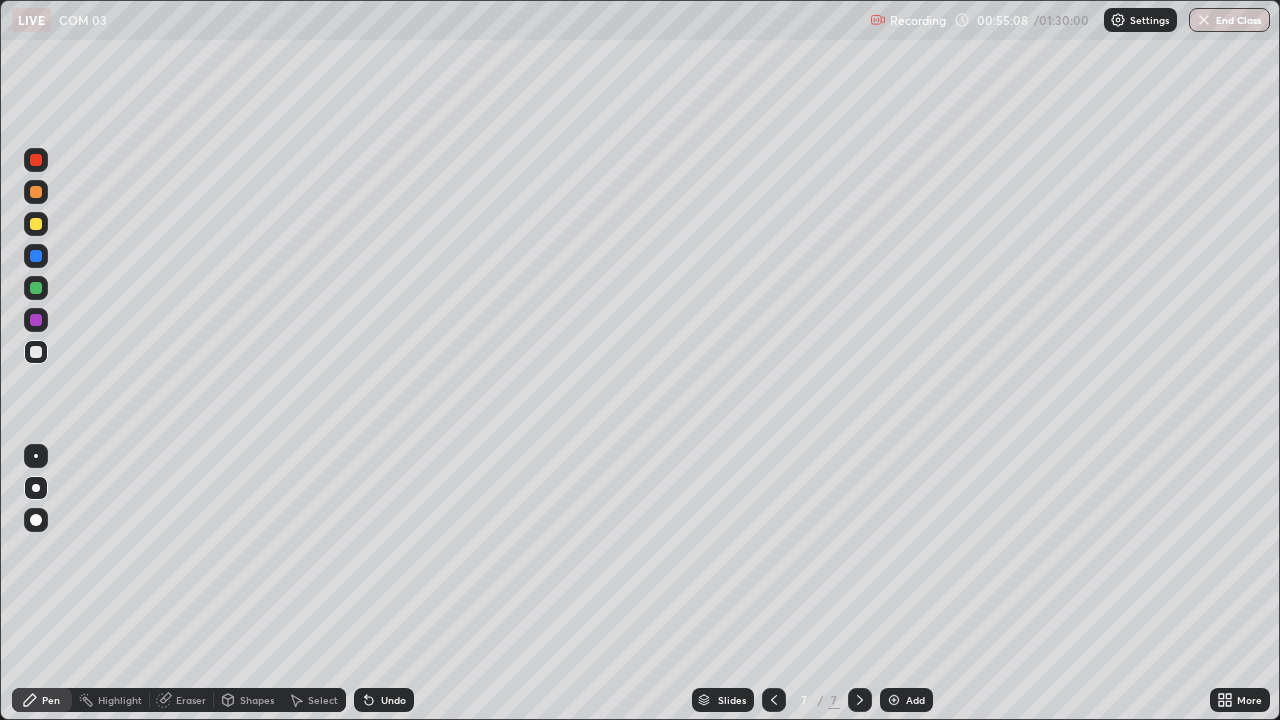 click at bounding box center (36, 352) 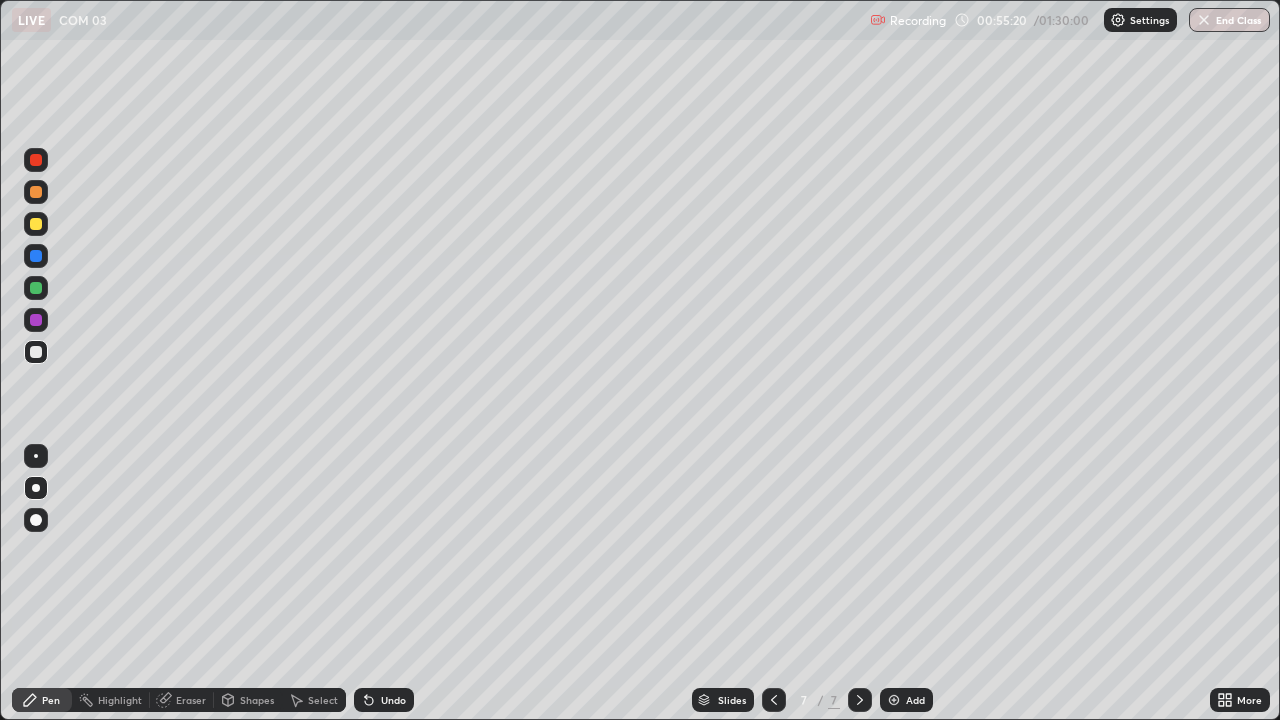 click at bounding box center [36, 224] 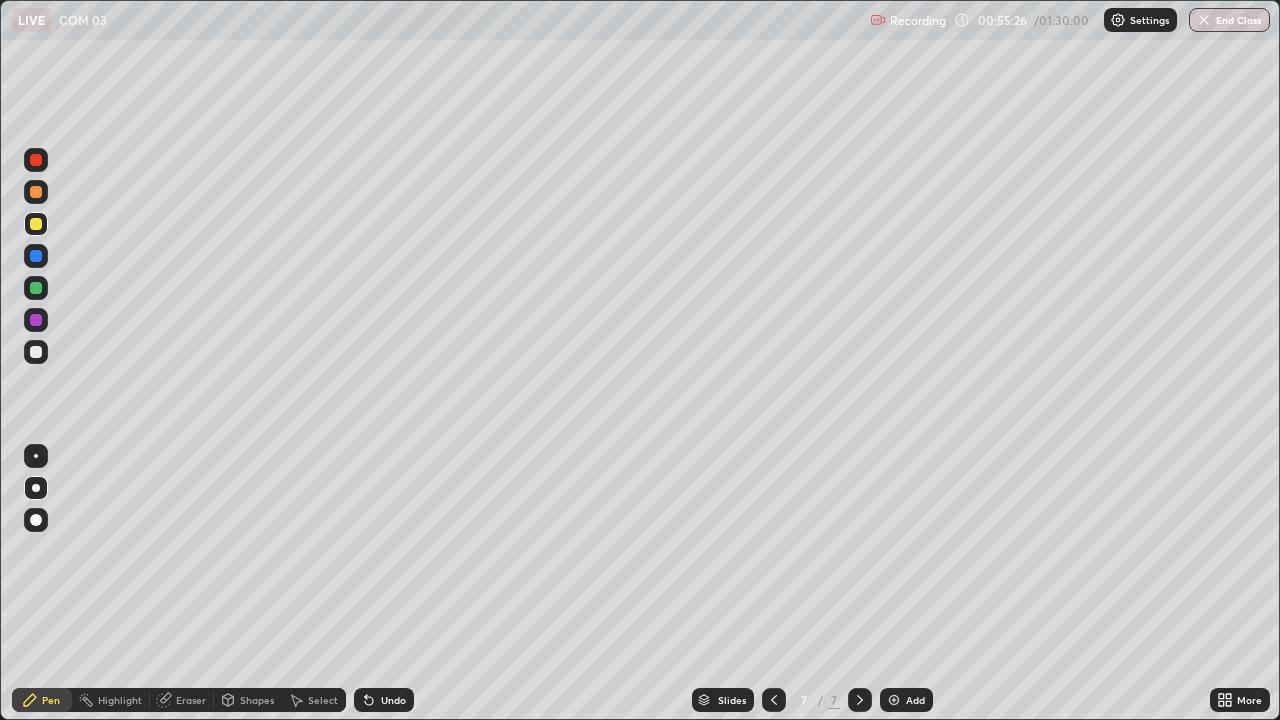 click at bounding box center (36, 352) 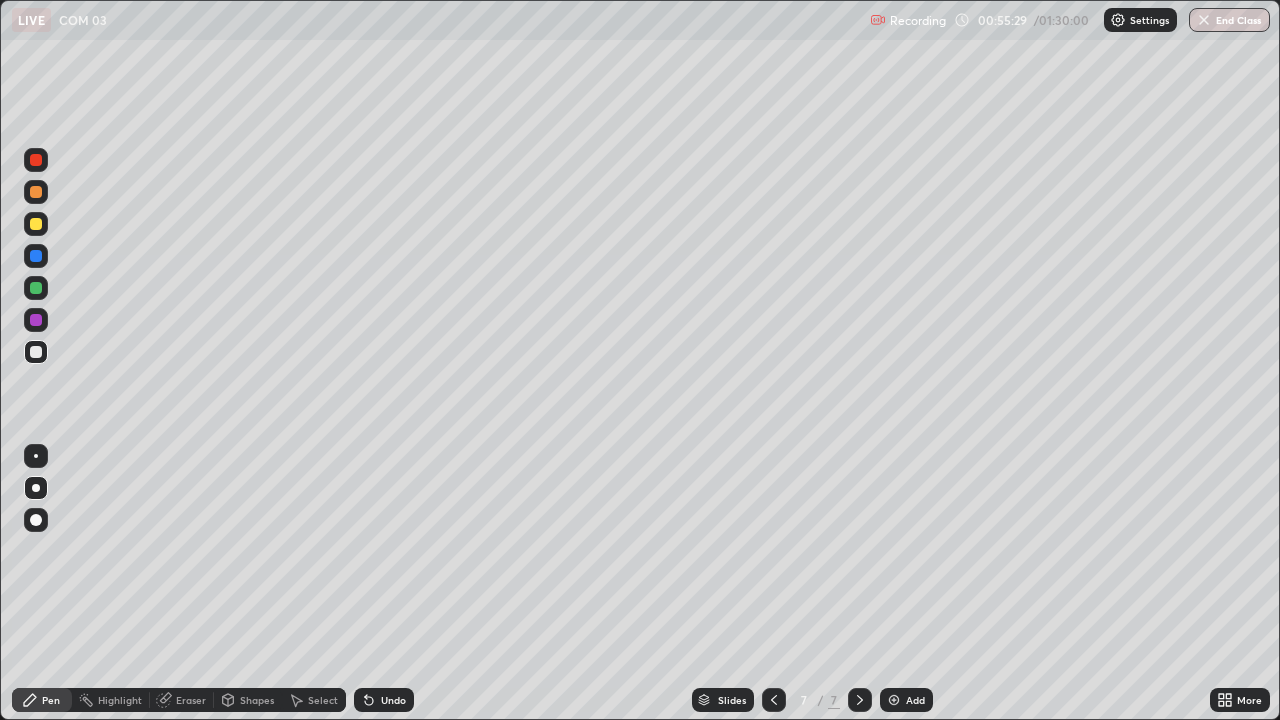 click 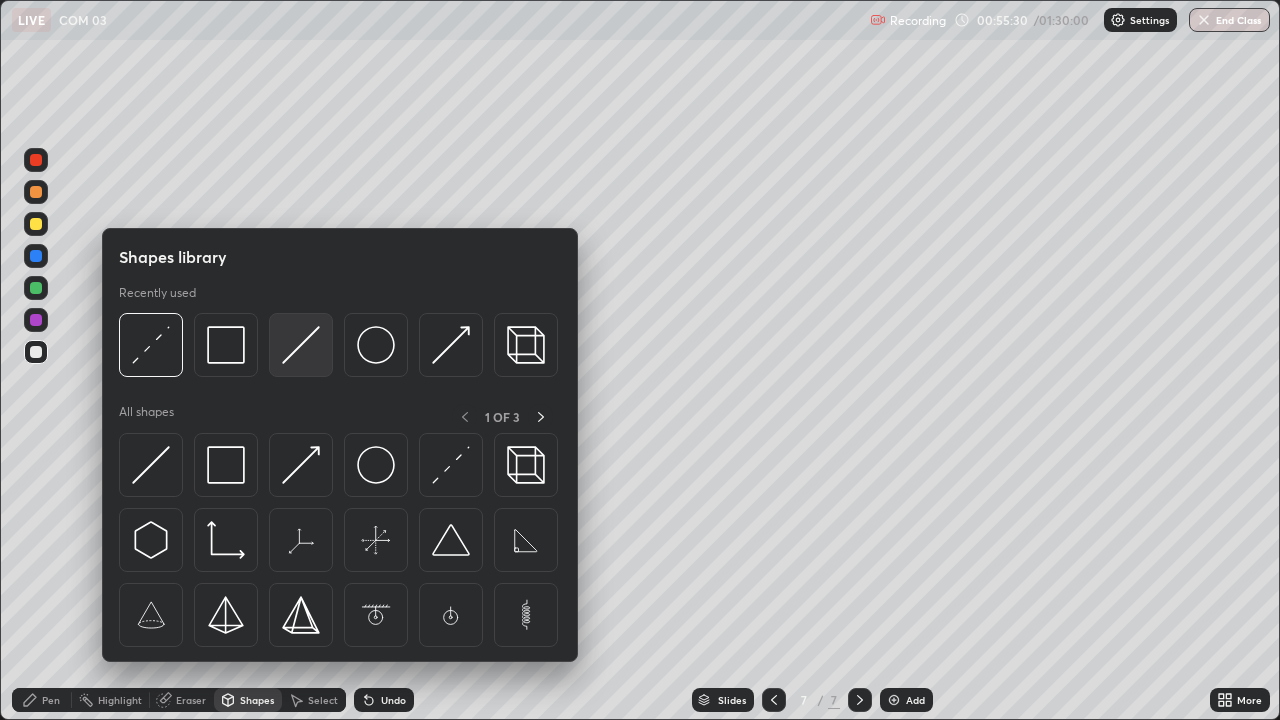click at bounding box center [301, 345] 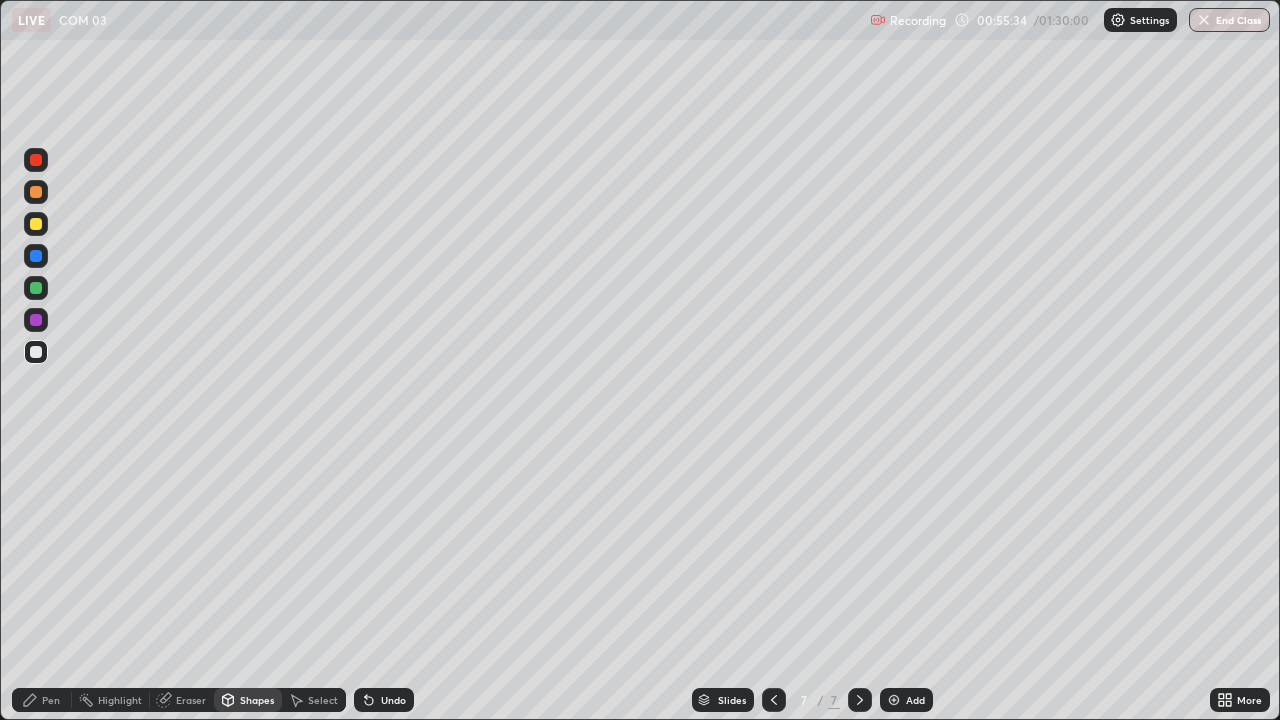 click on "Pen" at bounding box center [51, 700] 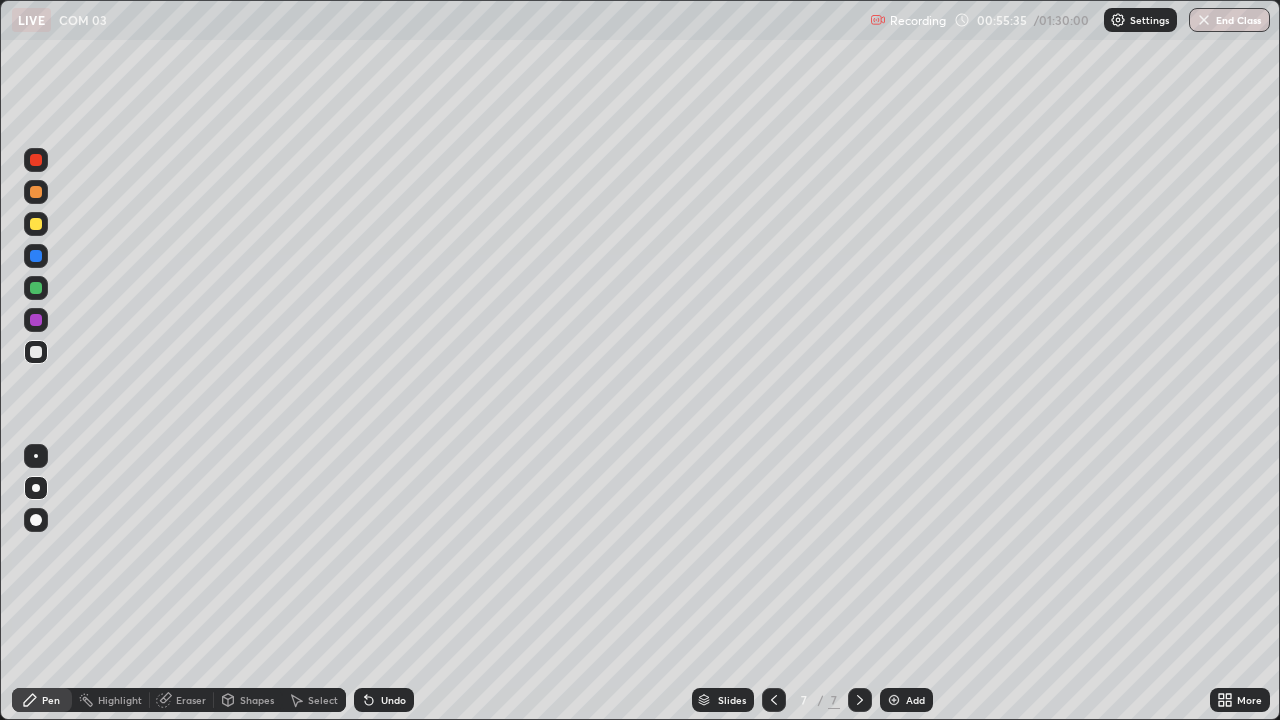 click at bounding box center [36, 224] 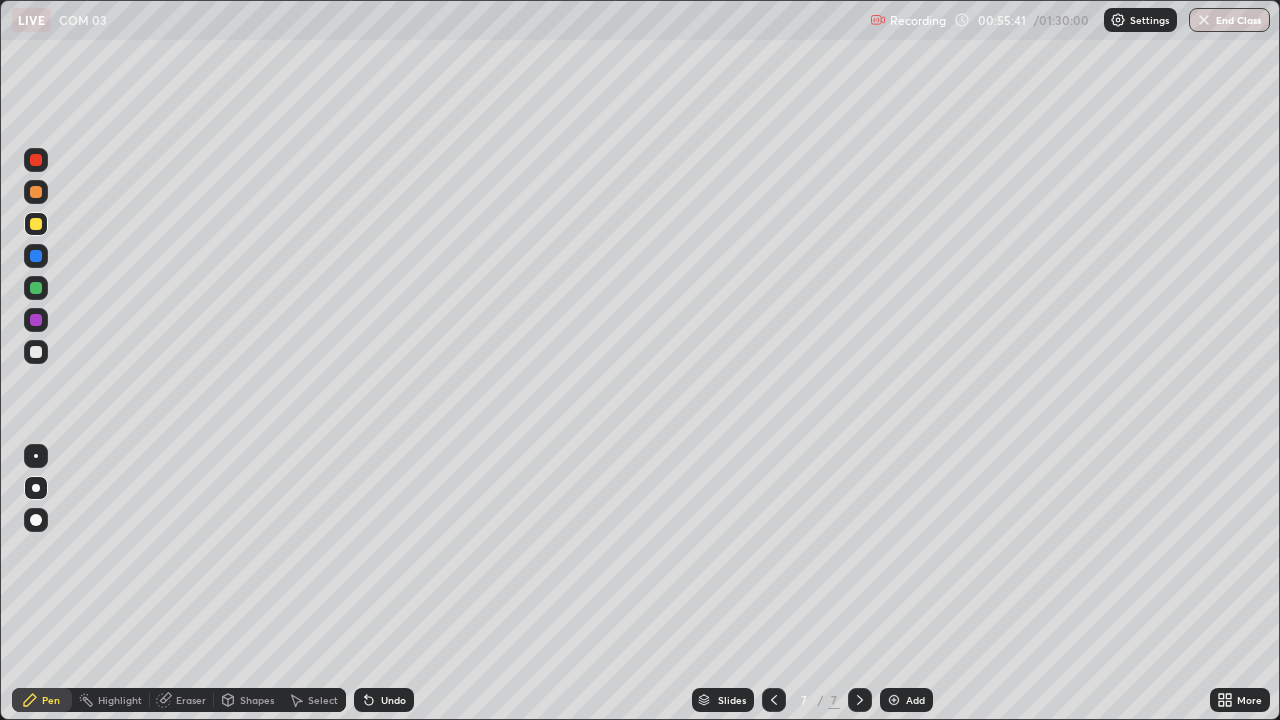 click at bounding box center [36, 352] 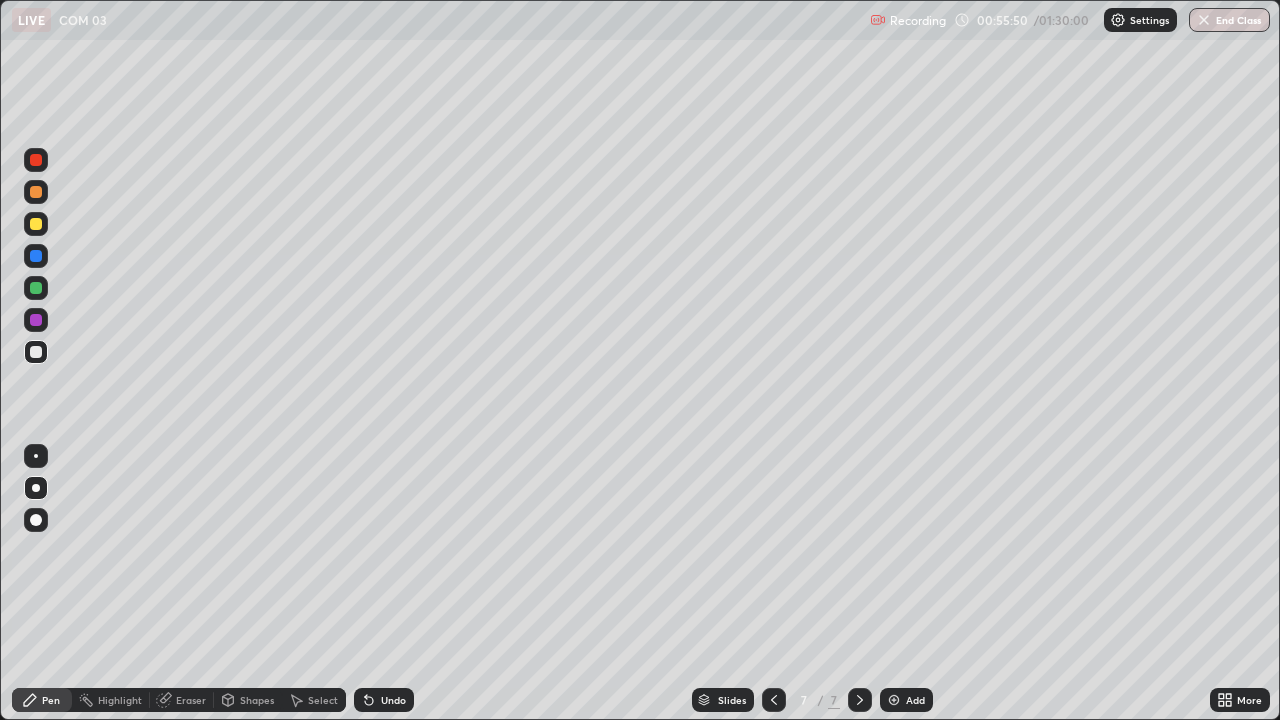 click on "Shapes" at bounding box center [248, 700] 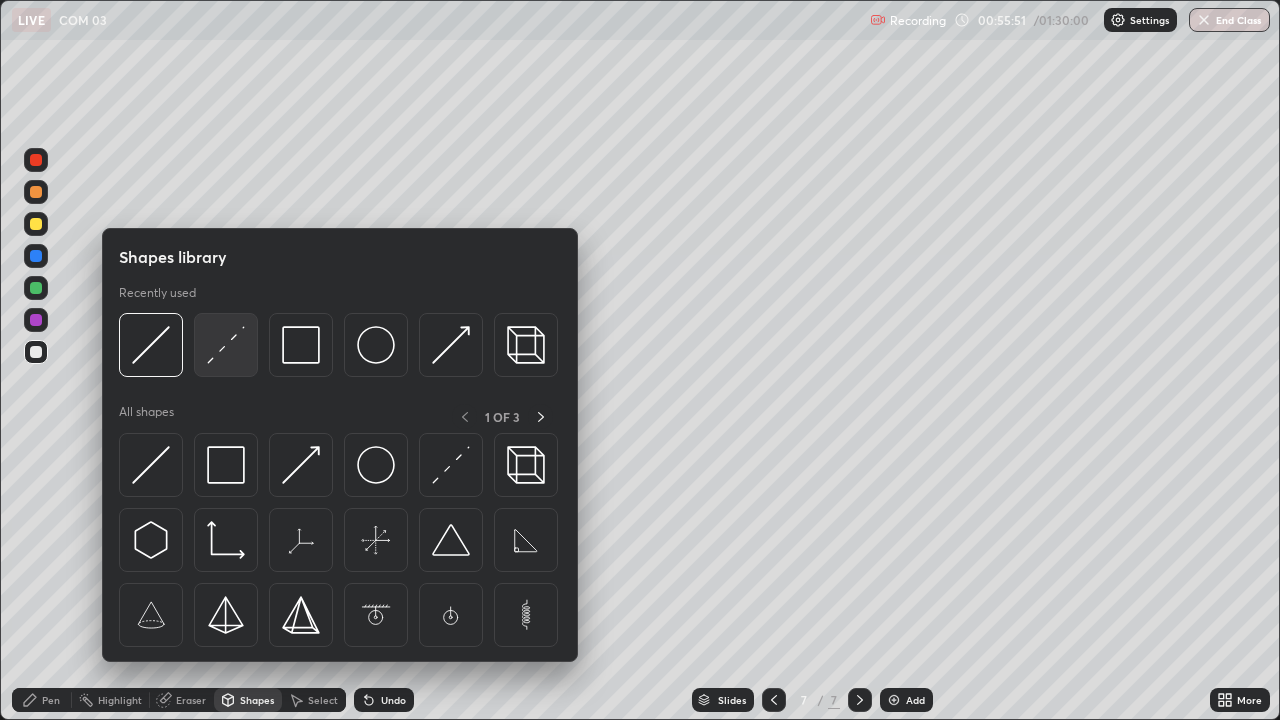 click at bounding box center [226, 345] 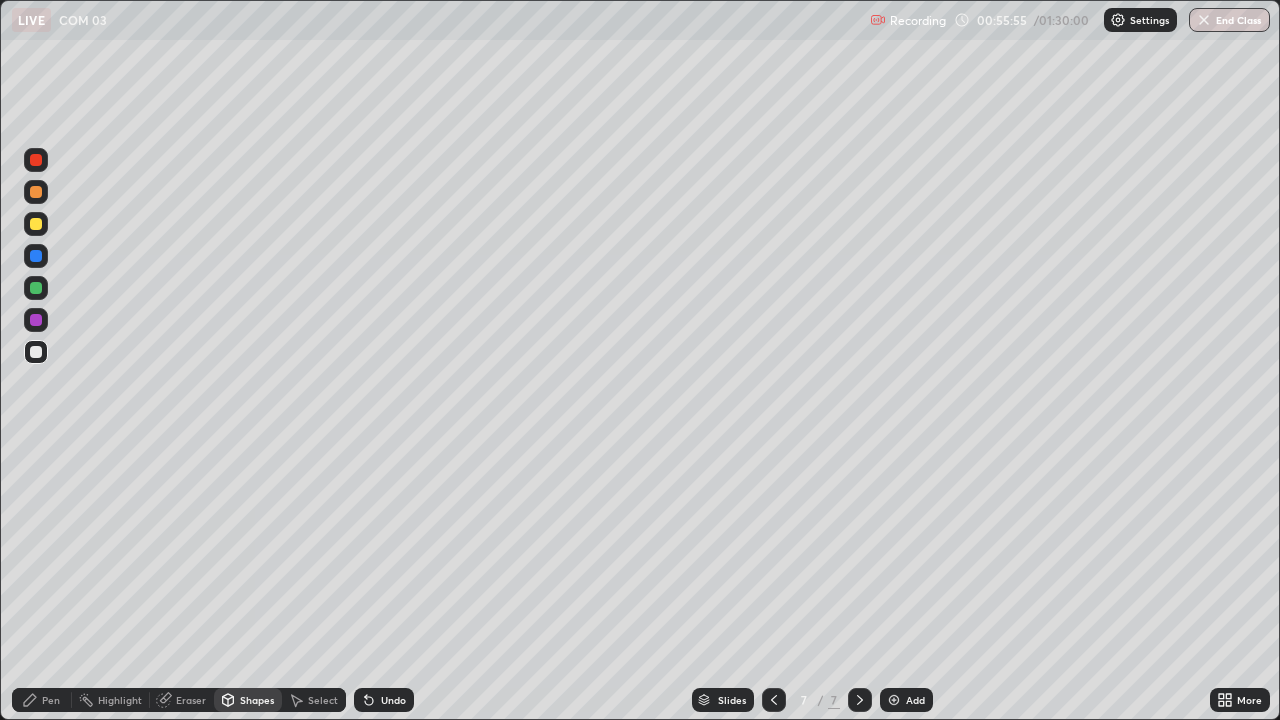 click on "Pen" at bounding box center [42, 700] 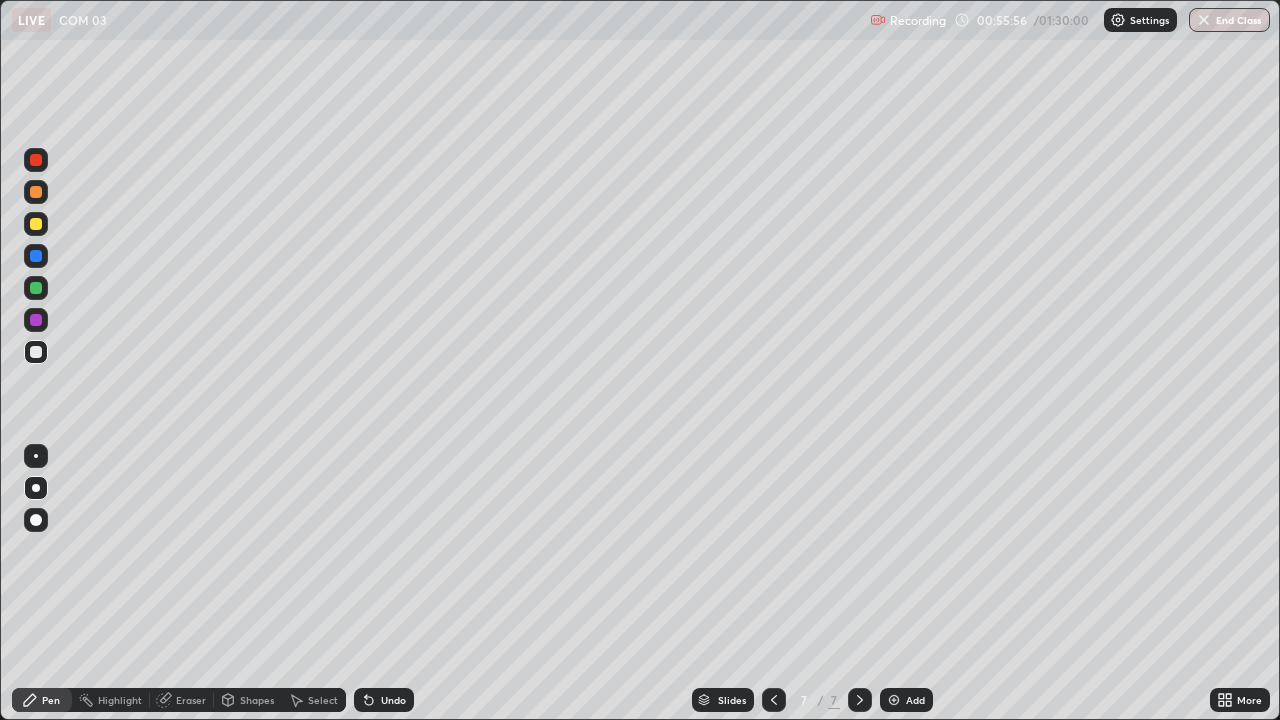 click at bounding box center [36, 352] 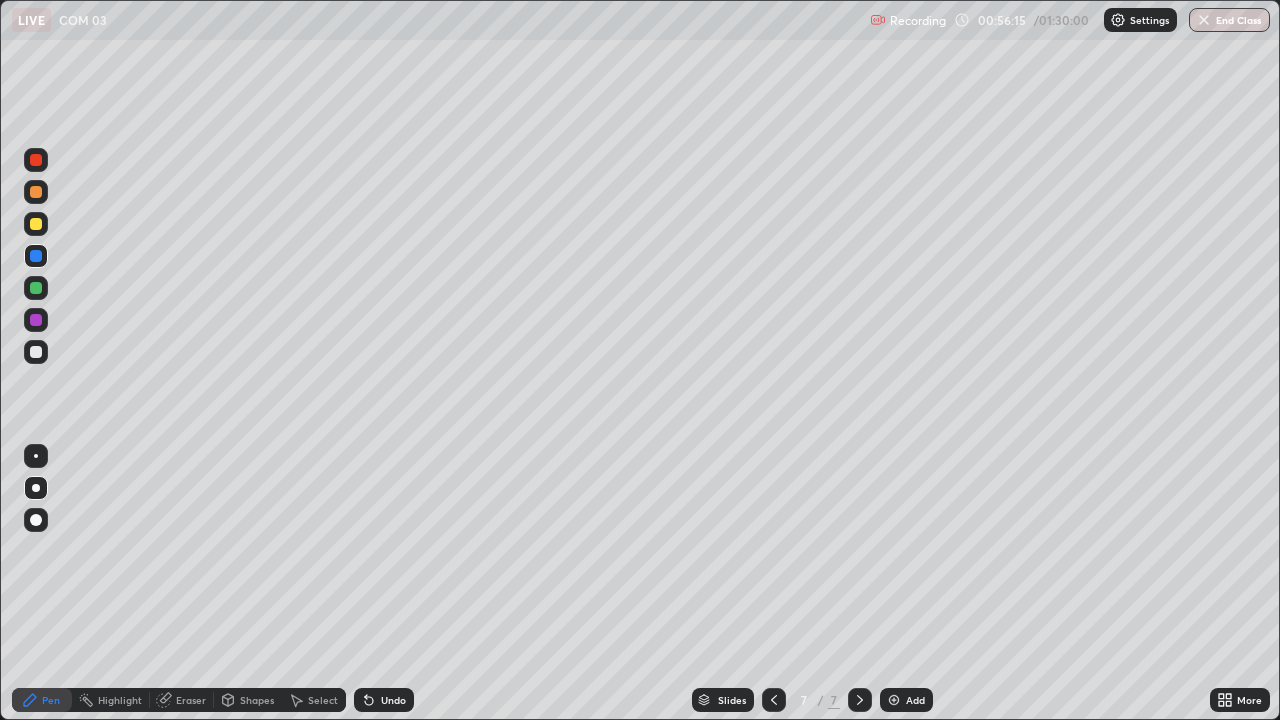 click at bounding box center (36, 352) 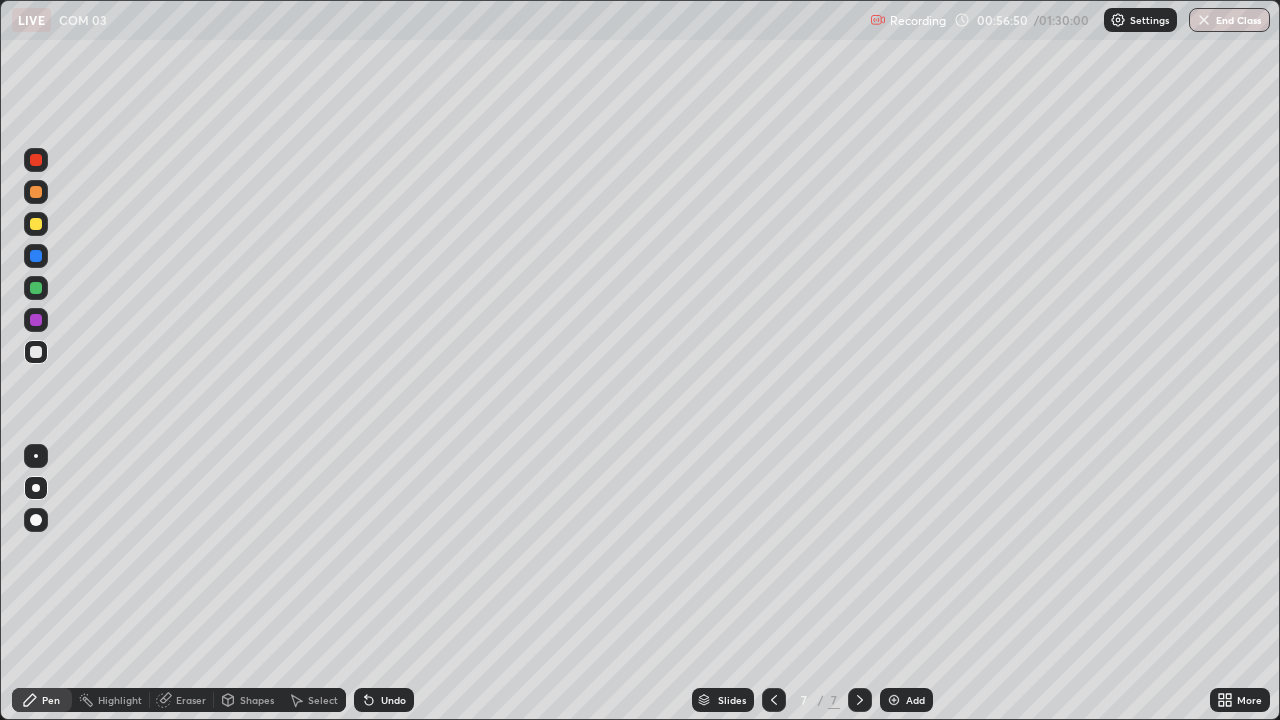 click at bounding box center [36, 288] 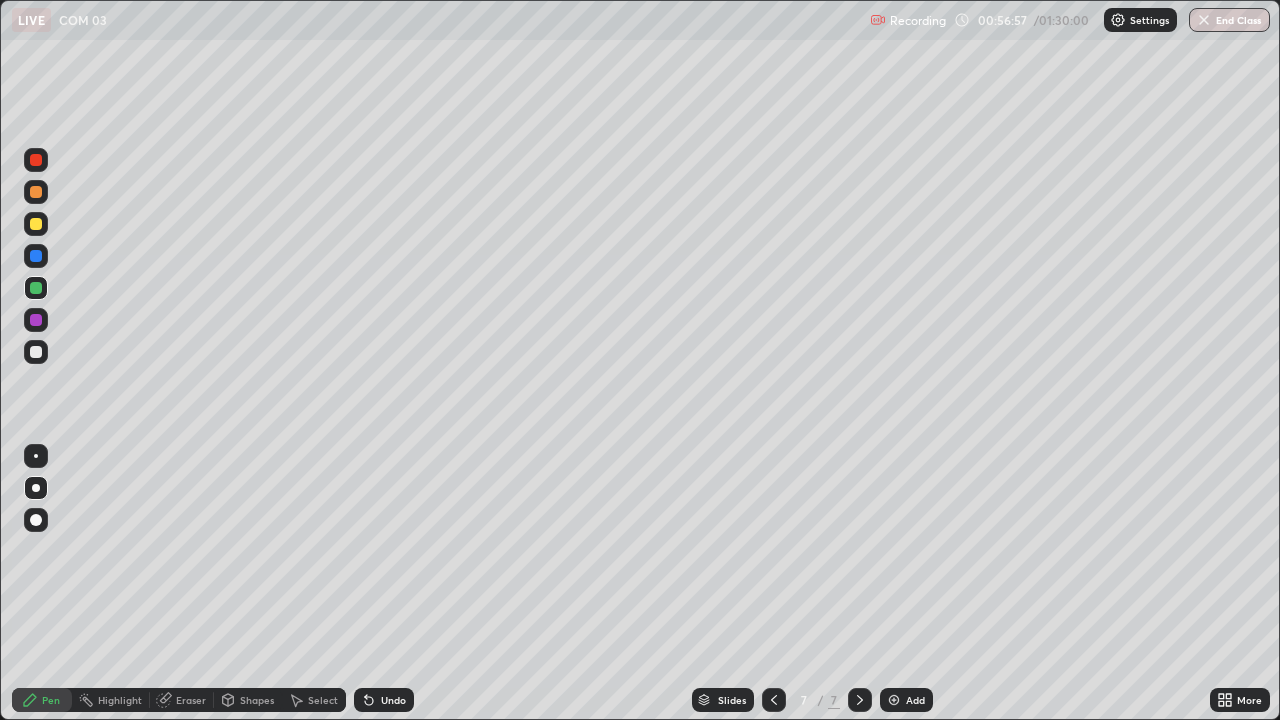 click at bounding box center [36, 352] 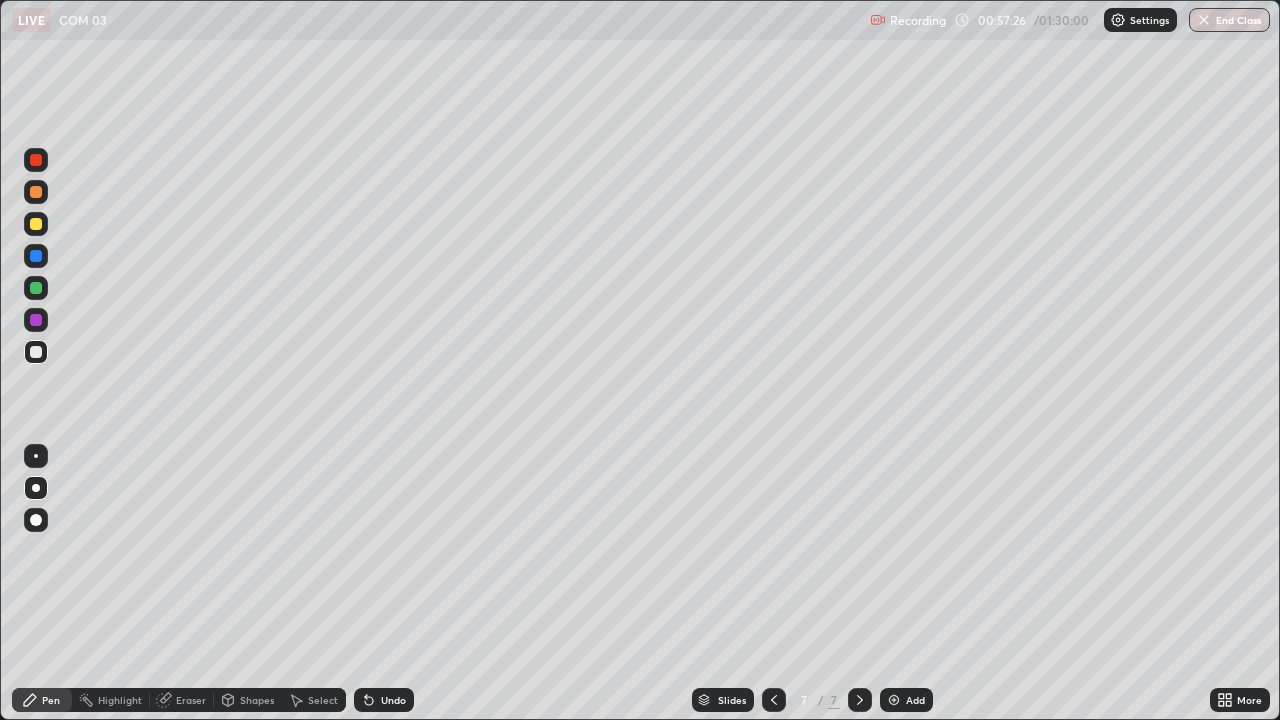 click at bounding box center [36, 256] 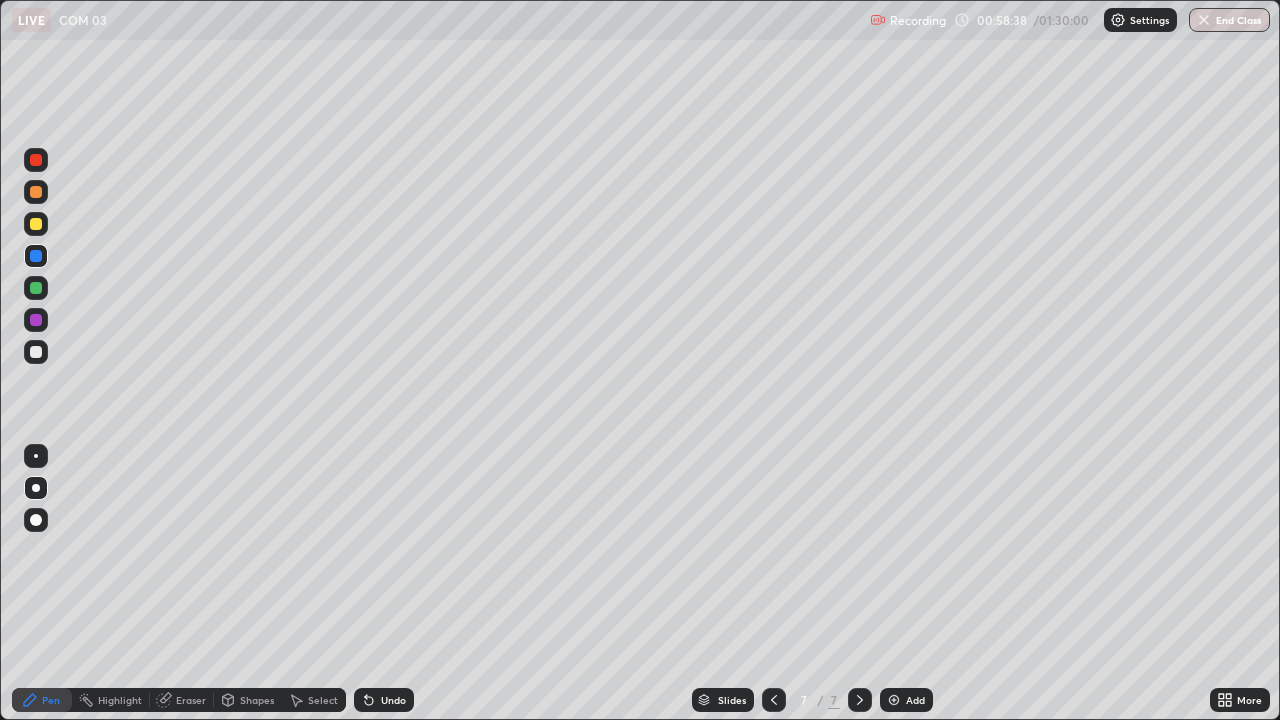 click at bounding box center [36, 352] 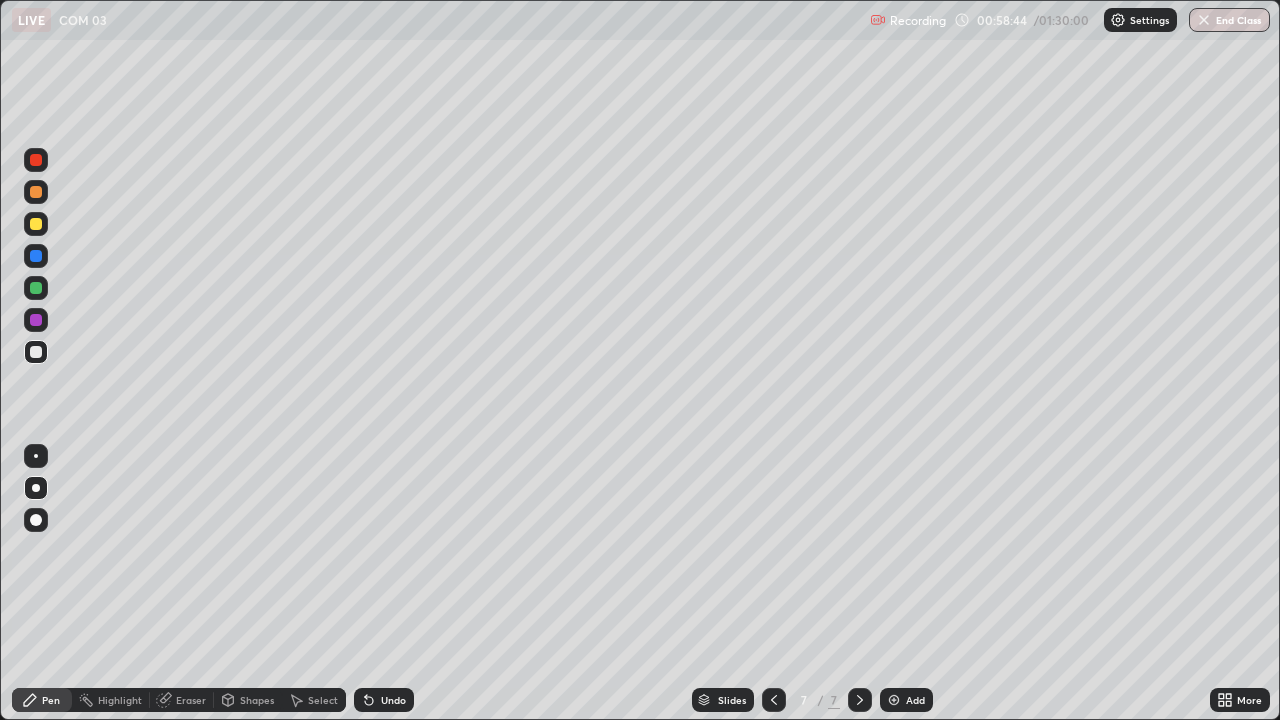 click on "Undo" at bounding box center [384, 700] 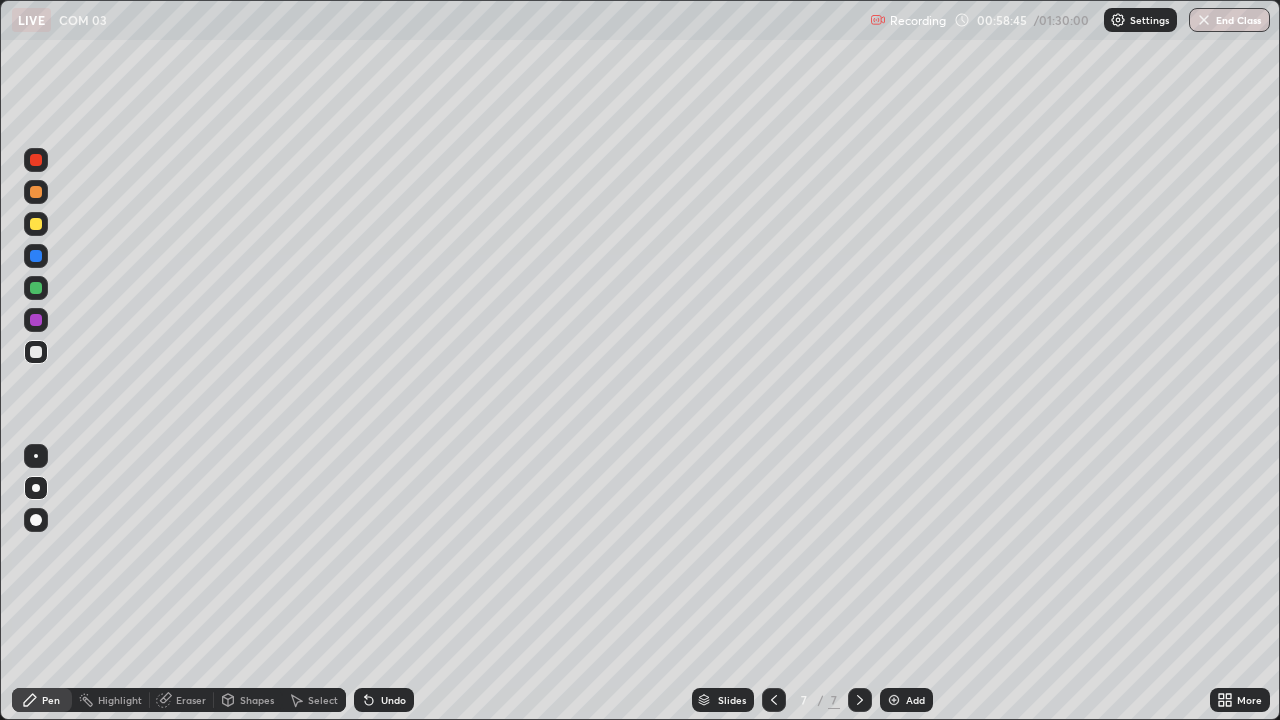 click on "Undo" at bounding box center (384, 700) 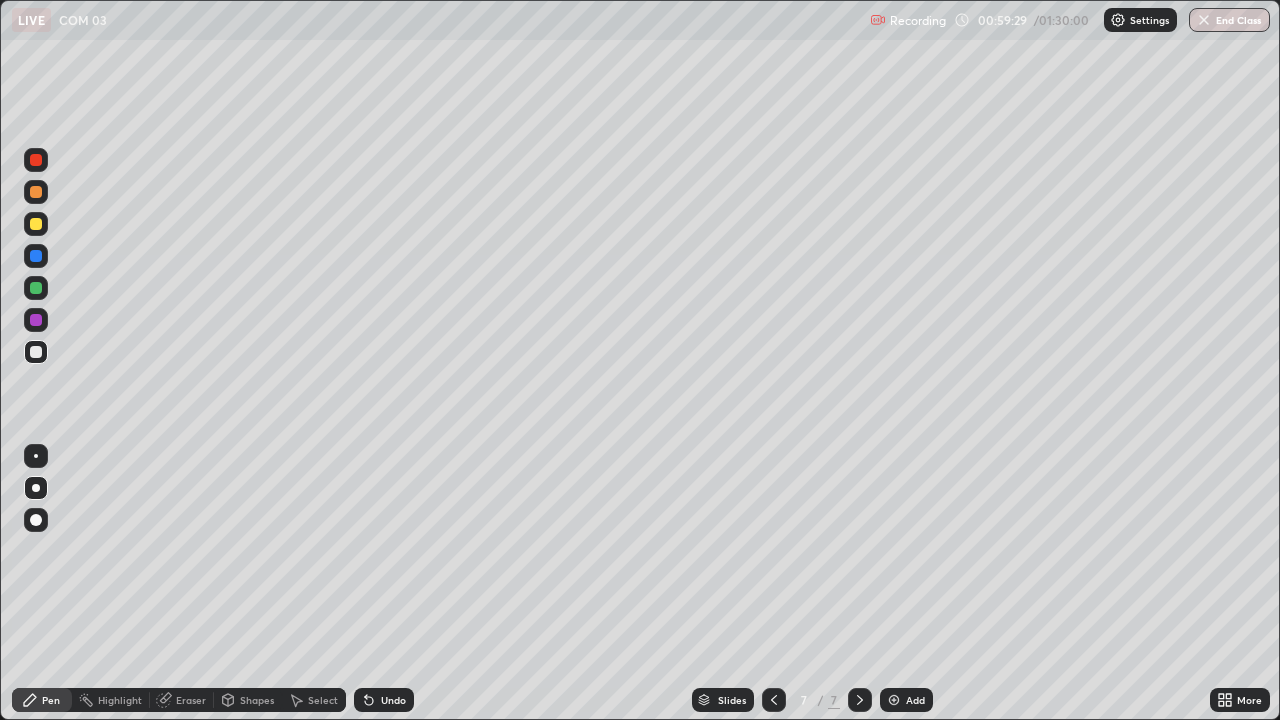 click on "Select" at bounding box center (323, 700) 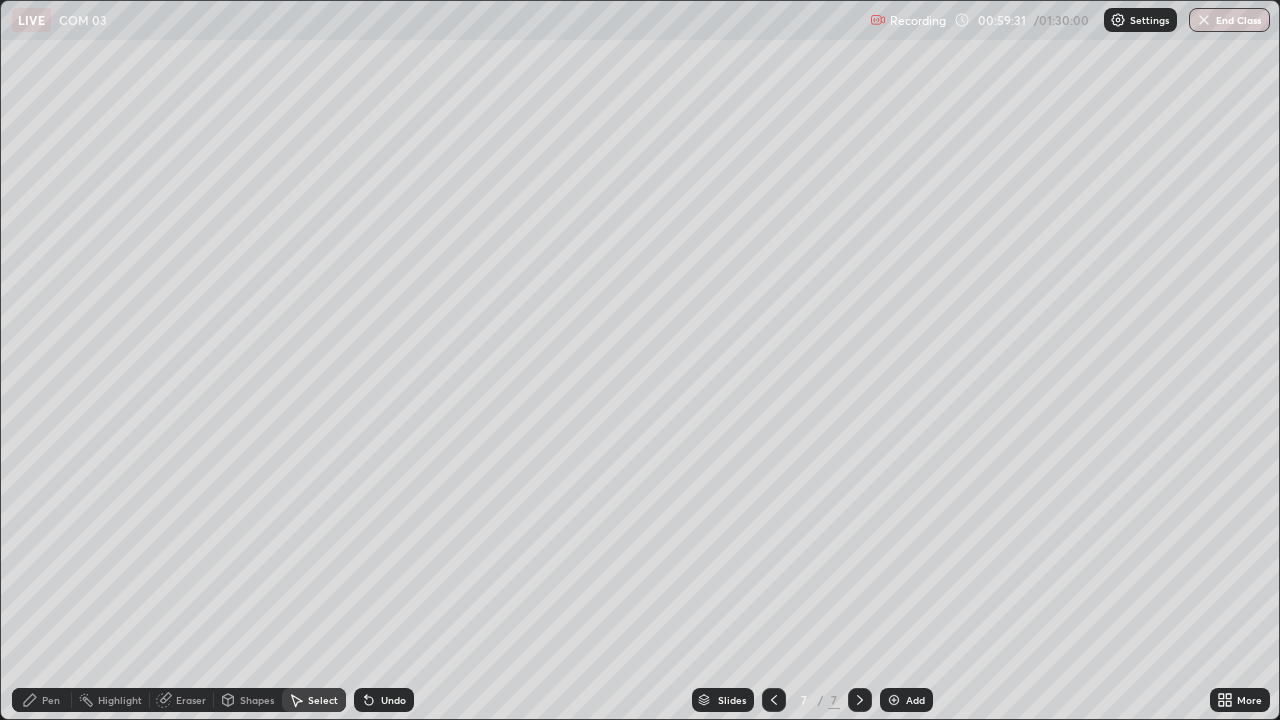 click on "Shapes" at bounding box center [257, 700] 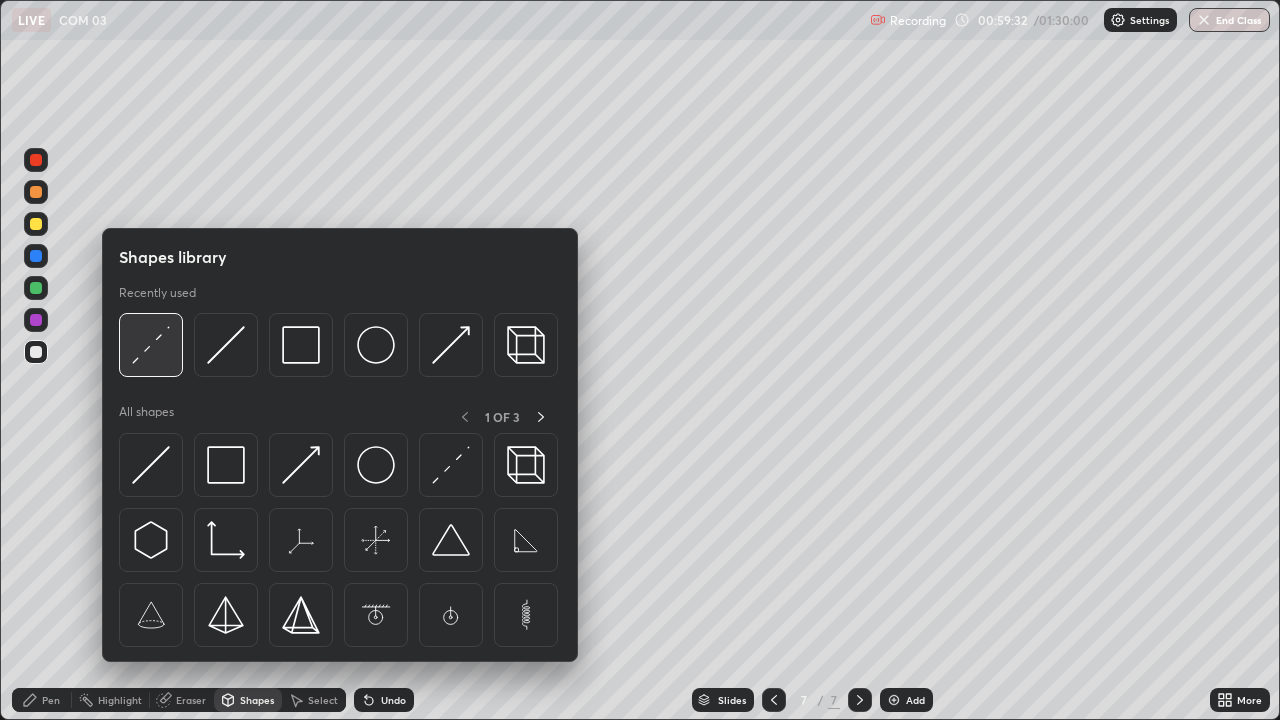 click at bounding box center (151, 345) 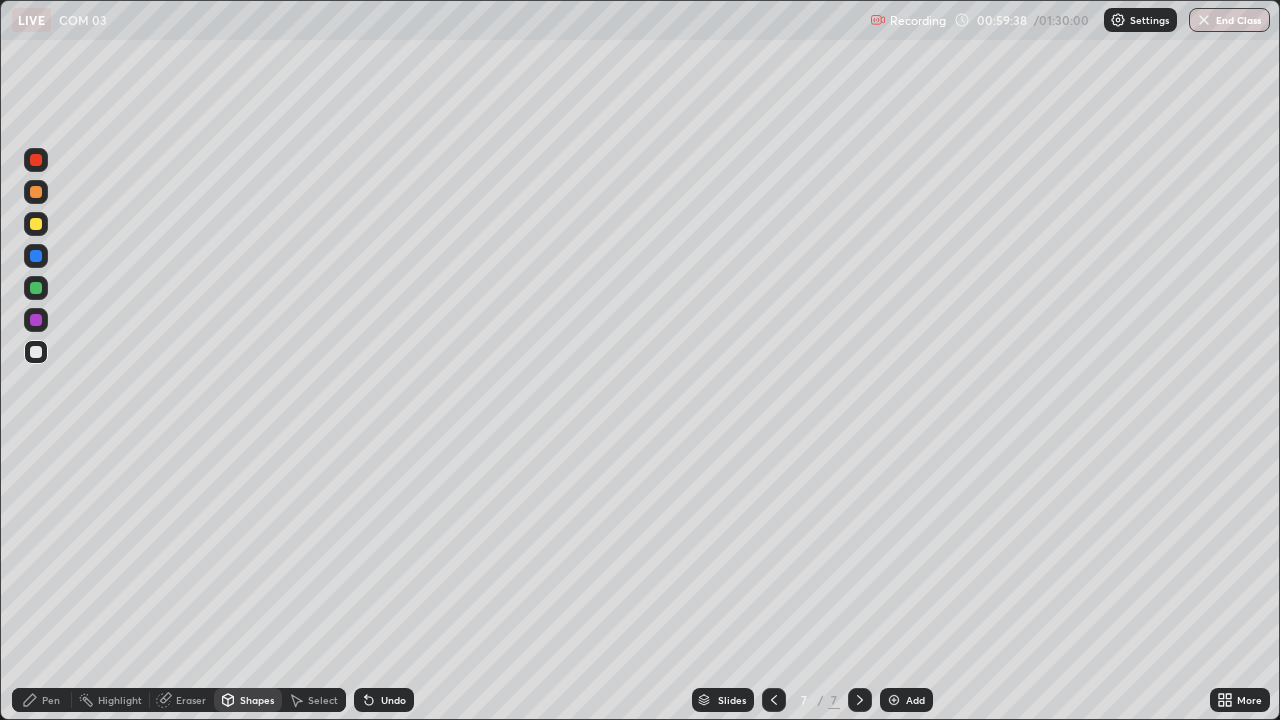 click 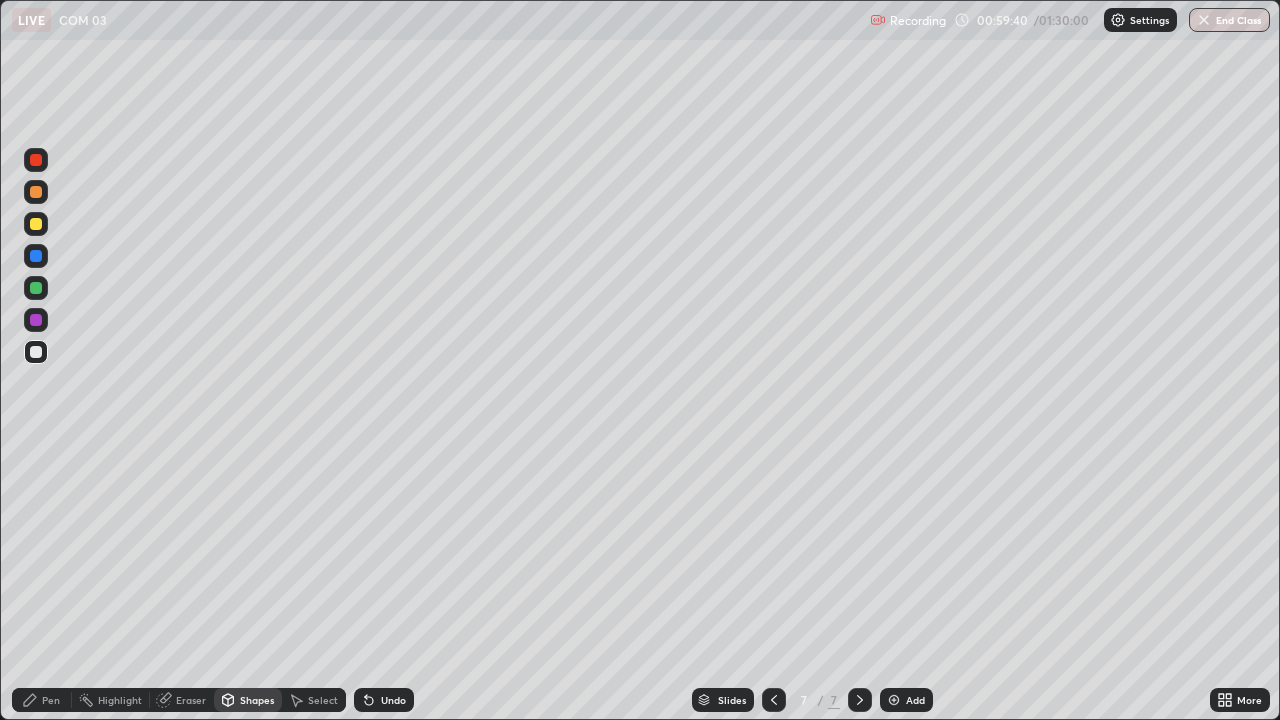 click on "Pen" at bounding box center (51, 700) 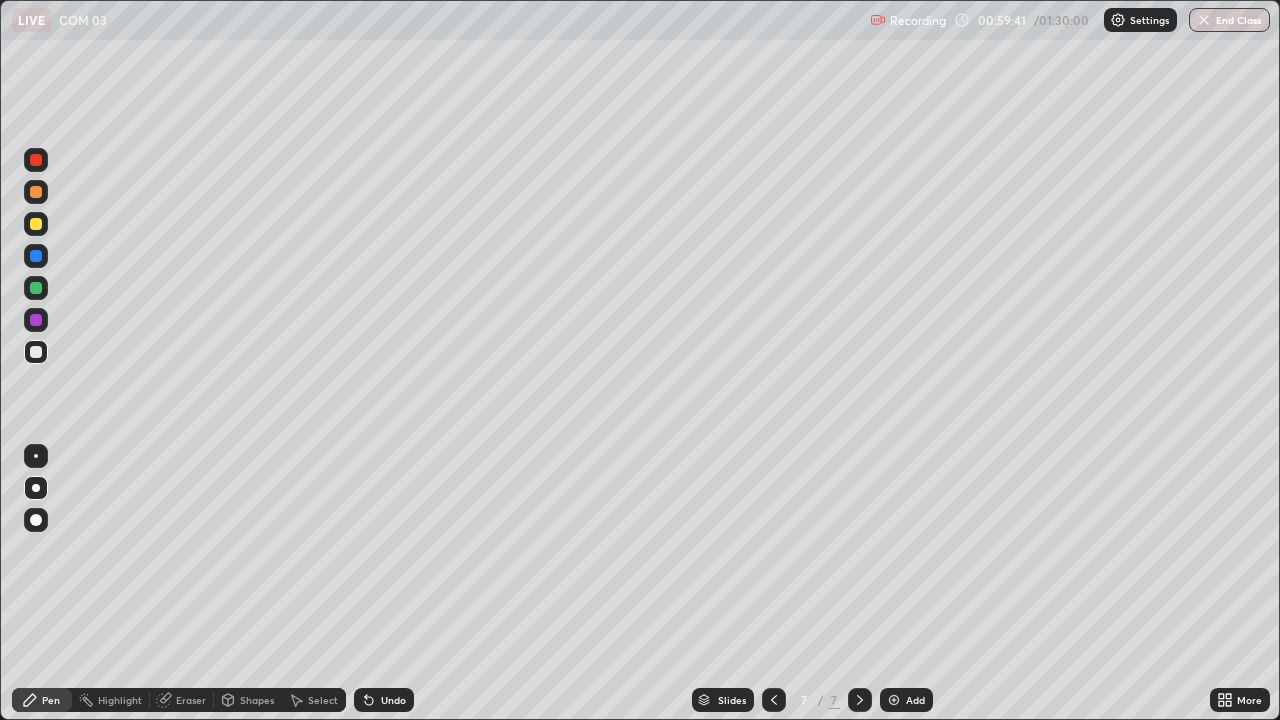 click at bounding box center (36, 224) 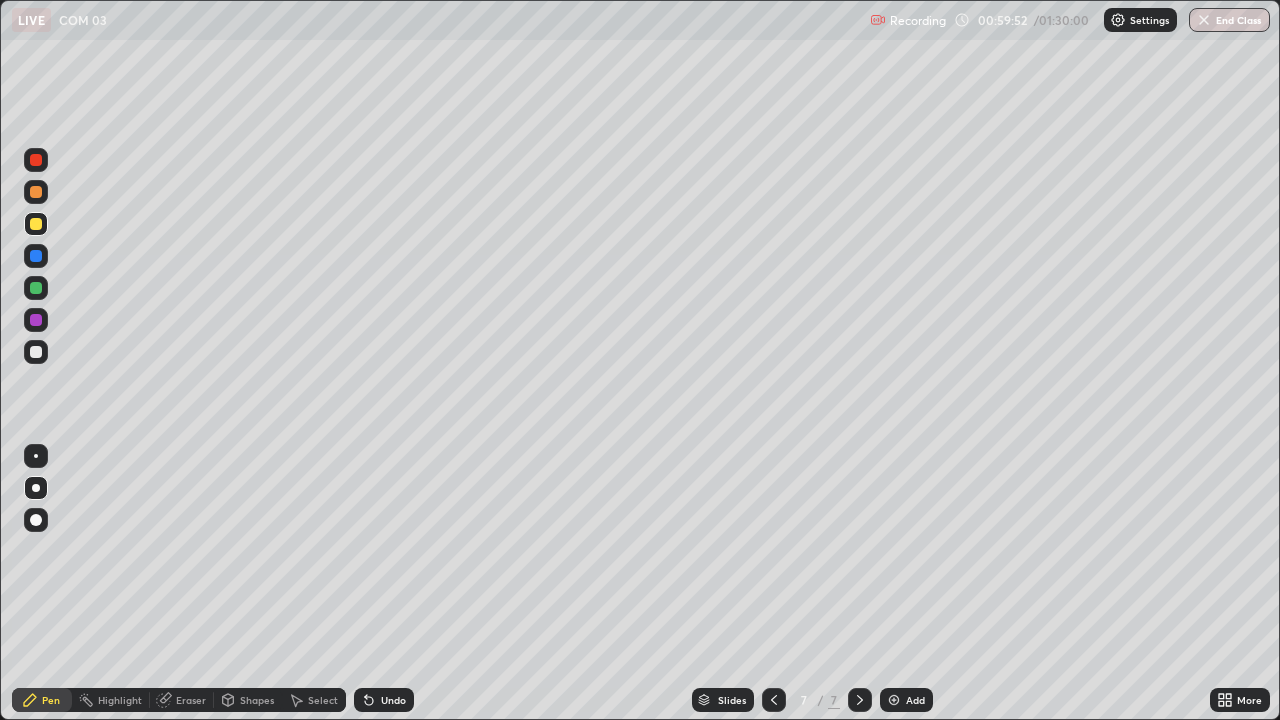 click at bounding box center (36, 352) 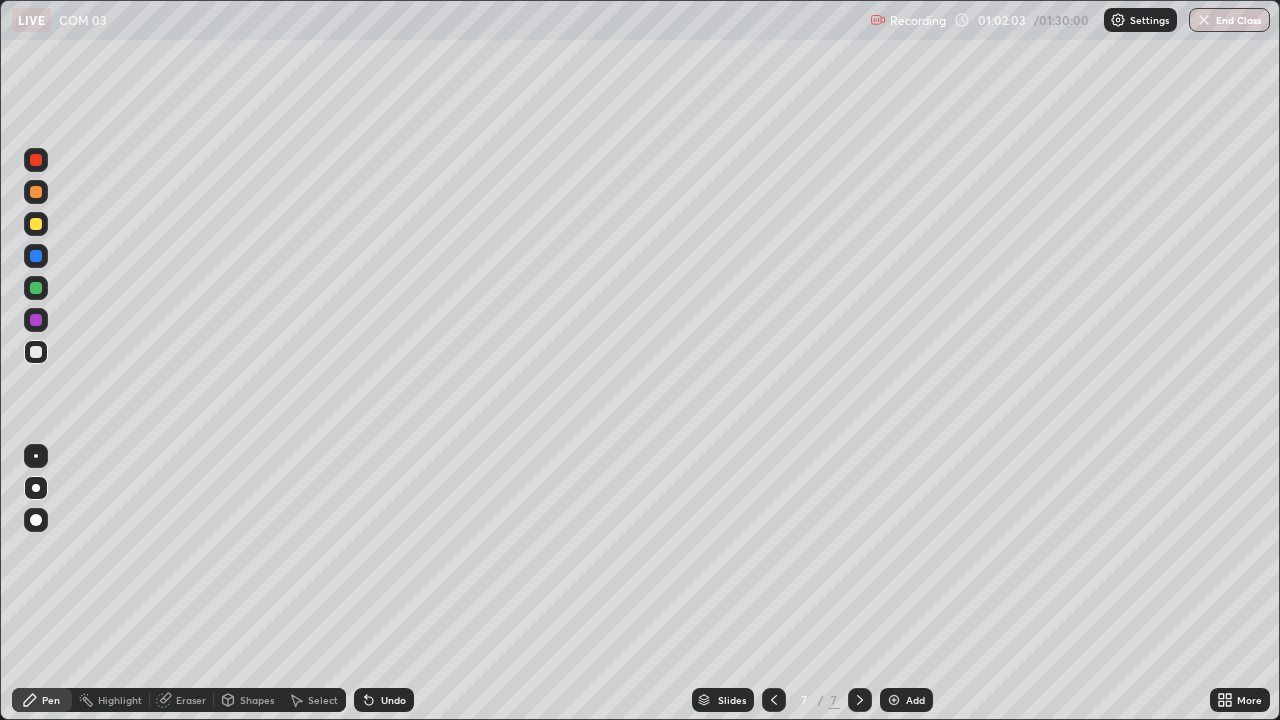 click on "Highlight" at bounding box center (111, 700) 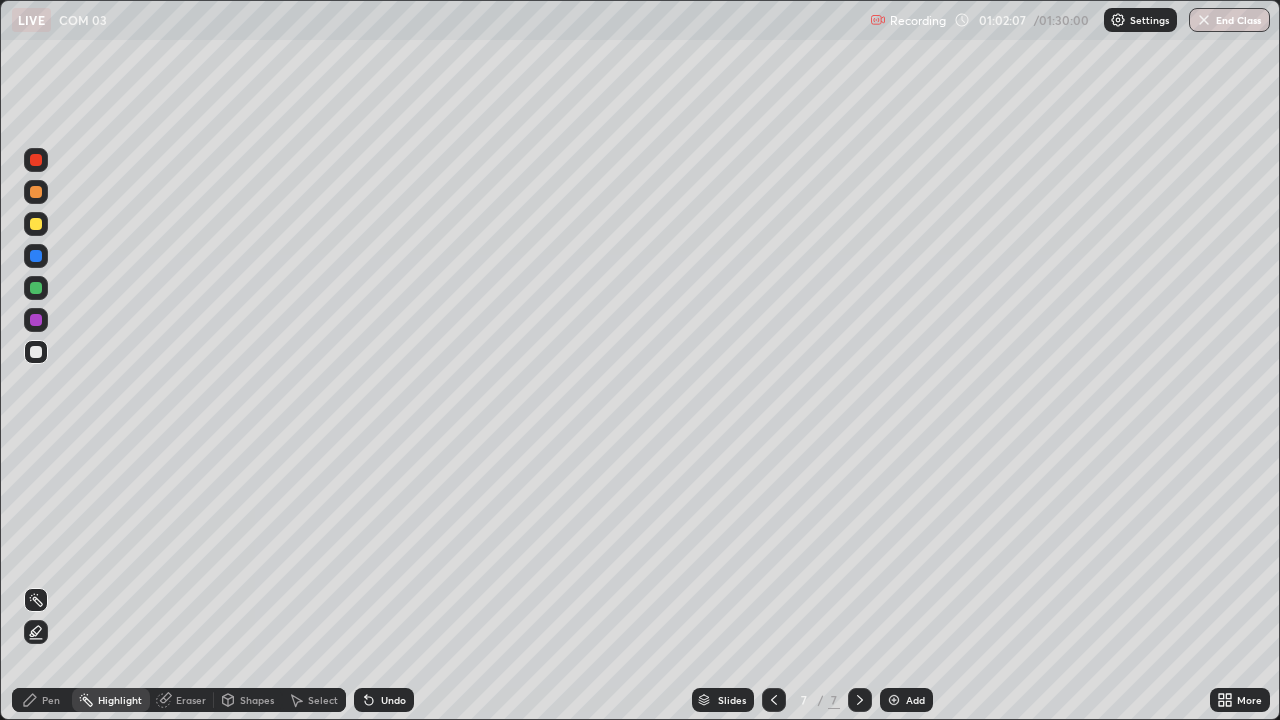 click on "Pen" at bounding box center [42, 700] 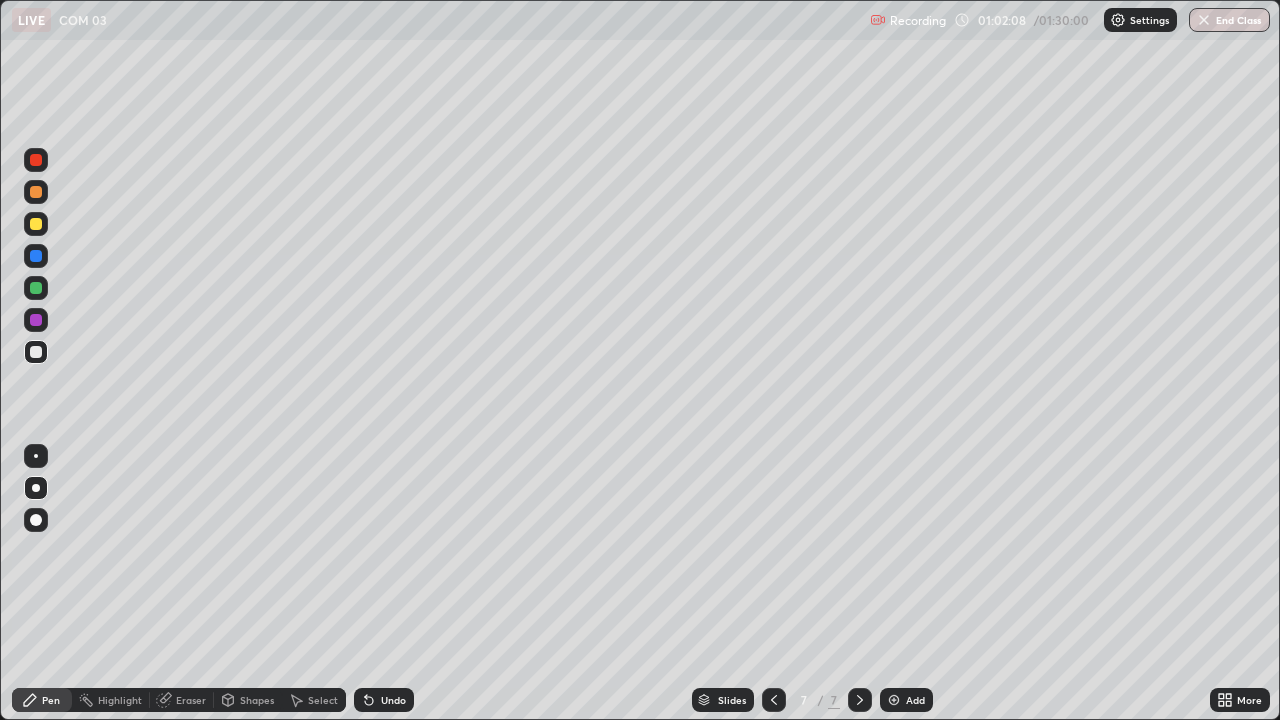 click at bounding box center (36, 352) 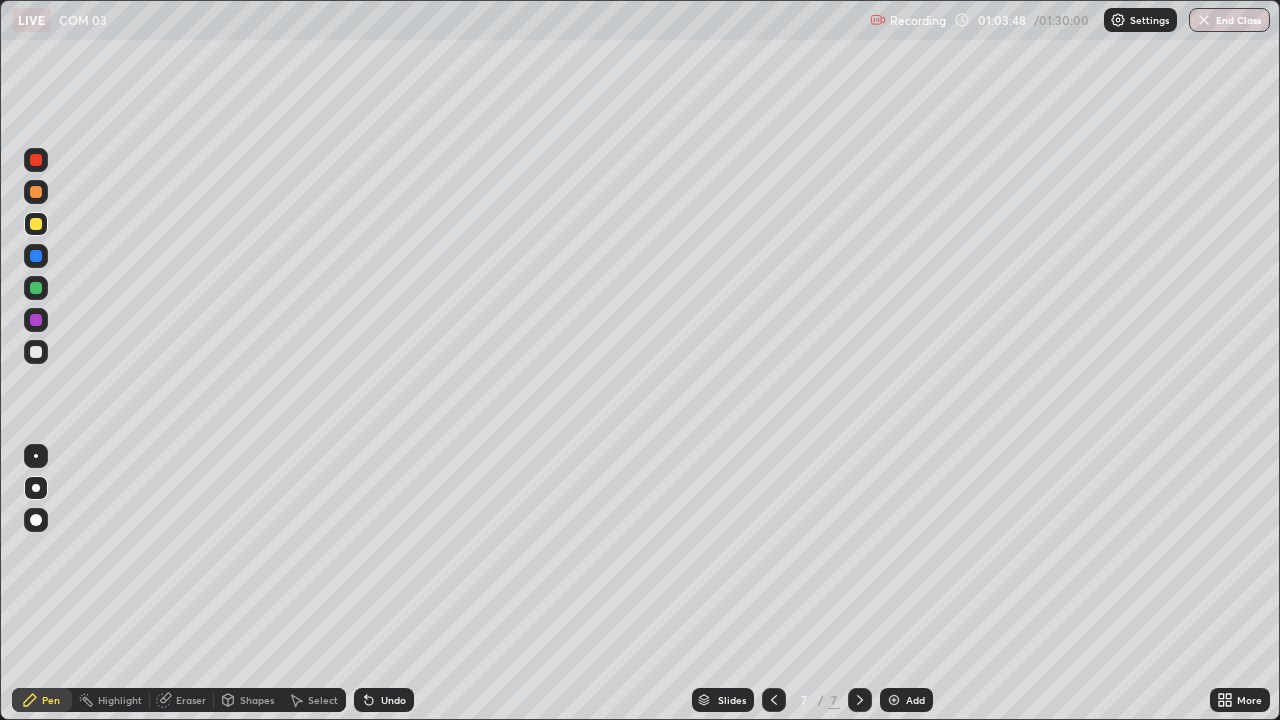 click 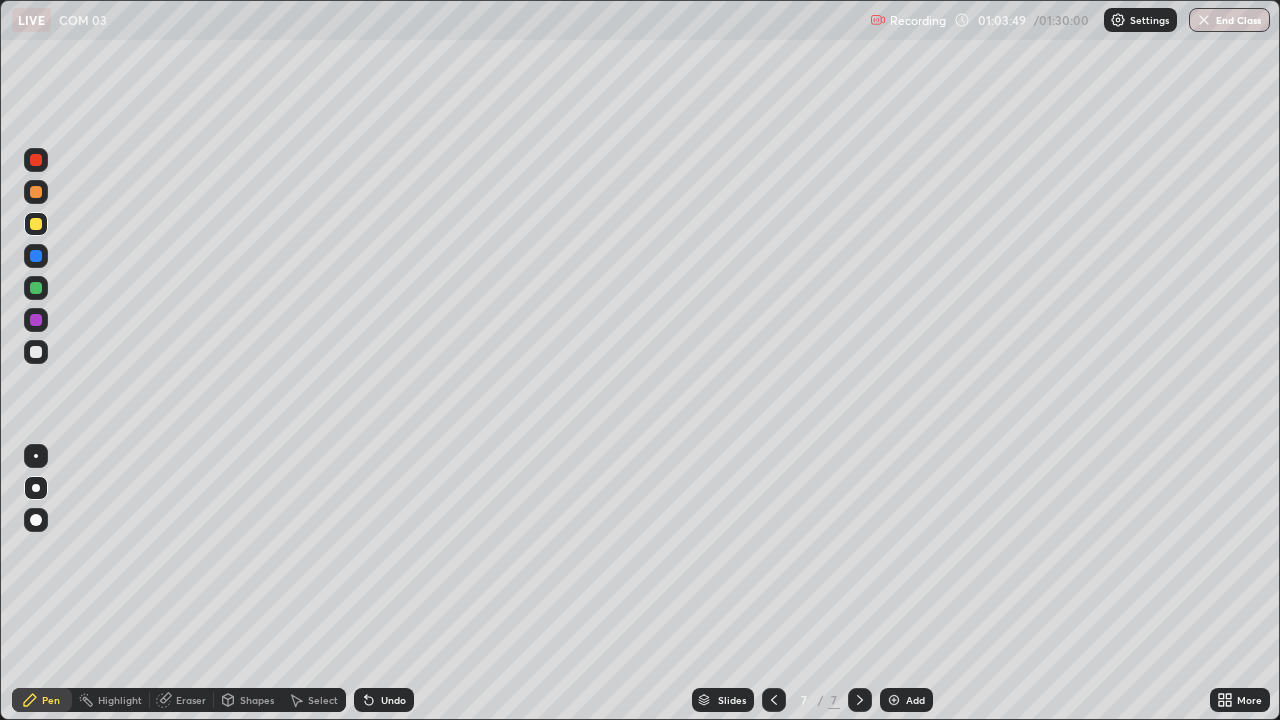 click on "Add" at bounding box center (915, 700) 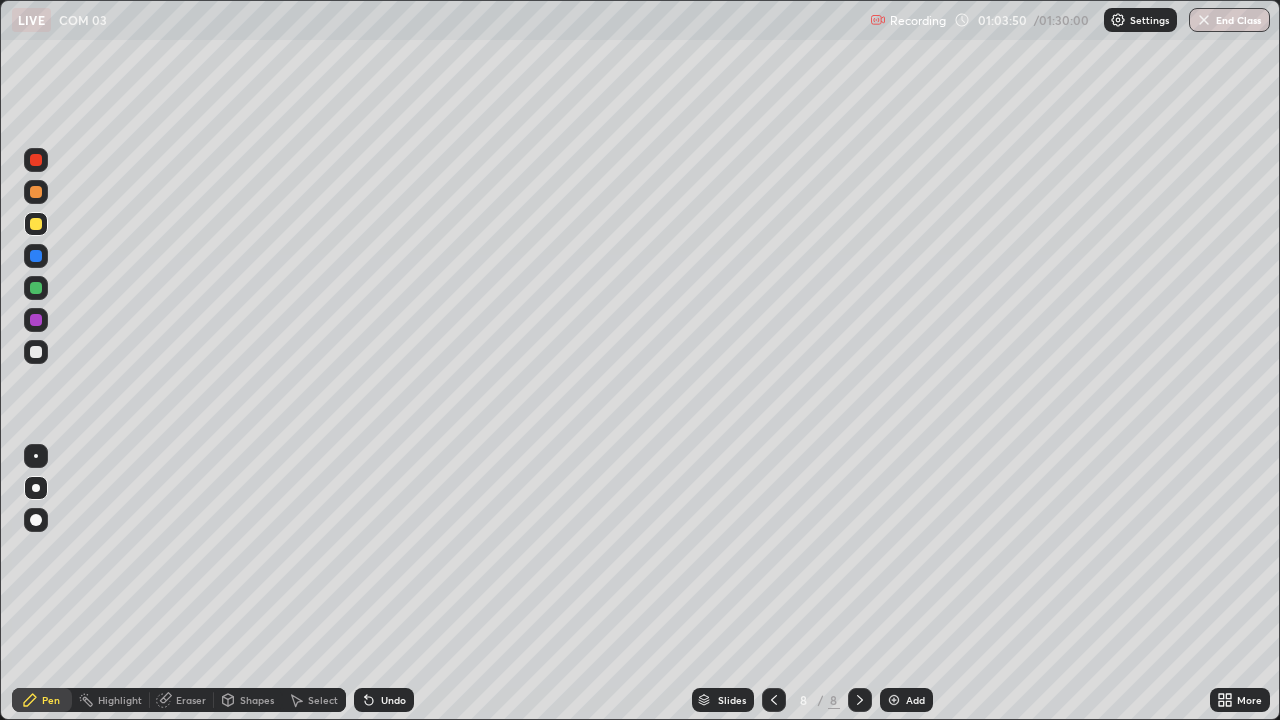 click at bounding box center (36, 352) 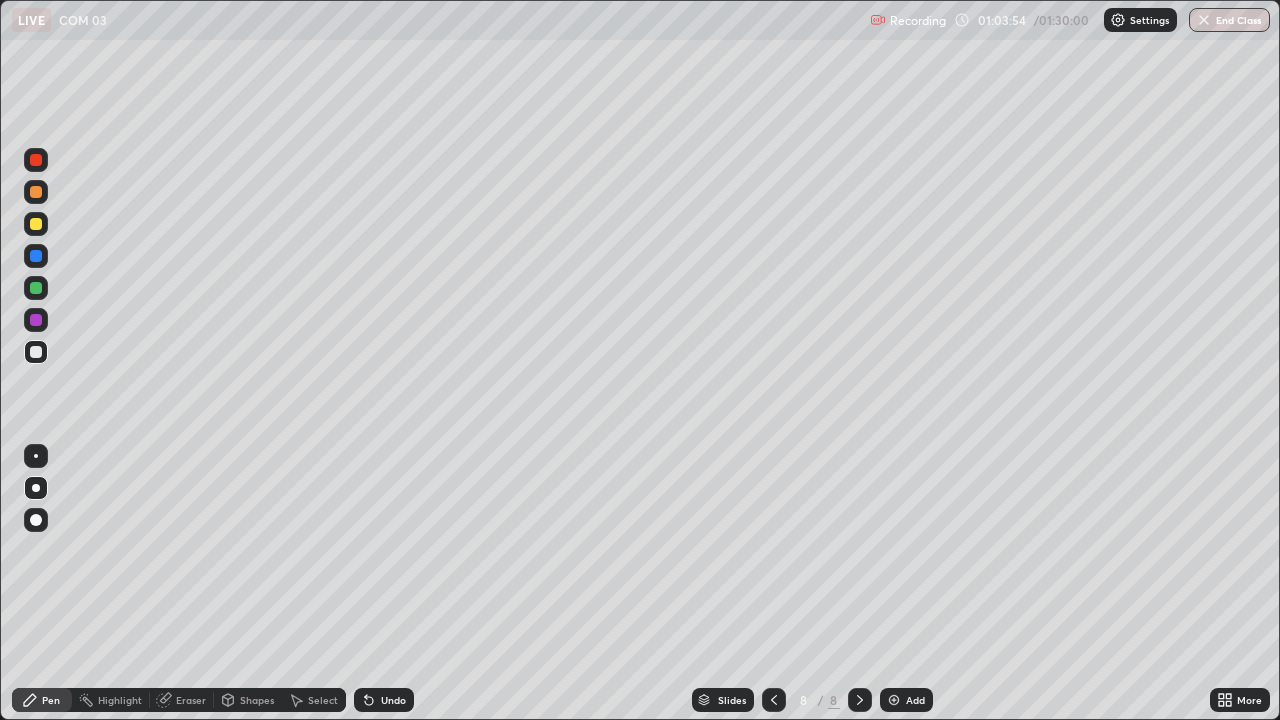 click on "Shapes" at bounding box center (257, 700) 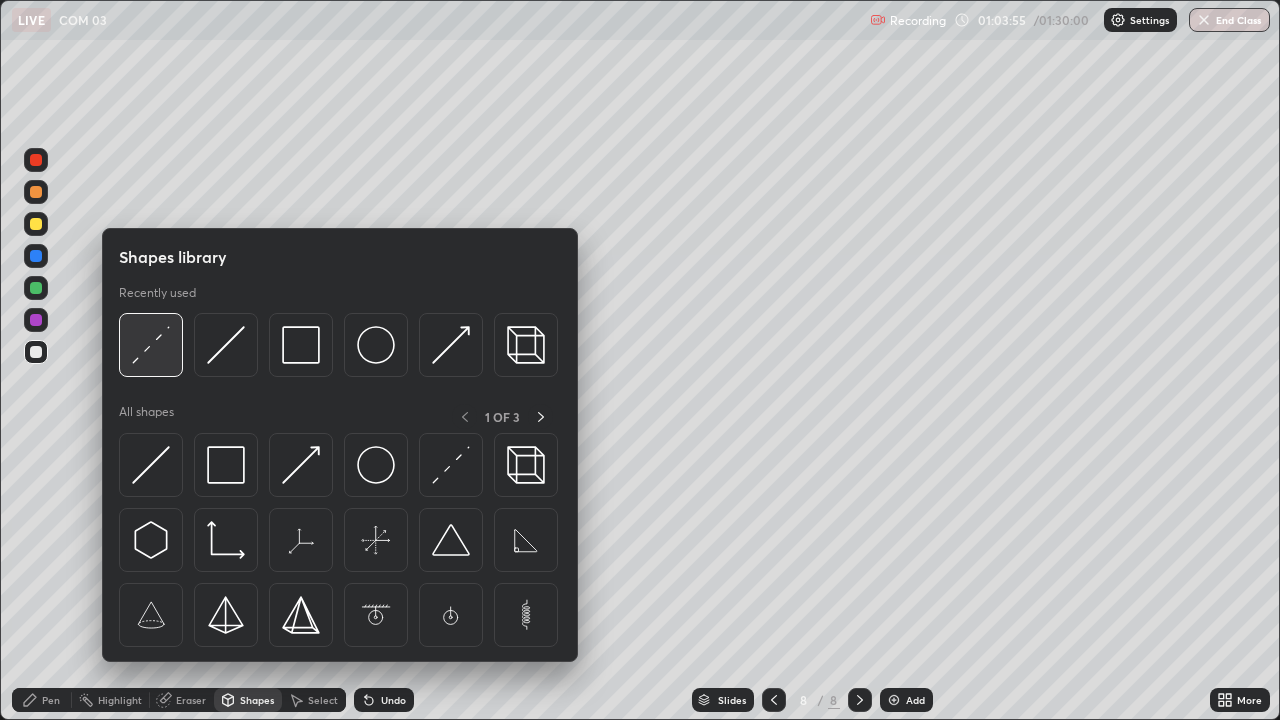 click at bounding box center [151, 345] 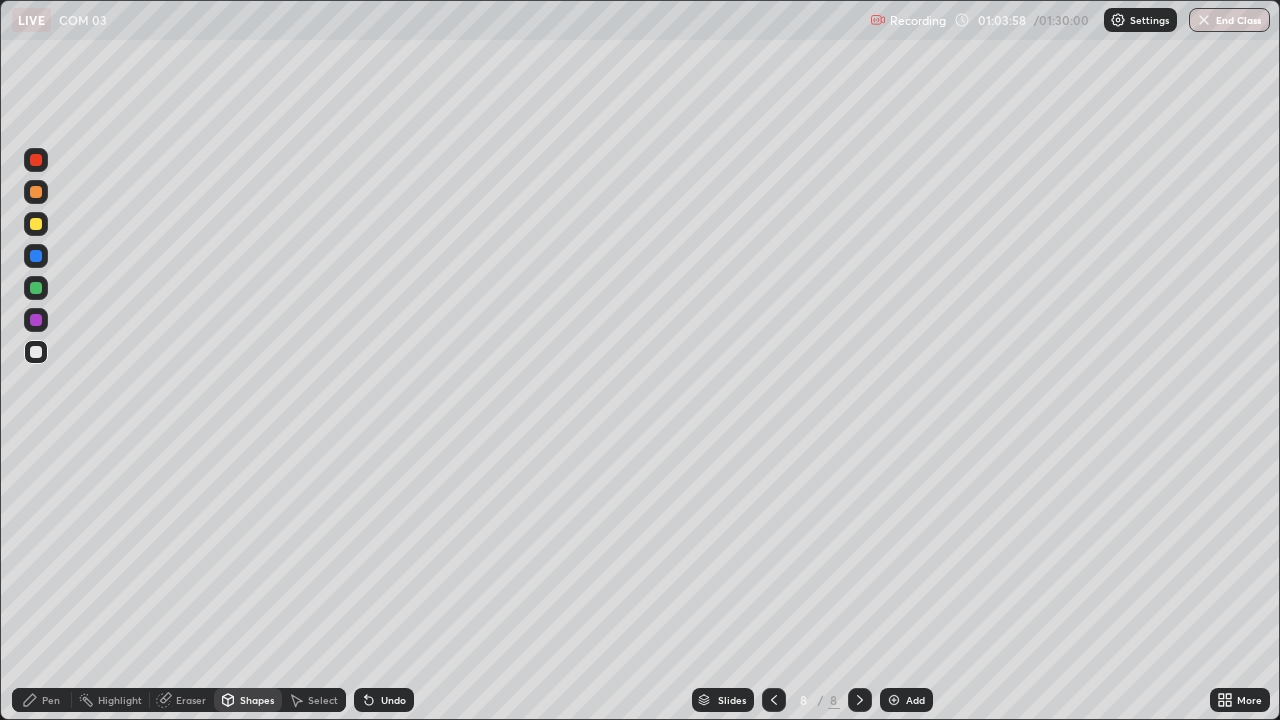 click on "Undo" at bounding box center (384, 700) 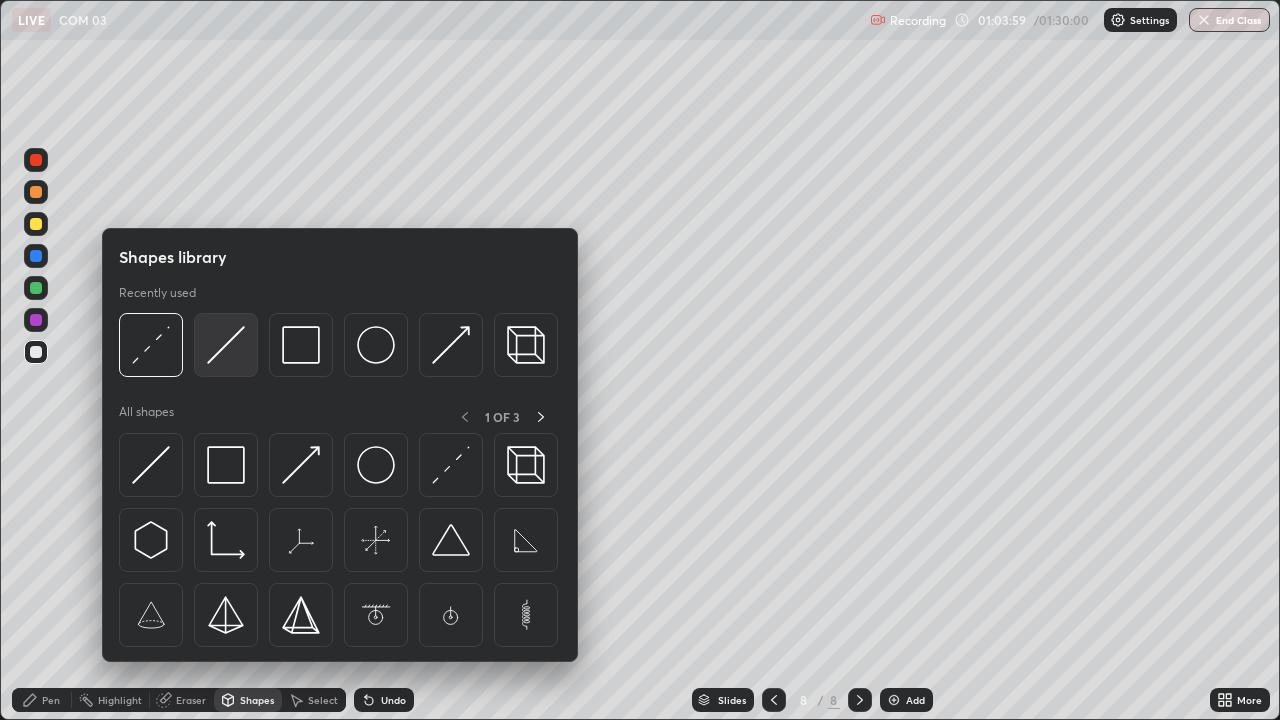 click at bounding box center (226, 345) 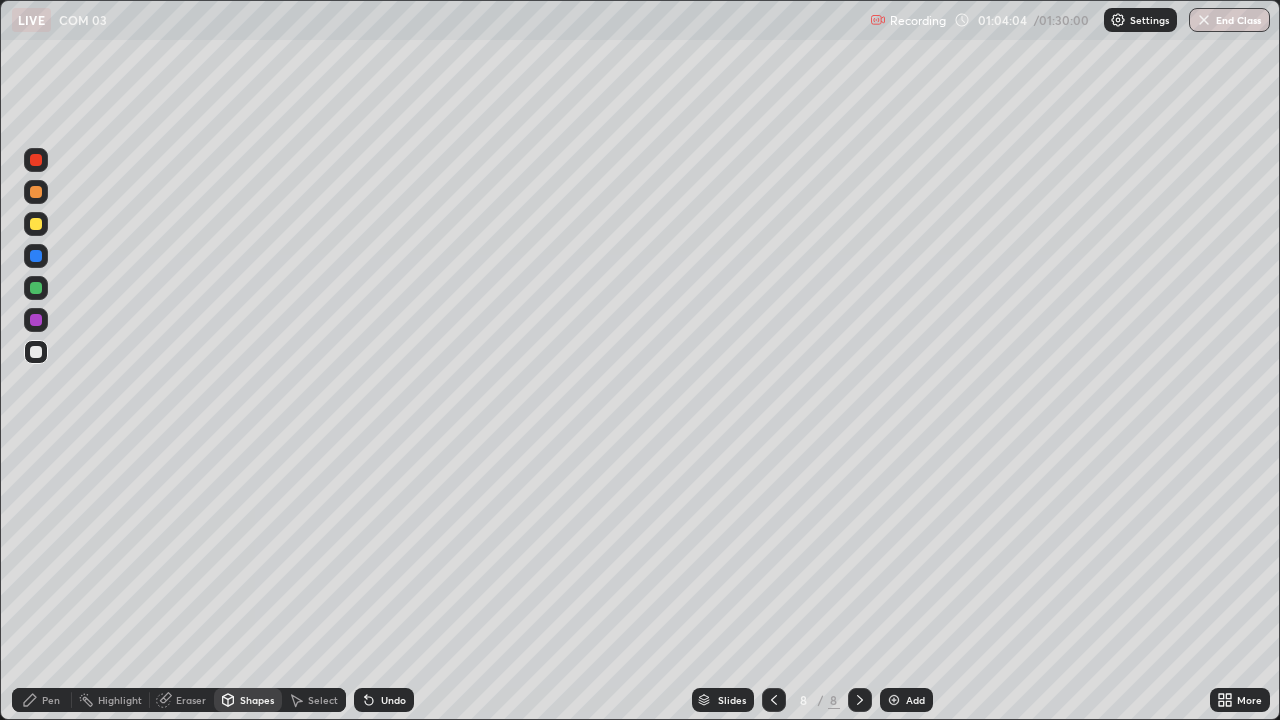 click on "Pen" at bounding box center [51, 700] 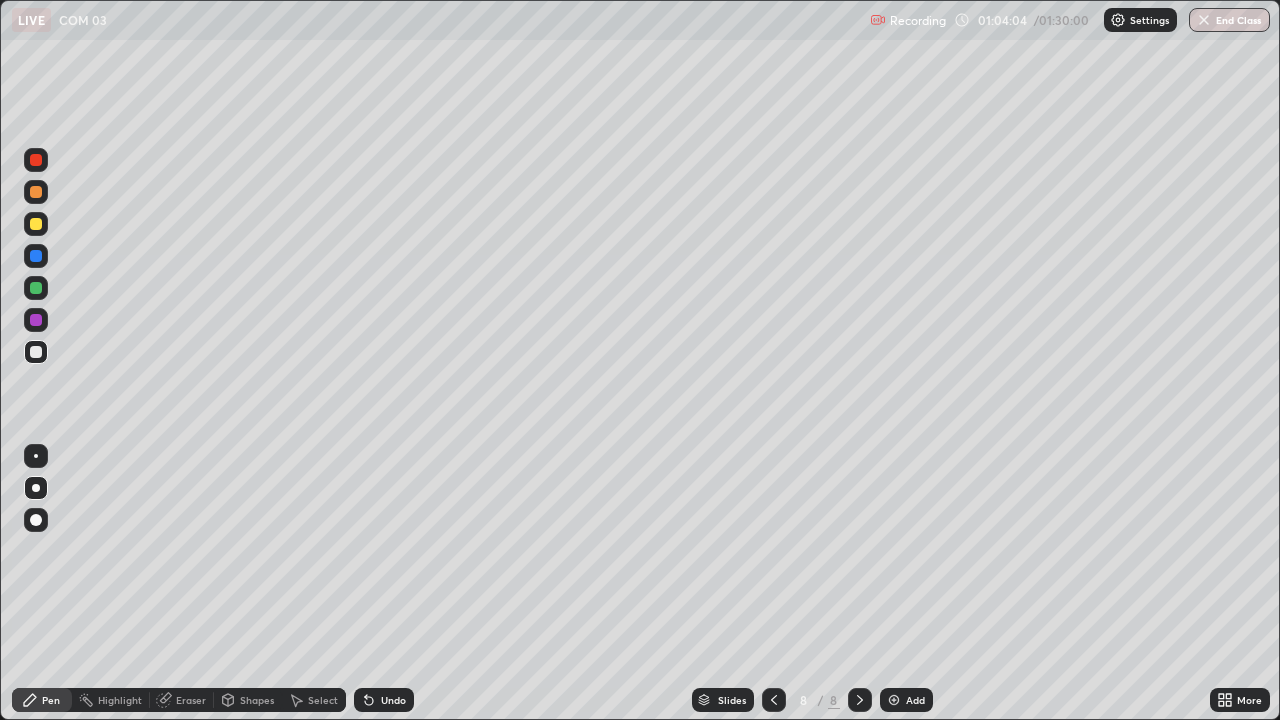 click at bounding box center [36, 352] 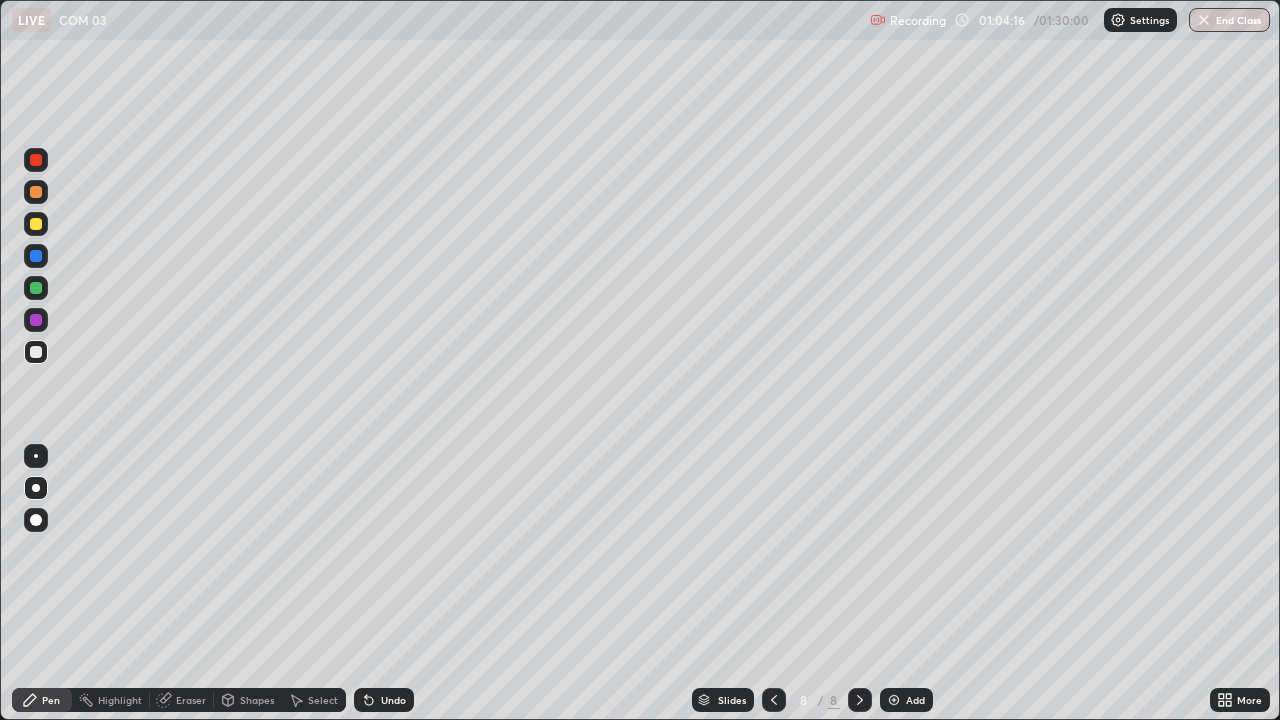 click on "Shapes" at bounding box center [257, 700] 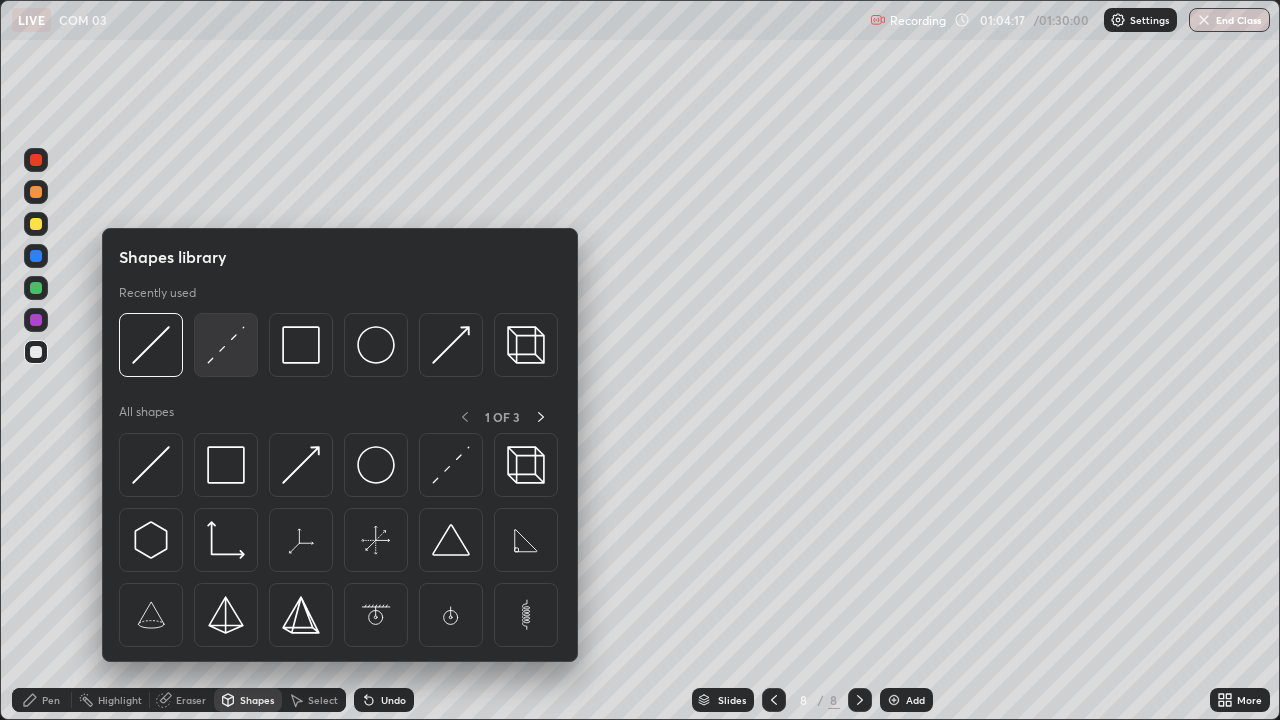 click at bounding box center [226, 345] 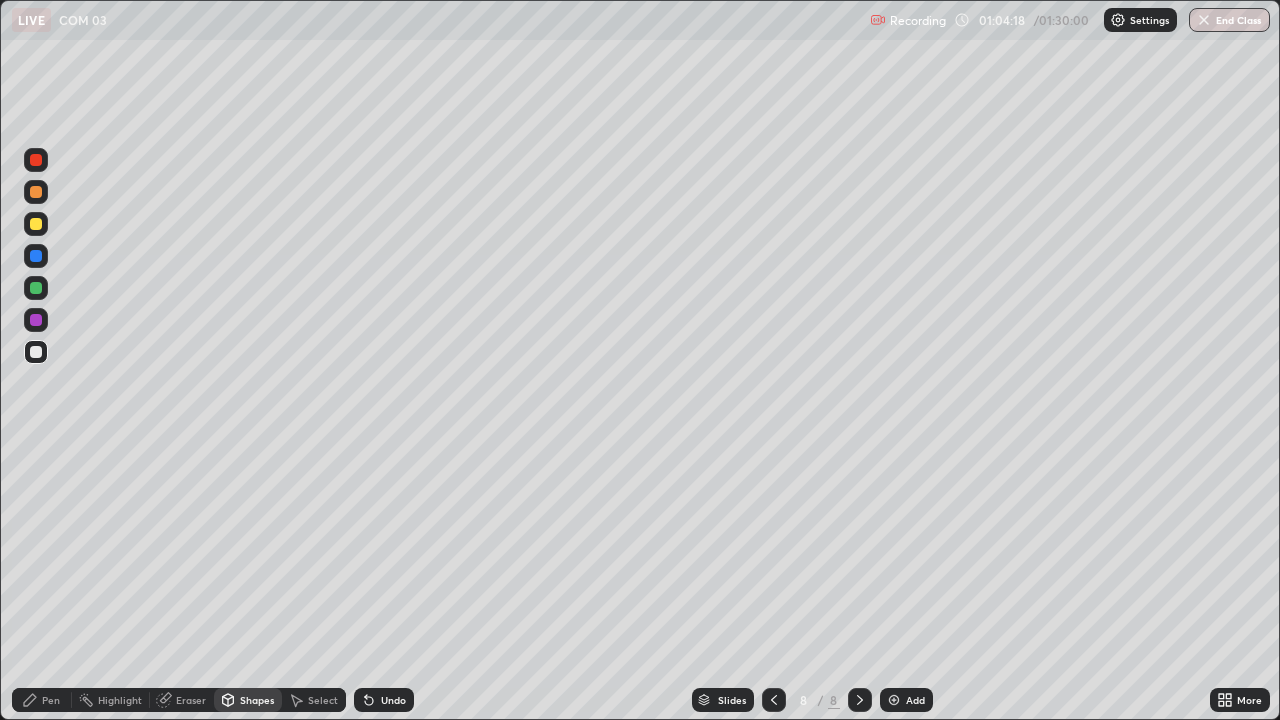 click at bounding box center (36, 224) 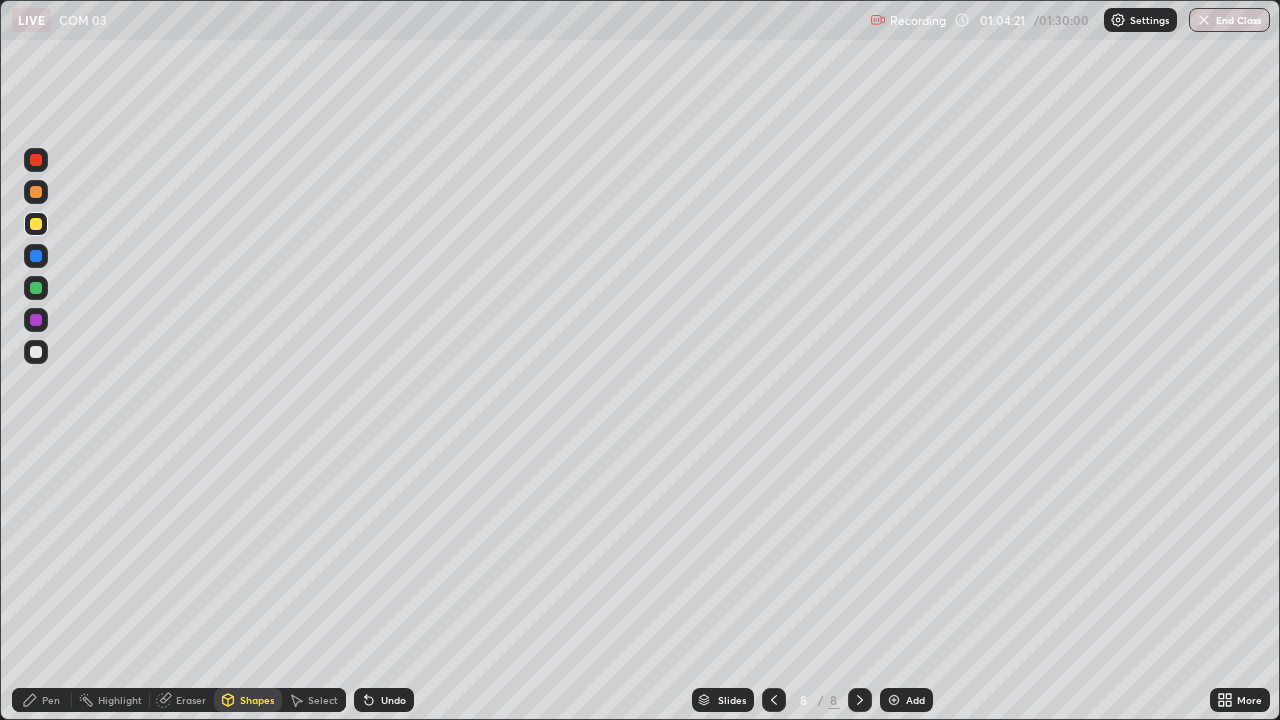 click on "Pen" at bounding box center [51, 700] 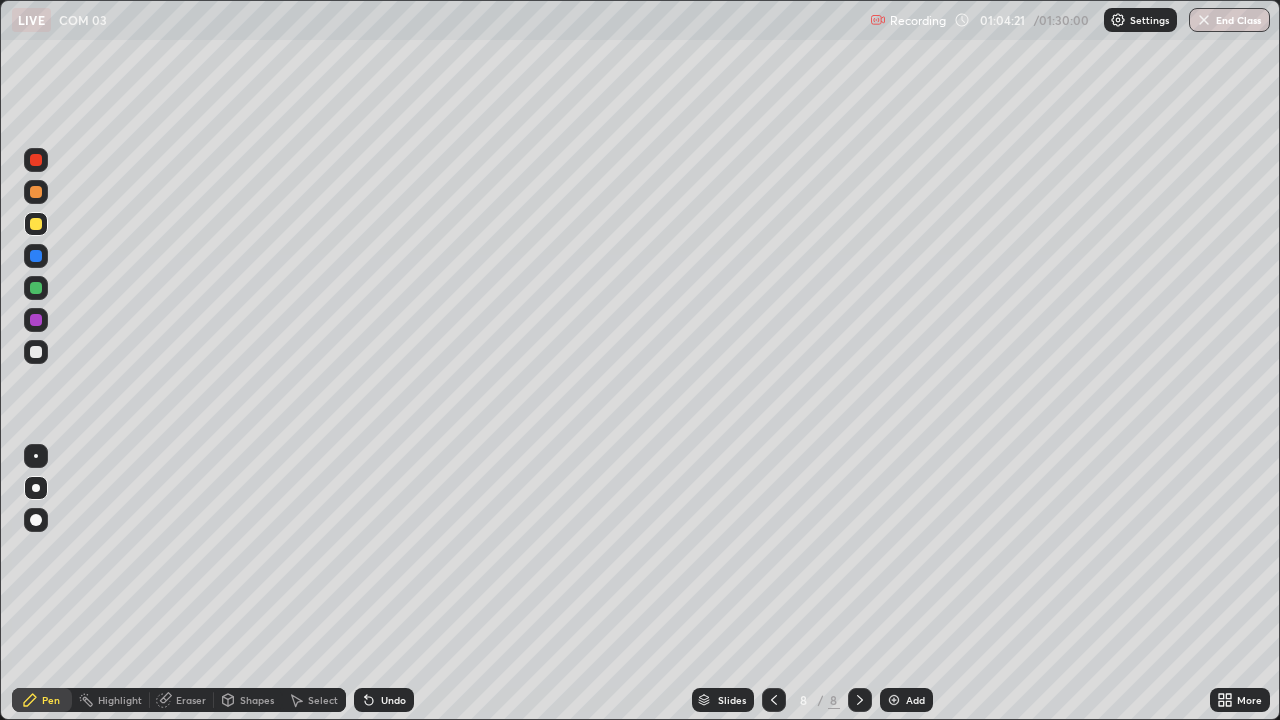 click at bounding box center (36, 352) 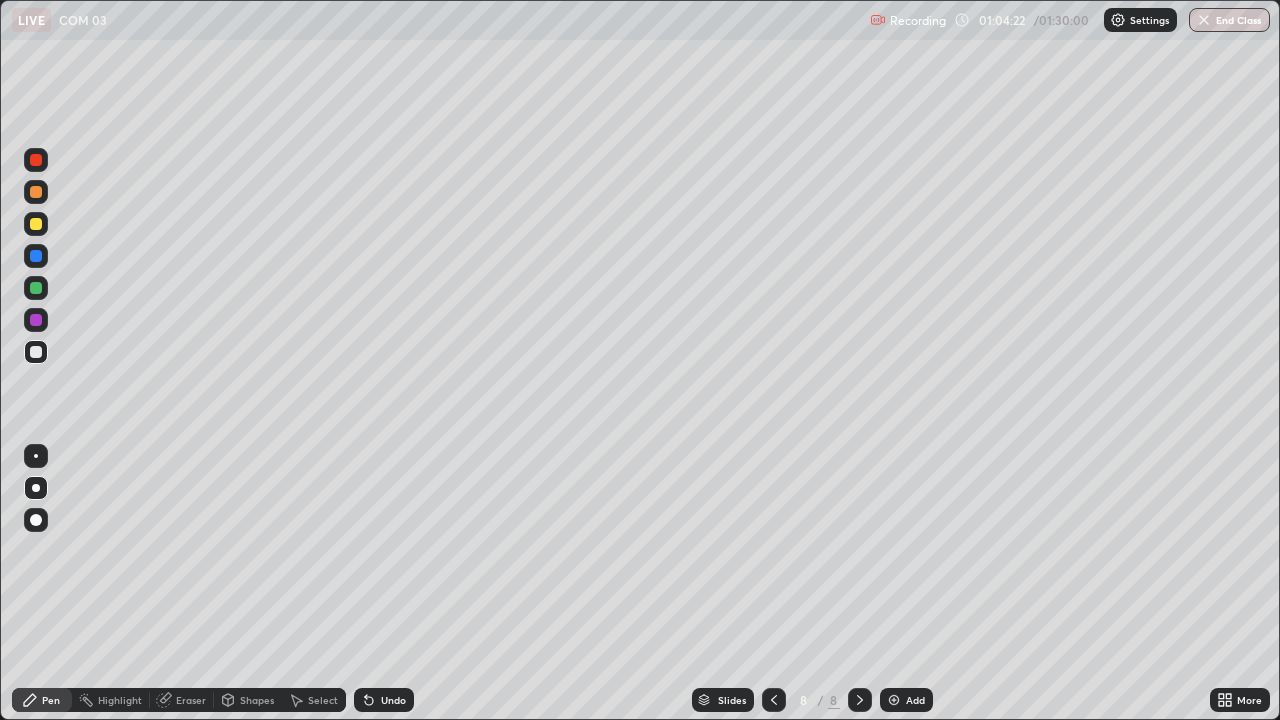 click at bounding box center (36, 256) 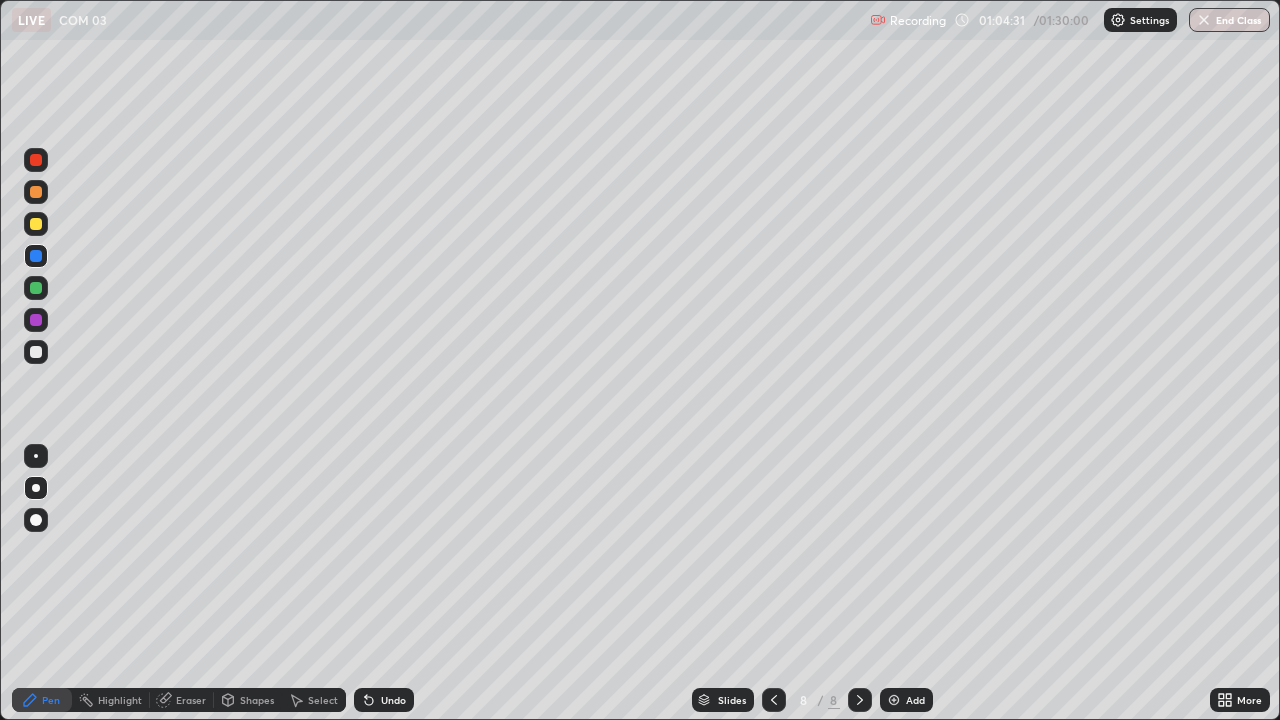 click on "Shapes" at bounding box center [257, 700] 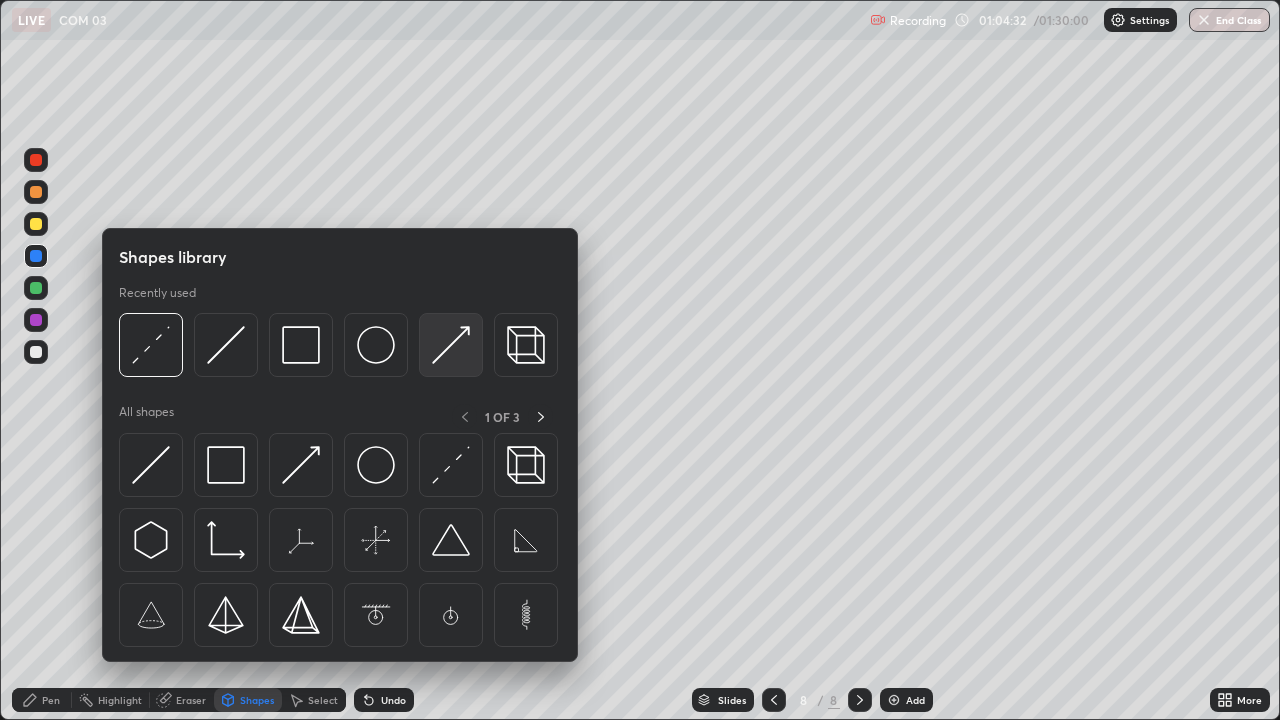 click at bounding box center [451, 345] 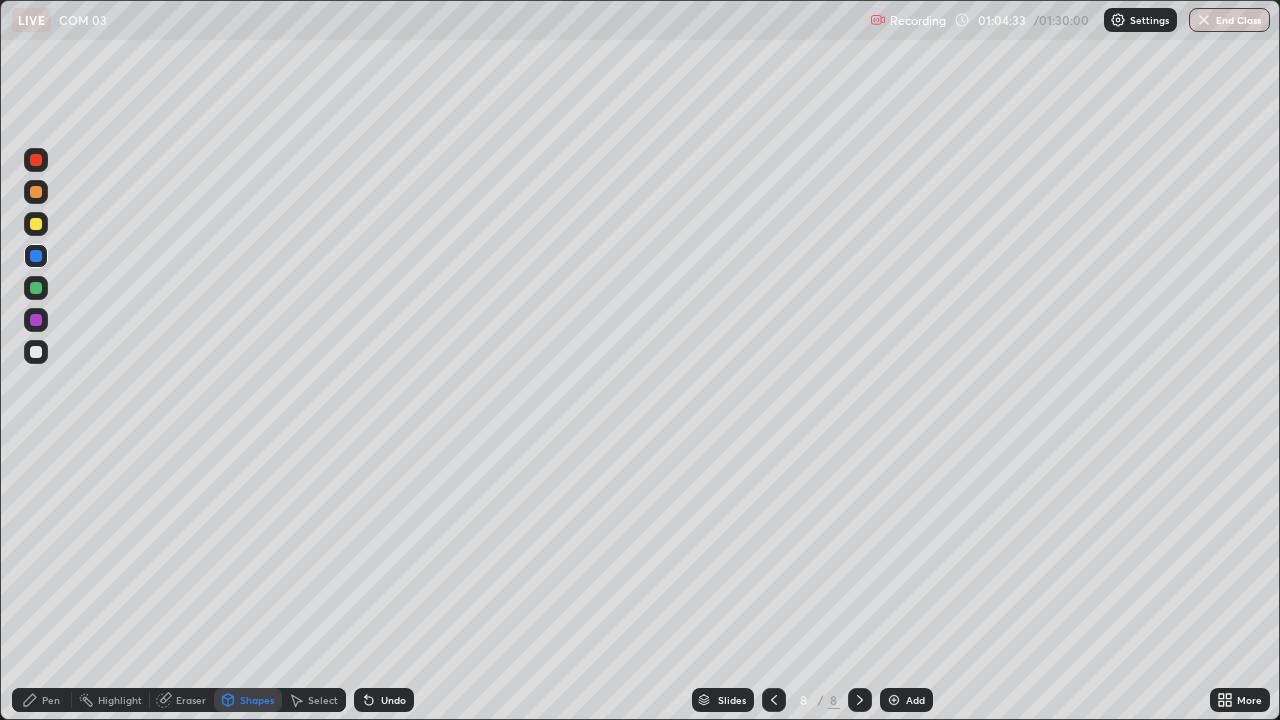 click at bounding box center (36, 256) 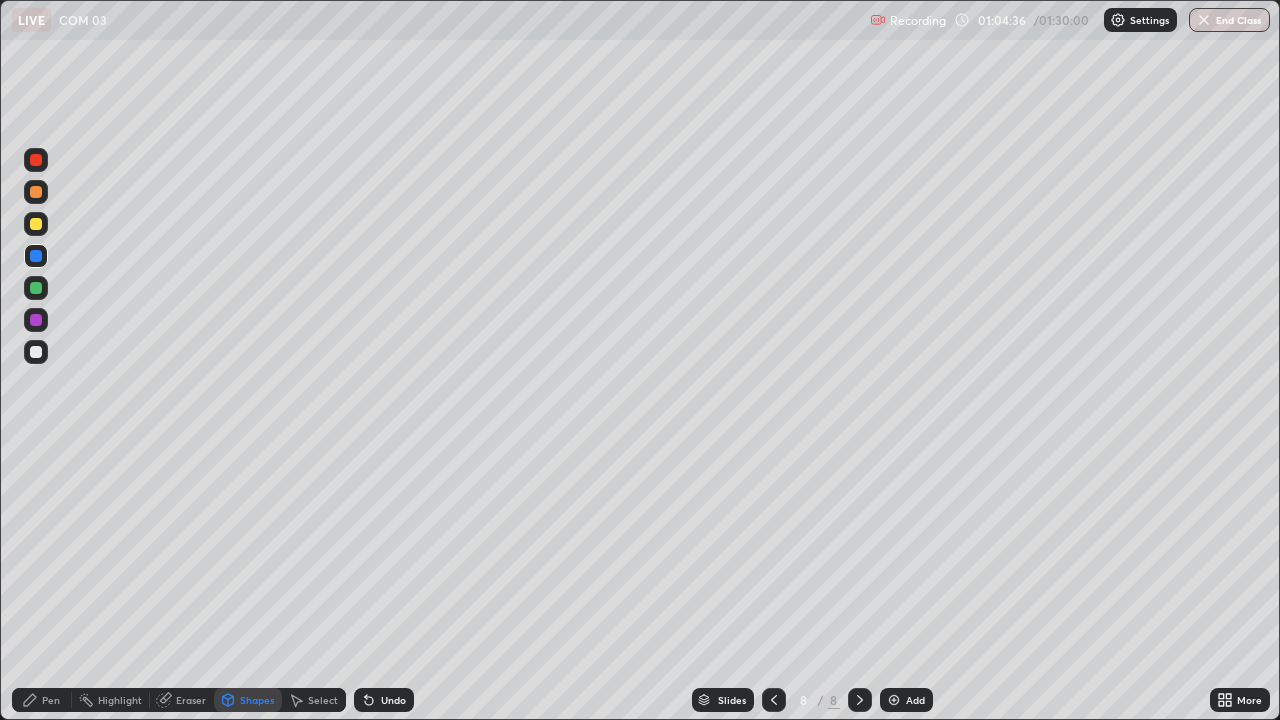 click on "Pen" at bounding box center (51, 700) 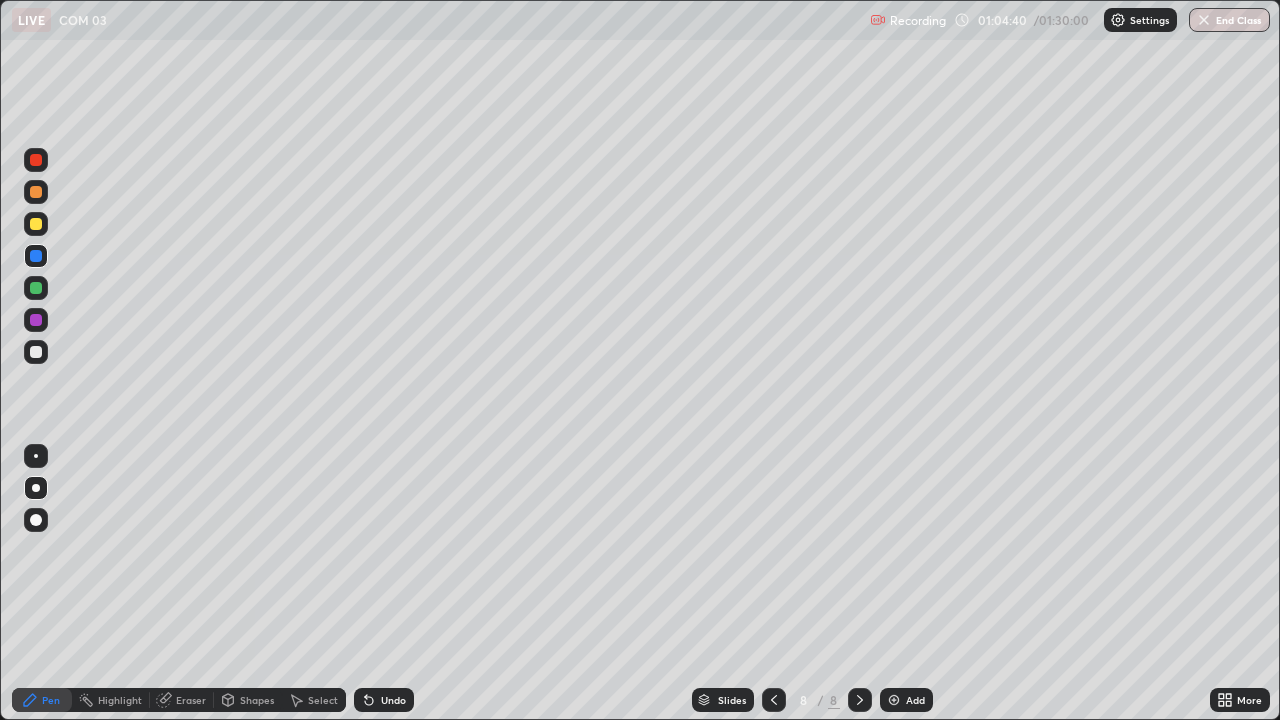 click at bounding box center (36, 352) 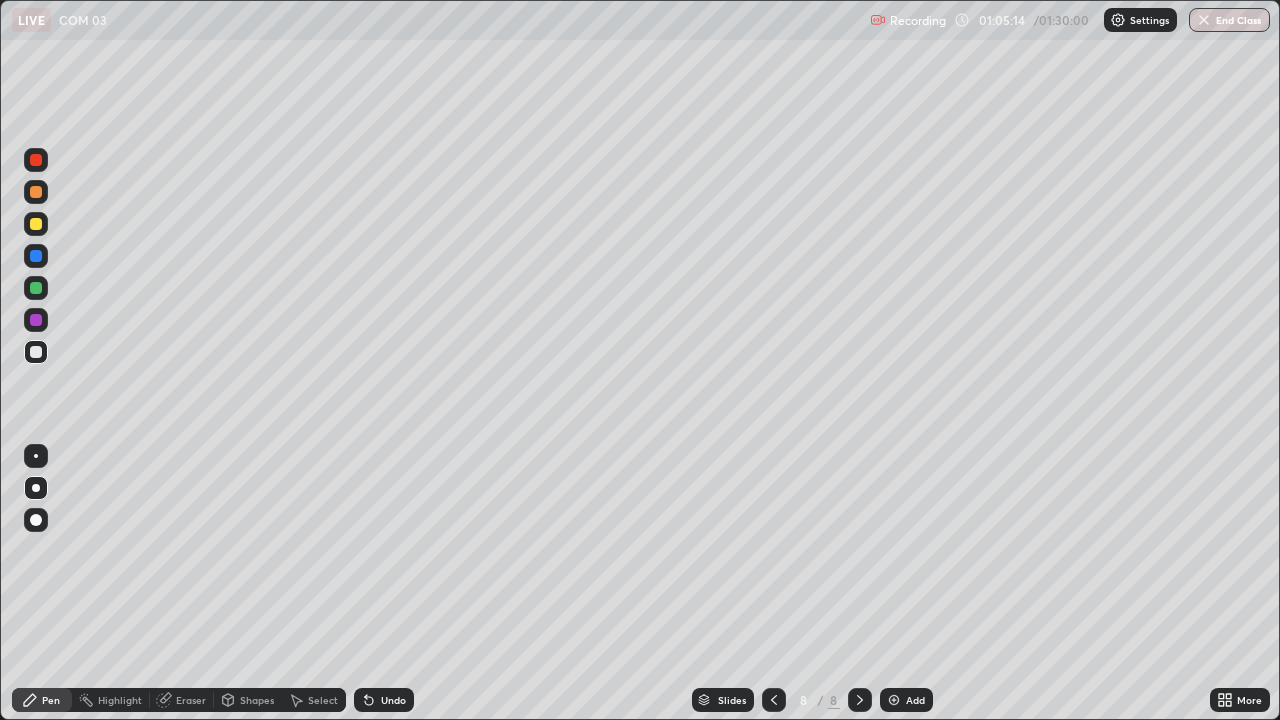 click on "Select" at bounding box center (323, 700) 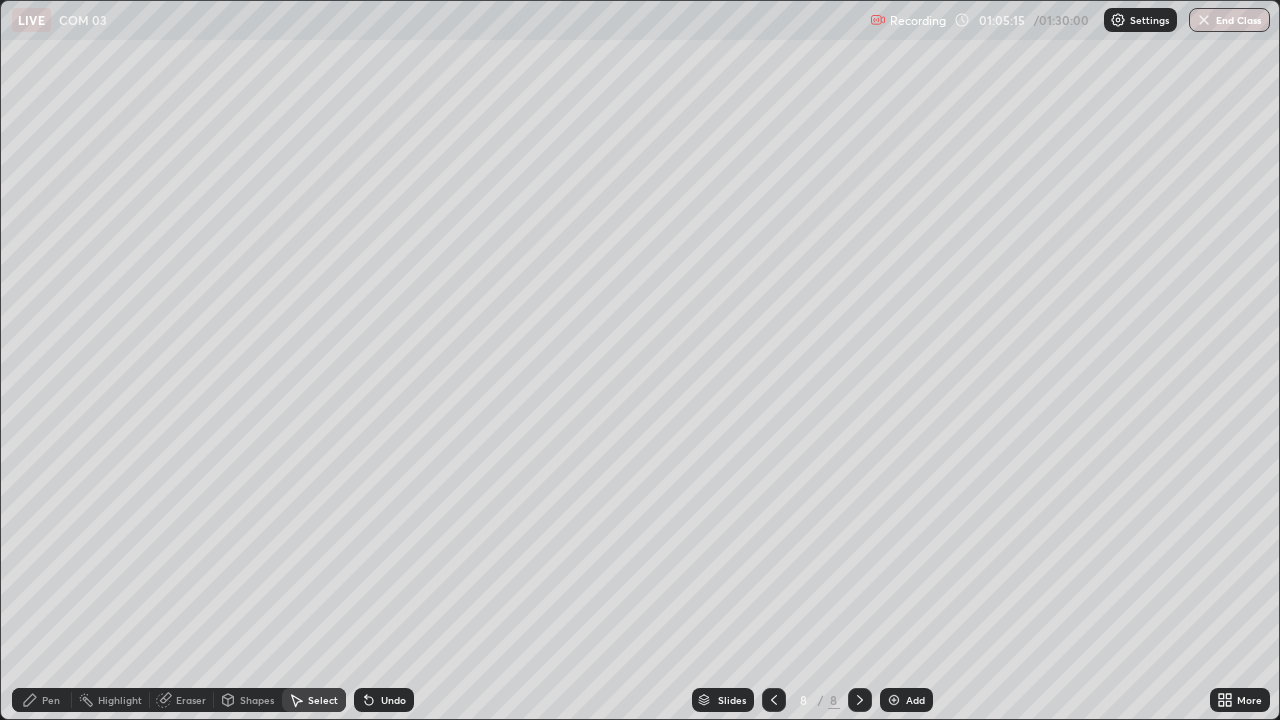 click on "Shapes" at bounding box center [257, 700] 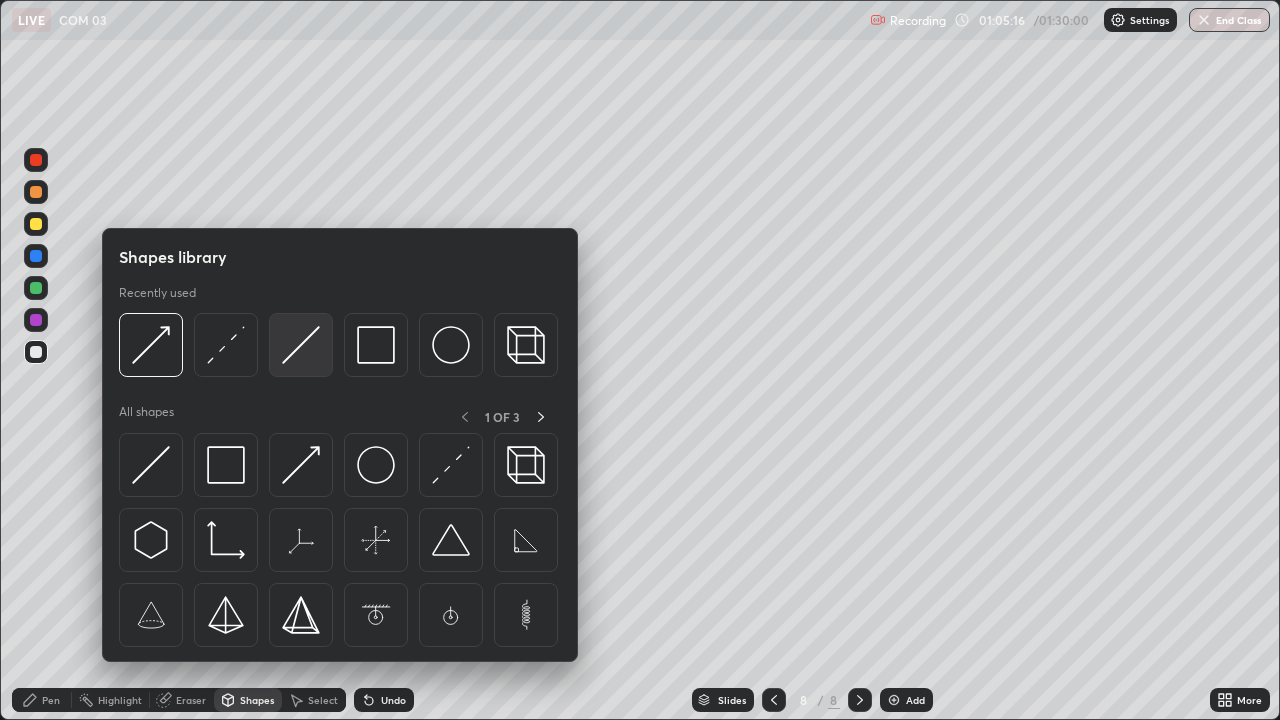 click at bounding box center [301, 345] 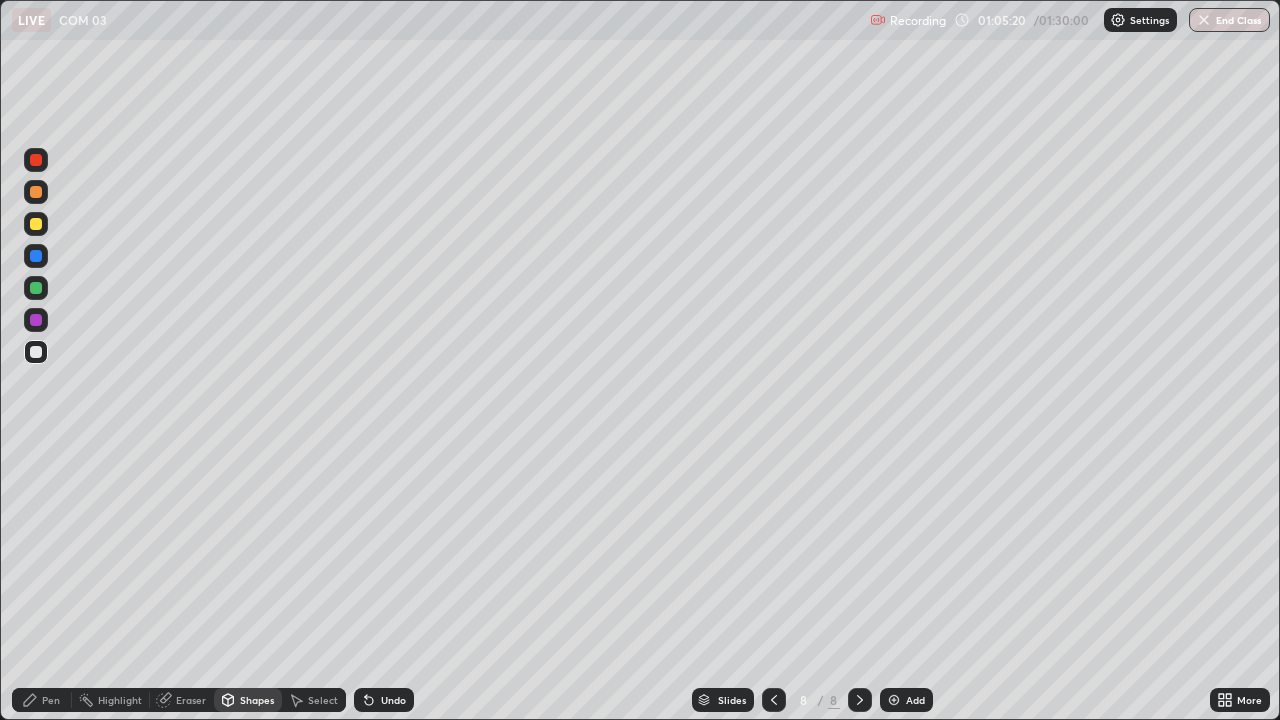 click on "Pen" at bounding box center [51, 700] 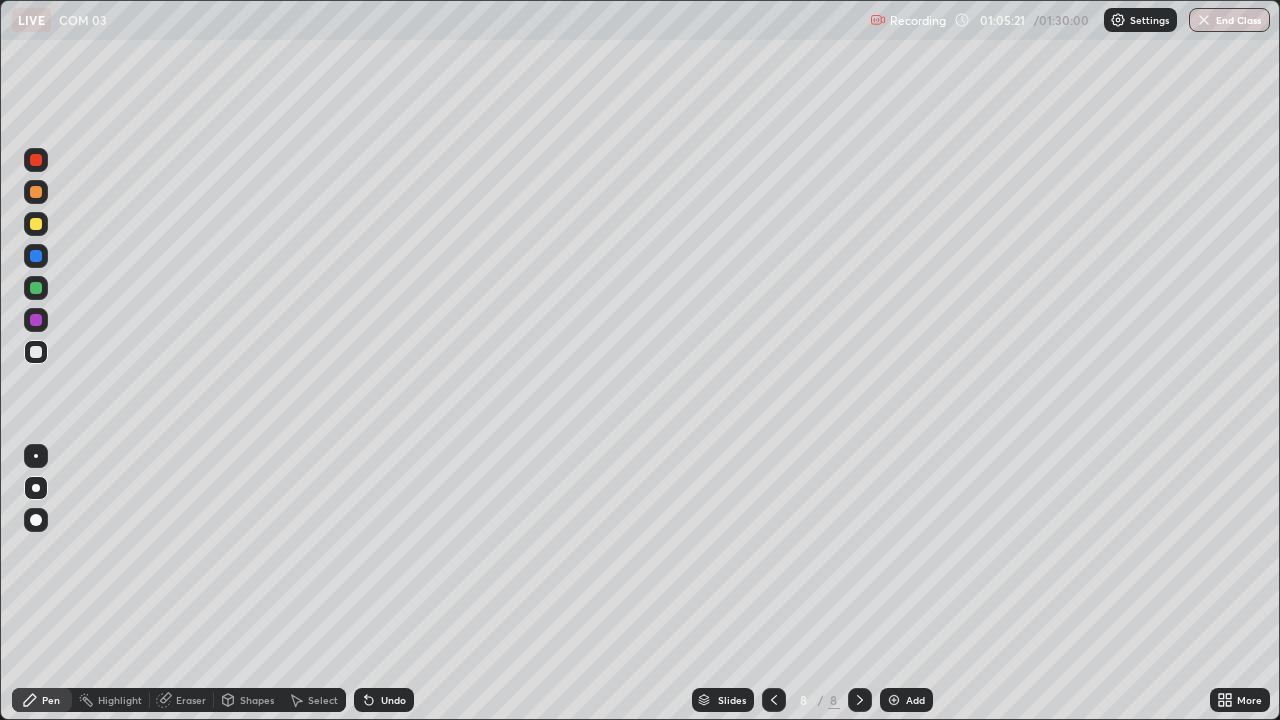 click at bounding box center (36, 352) 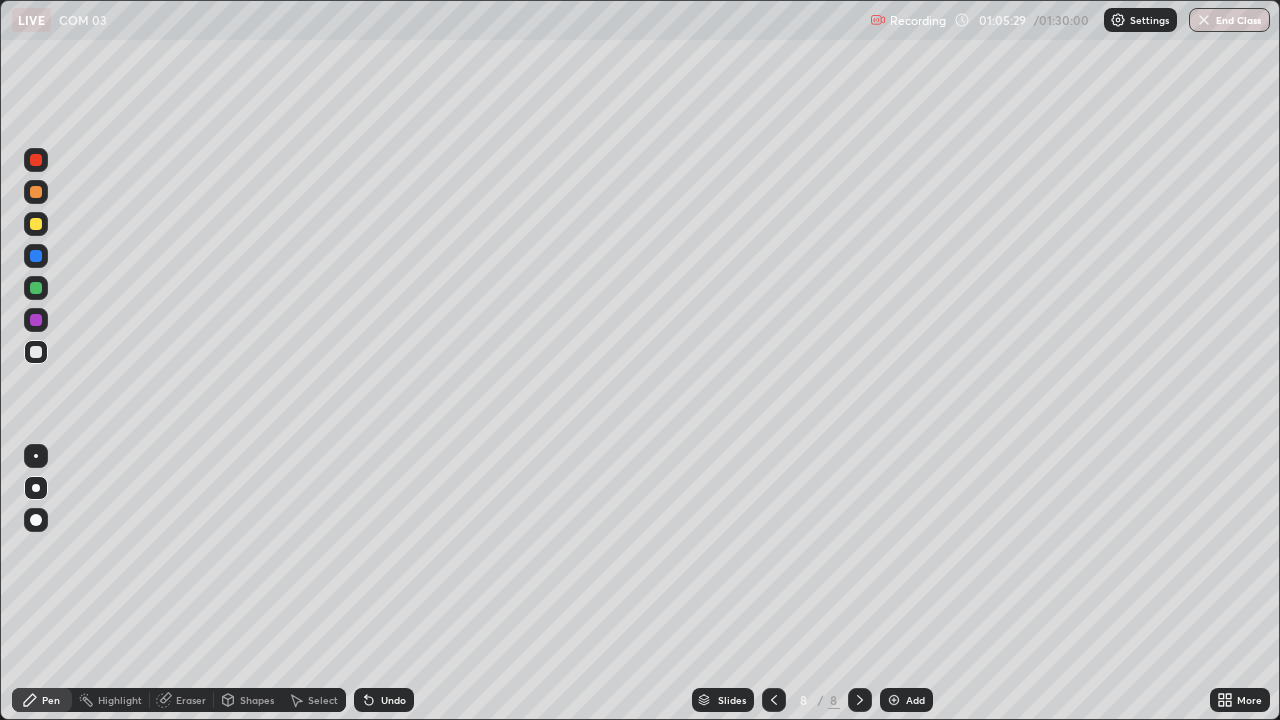 click on "Shapes" at bounding box center (257, 700) 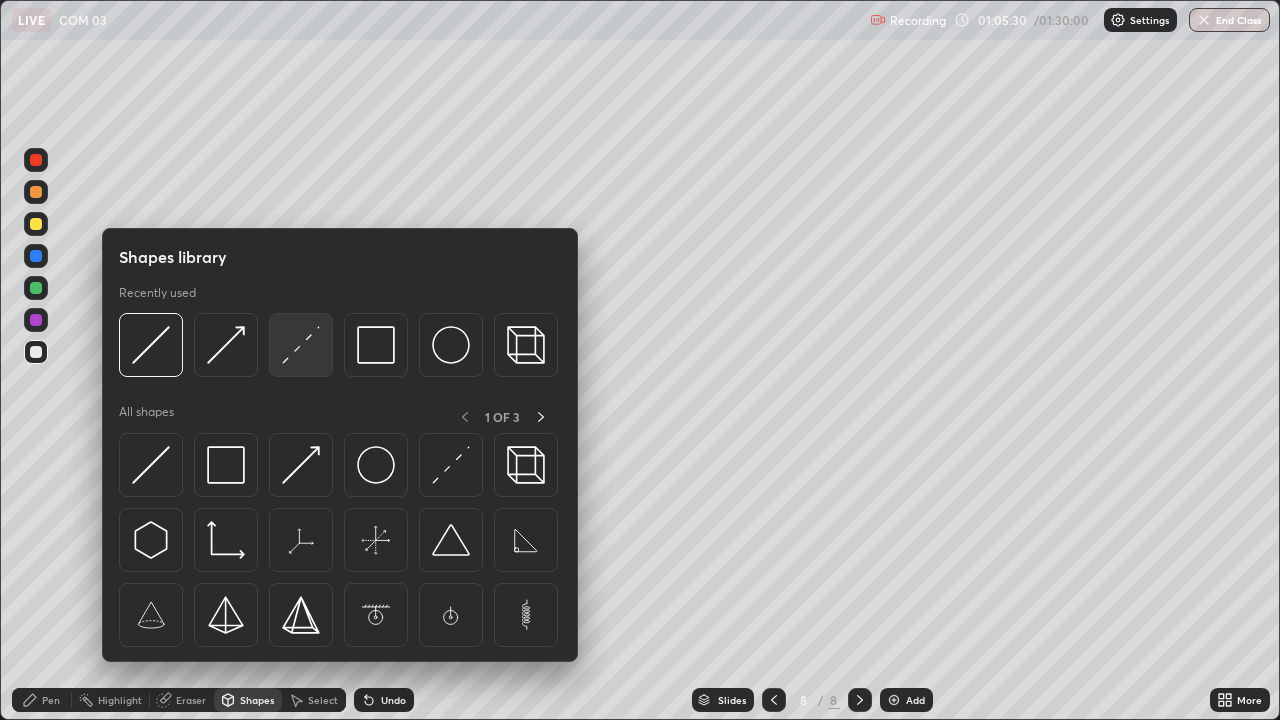 click at bounding box center (301, 345) 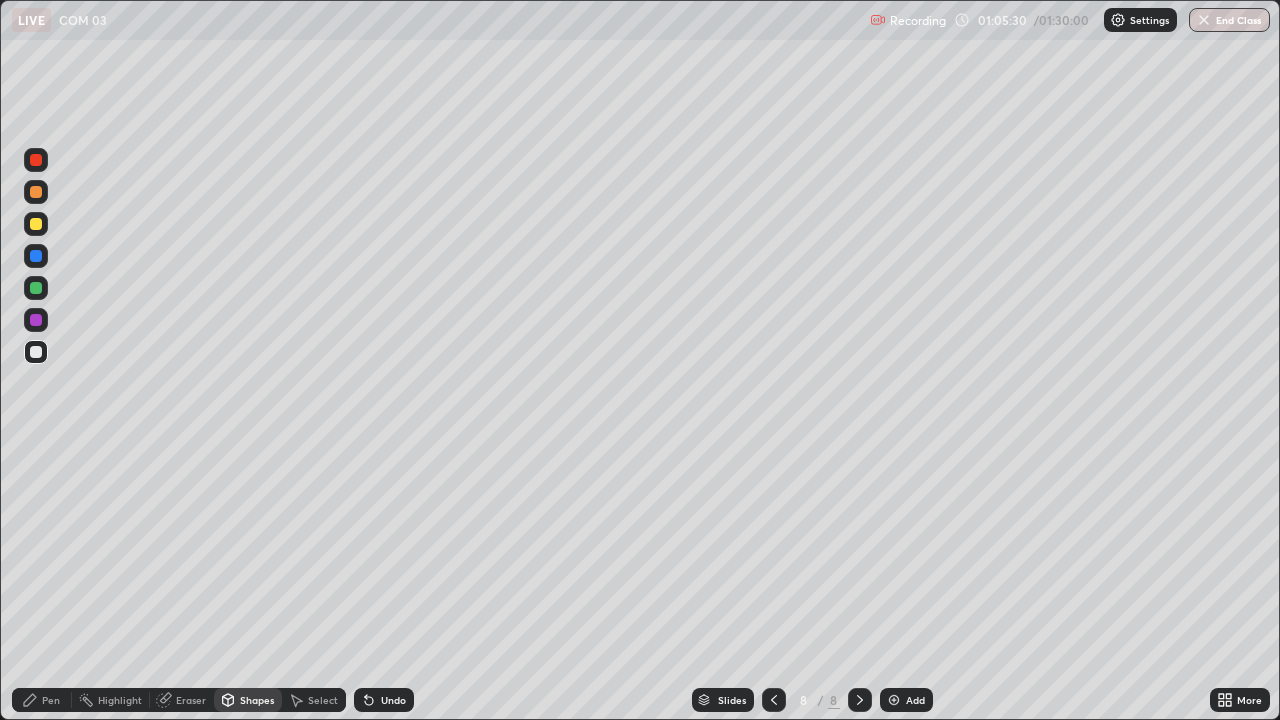 click at bounding box center [36, 224] 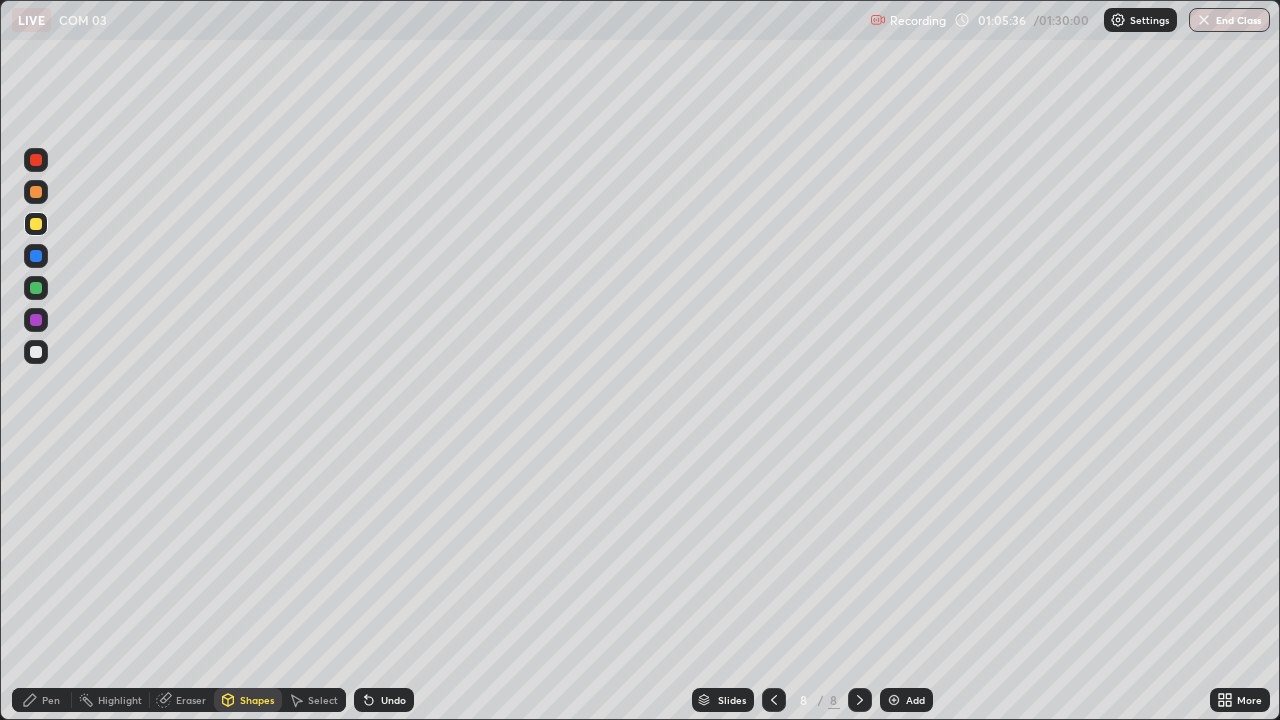click on "Pen" at bounding box center (42, 700) 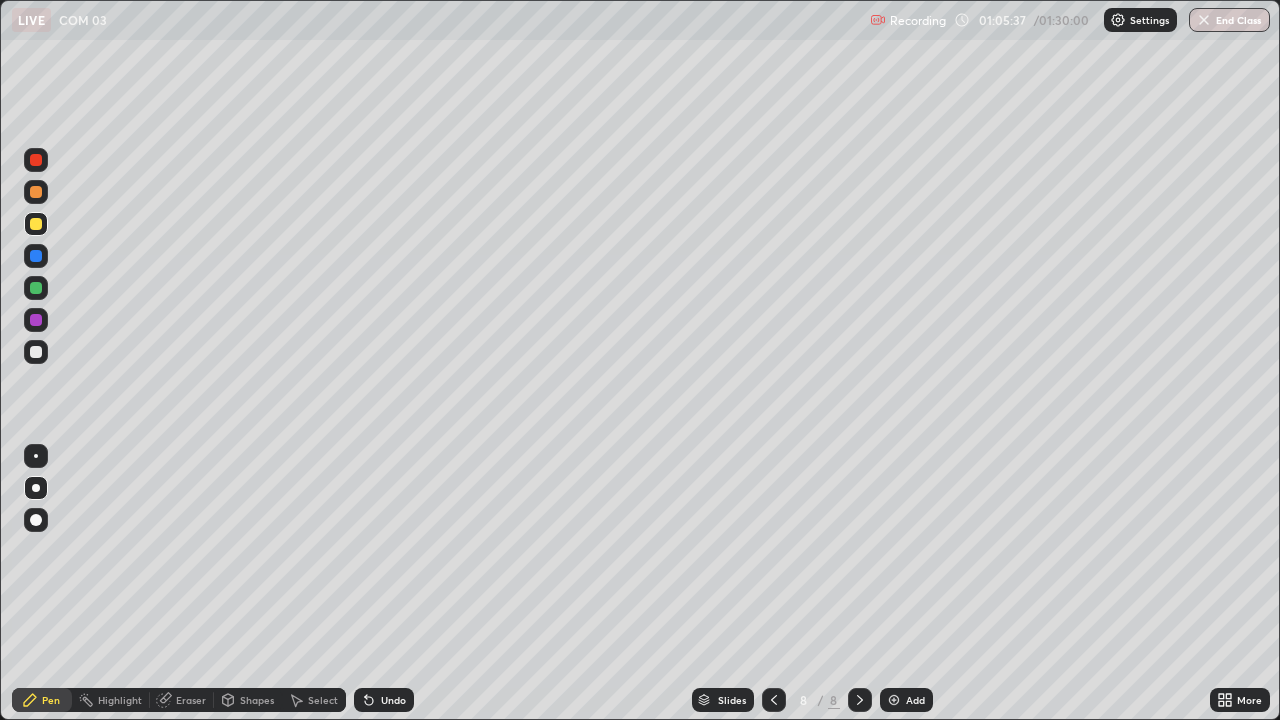 click at bounding box center [36, 224] 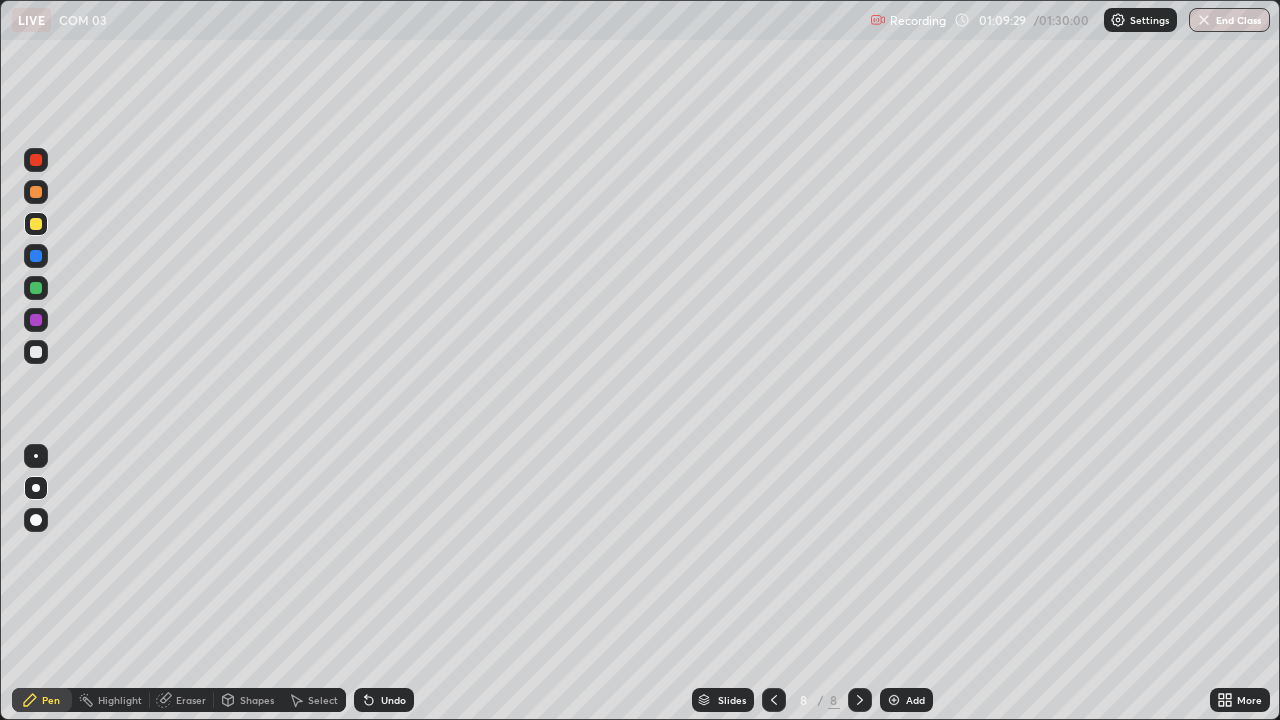click 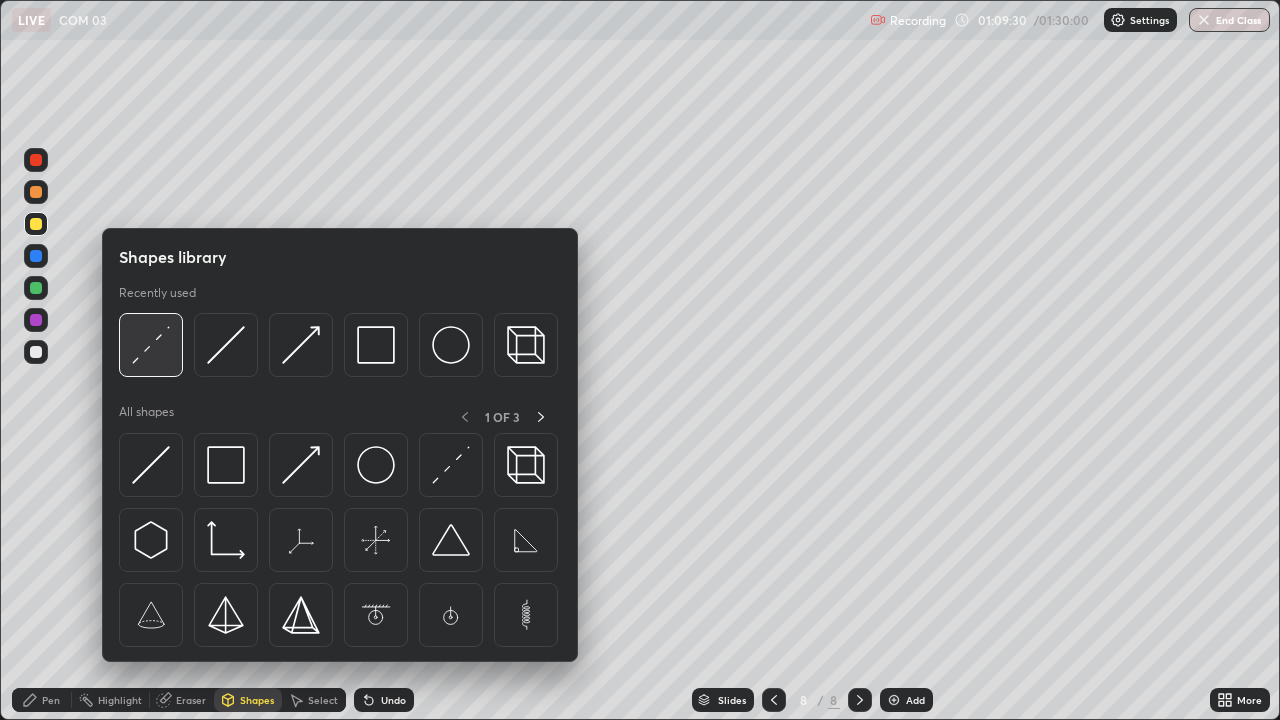 click at bounding box center [151, 345] 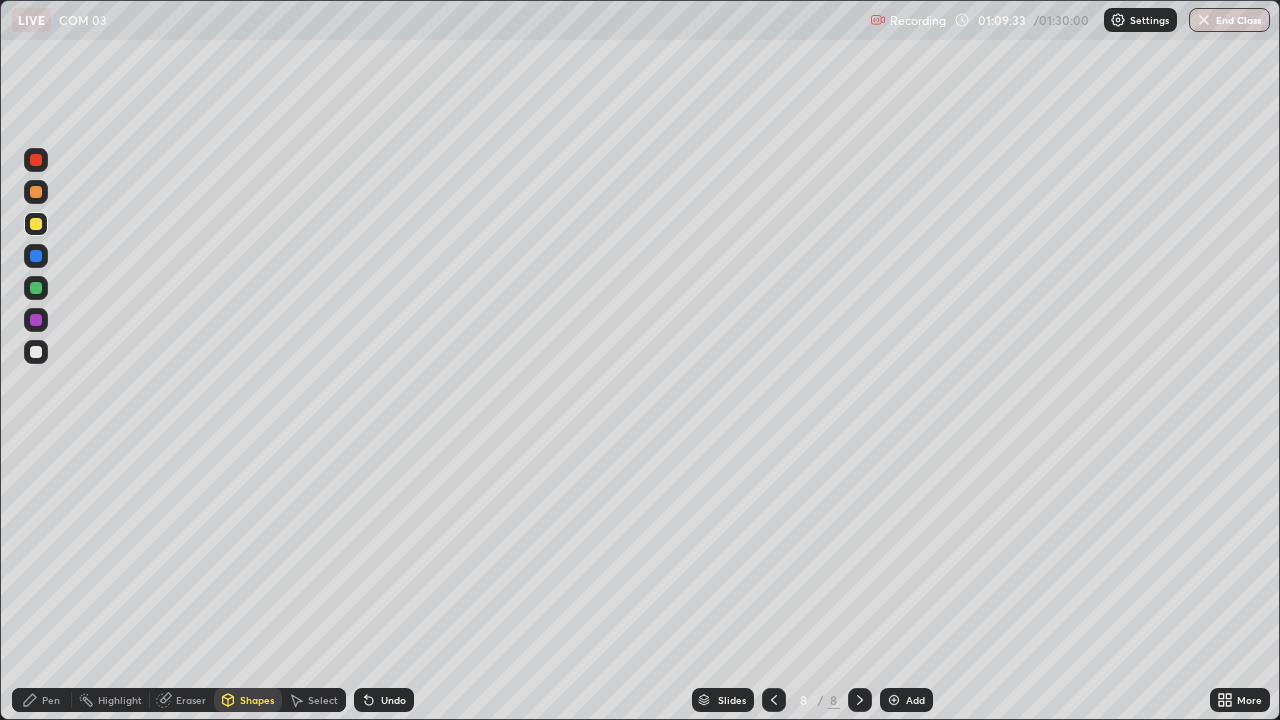 click on "Pen" at bounding box center [42, 700] 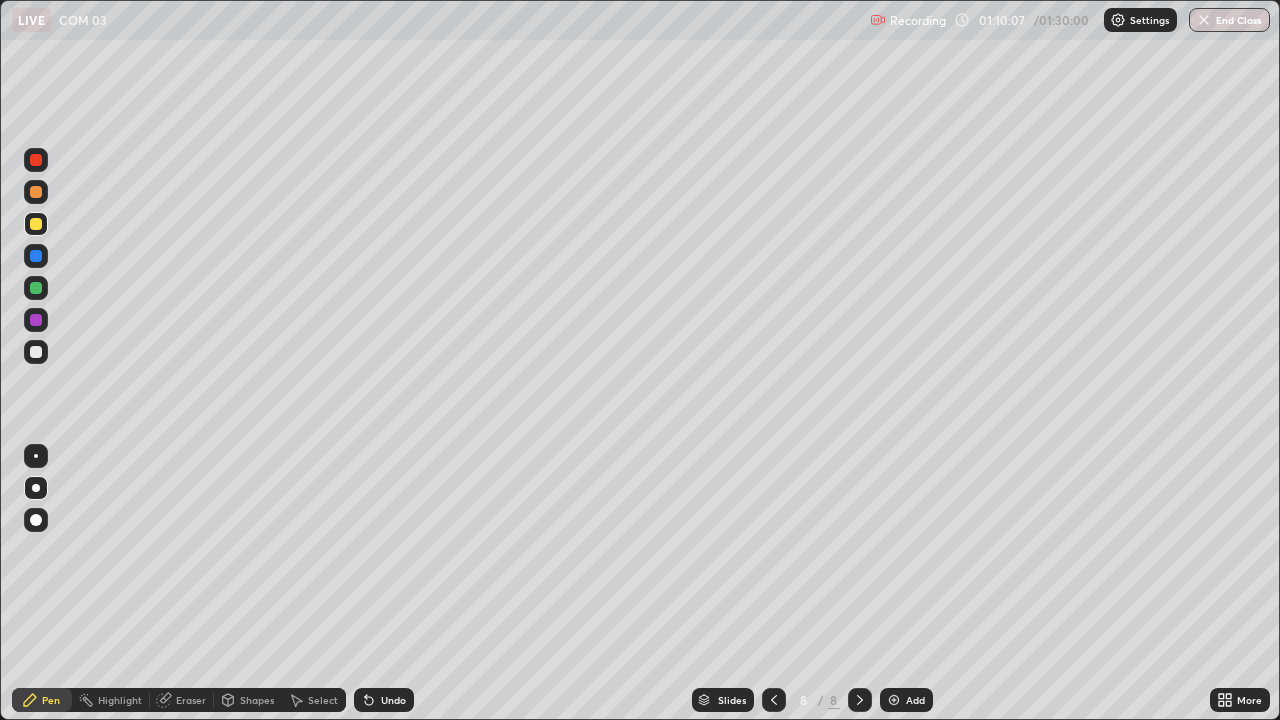 click at bounding box center [36, 352] 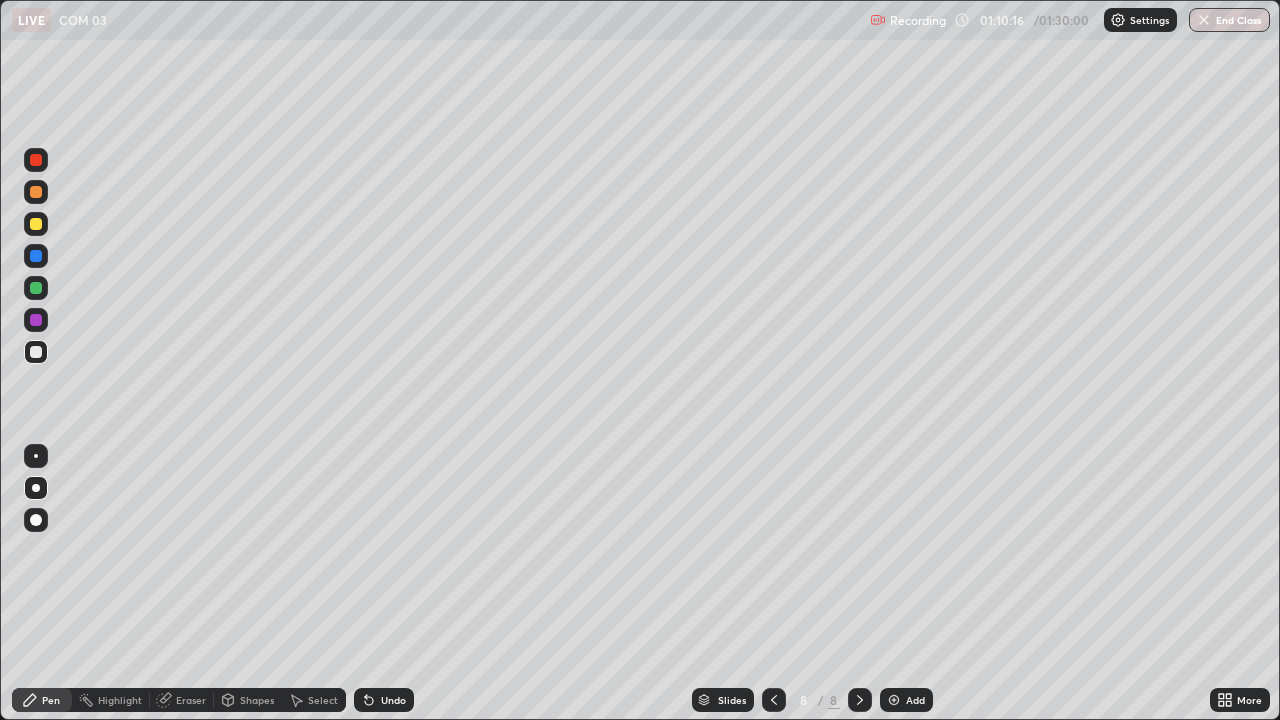 click on "Undo" at bounding box center (384, 700) 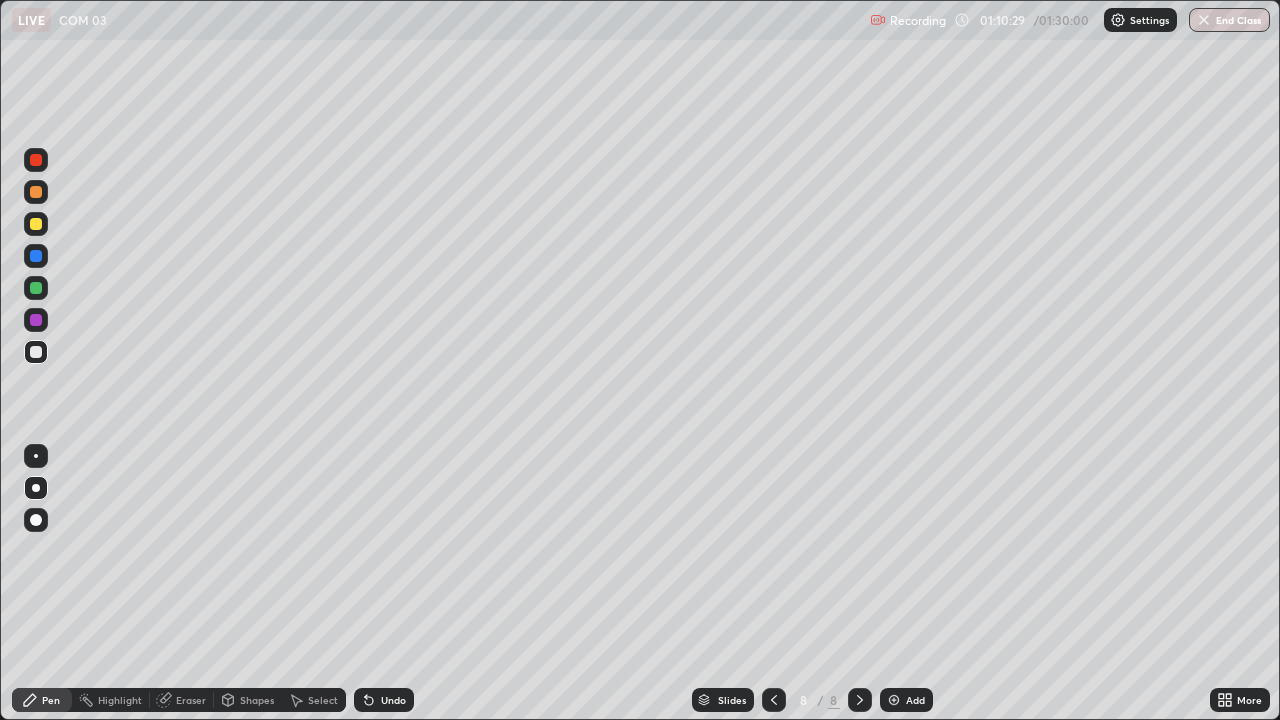 click at bounding box center [36, 224] 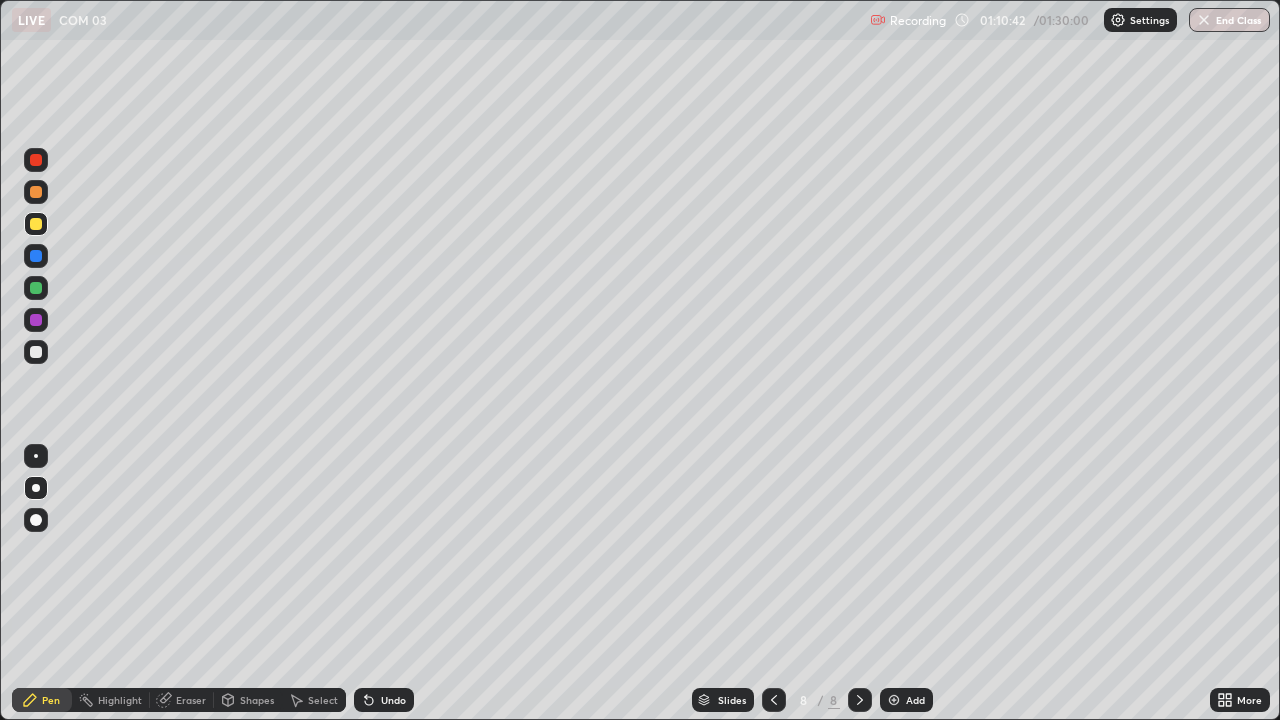 click at bounding box center (36, 256) 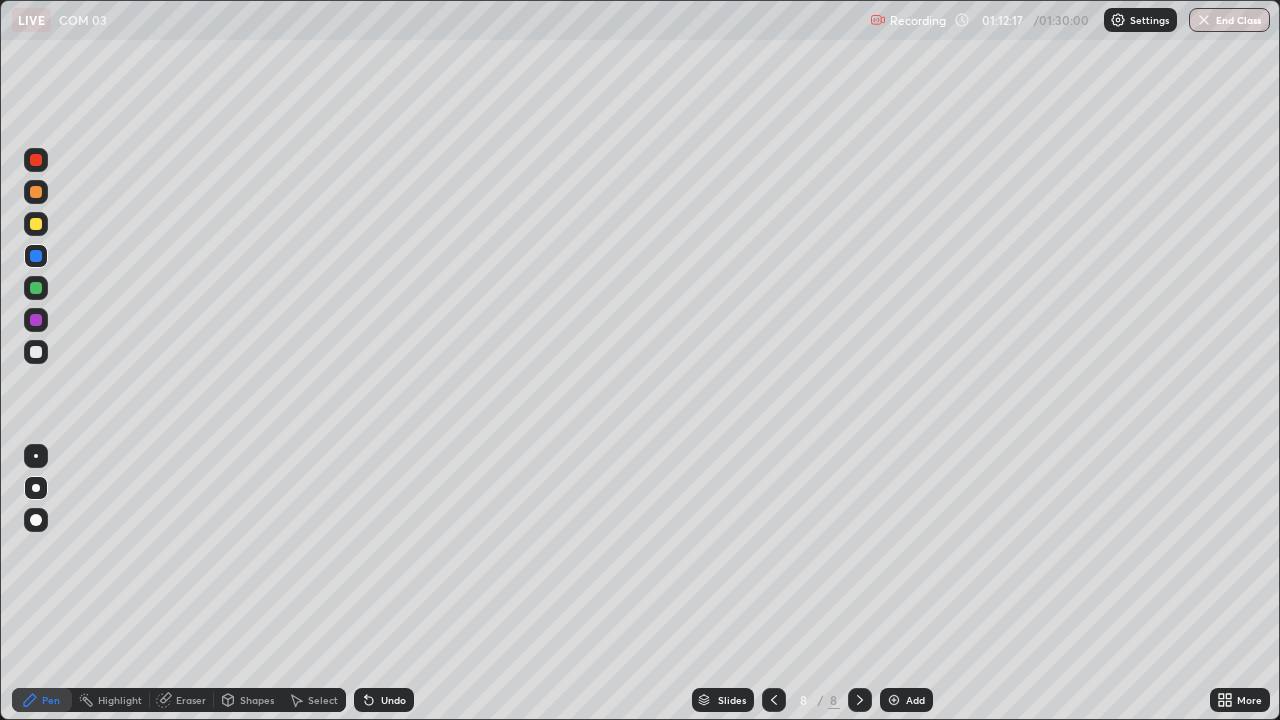 click on "Select" at bounding box center (323, 700) 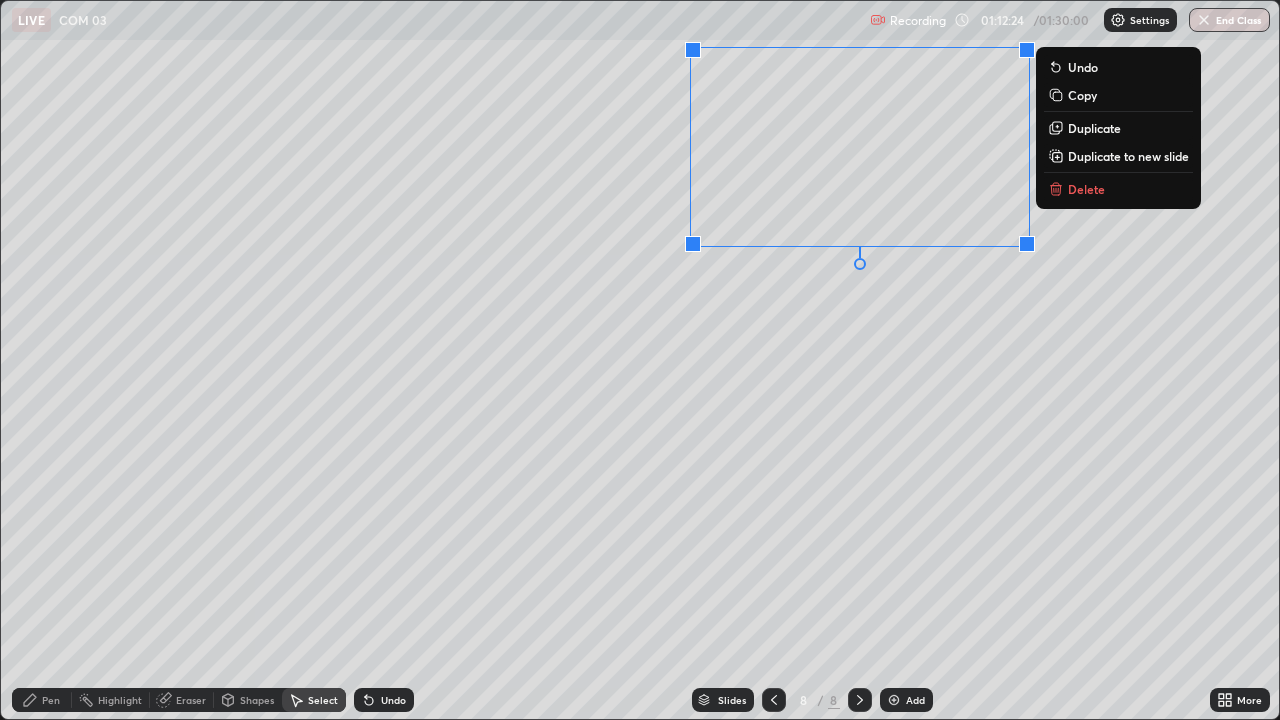 click on "0 ° Undo Copy Duplicate Duplicate to new slide Delete" at bounding box center [640, 360] 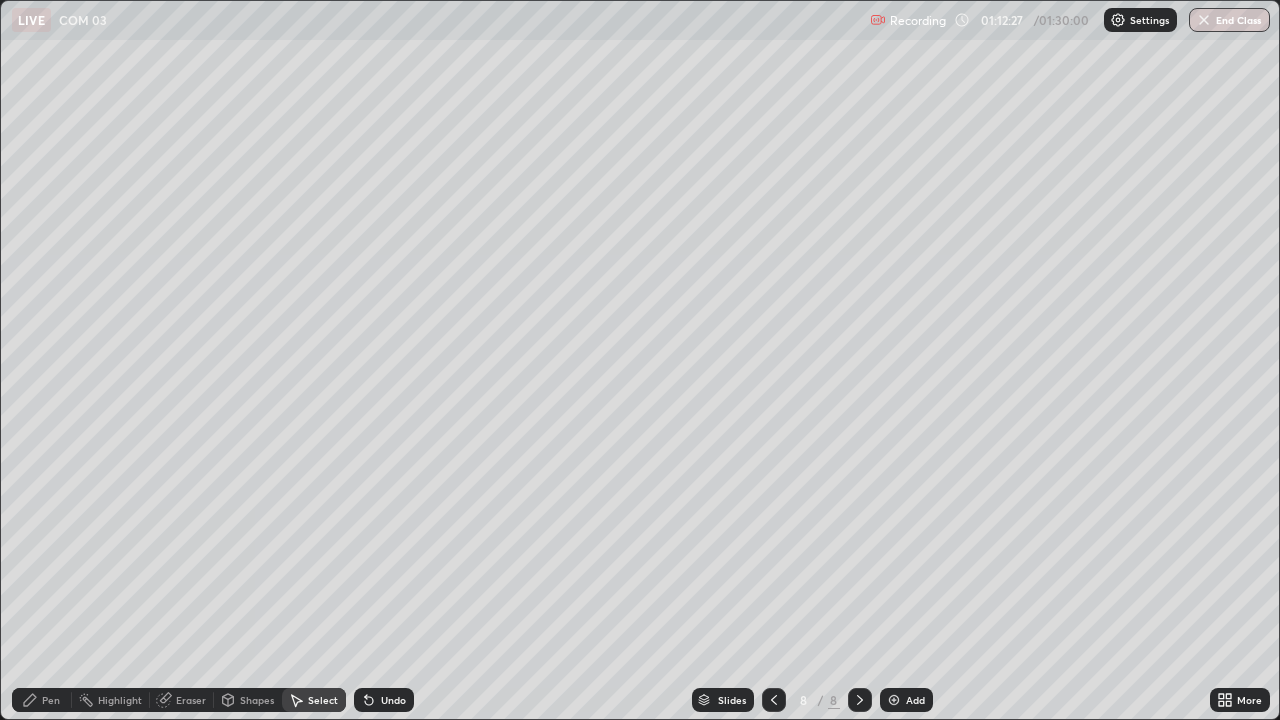 click on "Select" at bounding box center (314, 700) 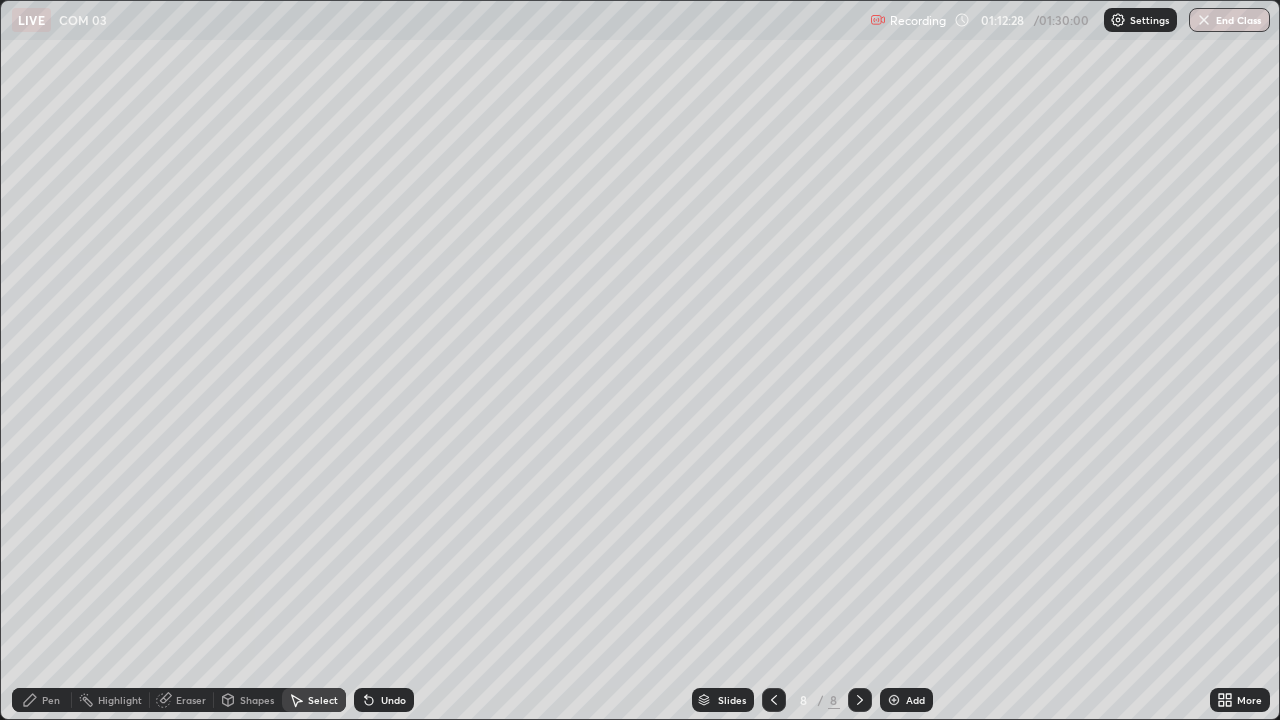 click on "Shapes" at bounding box center [248, 700] 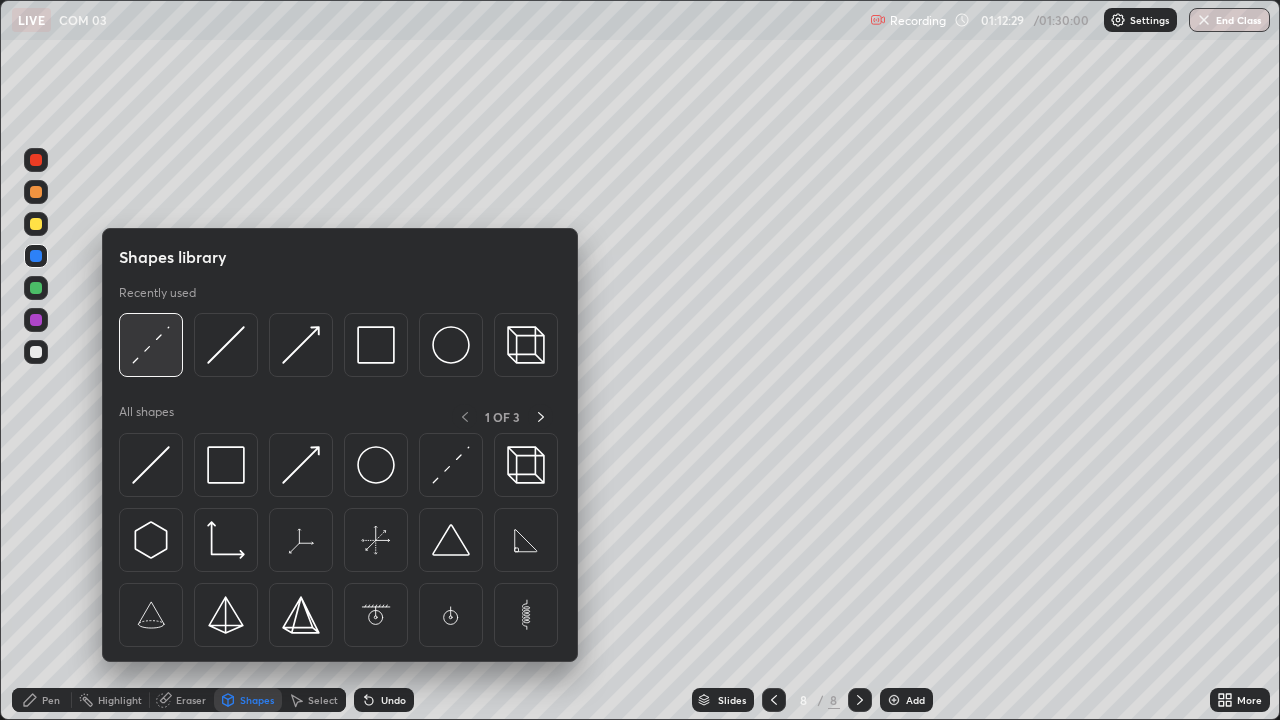 click at bounding box center [151, 345] 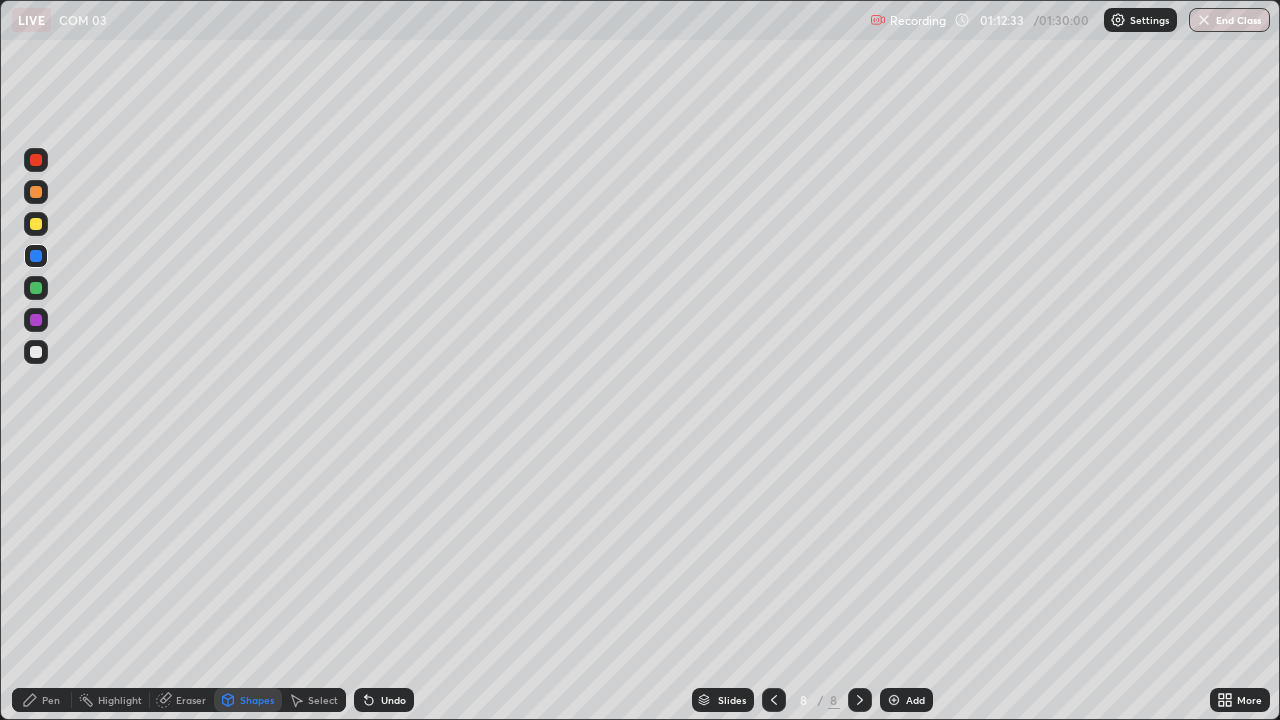click on "Pen" at bounding box center [42, 700] 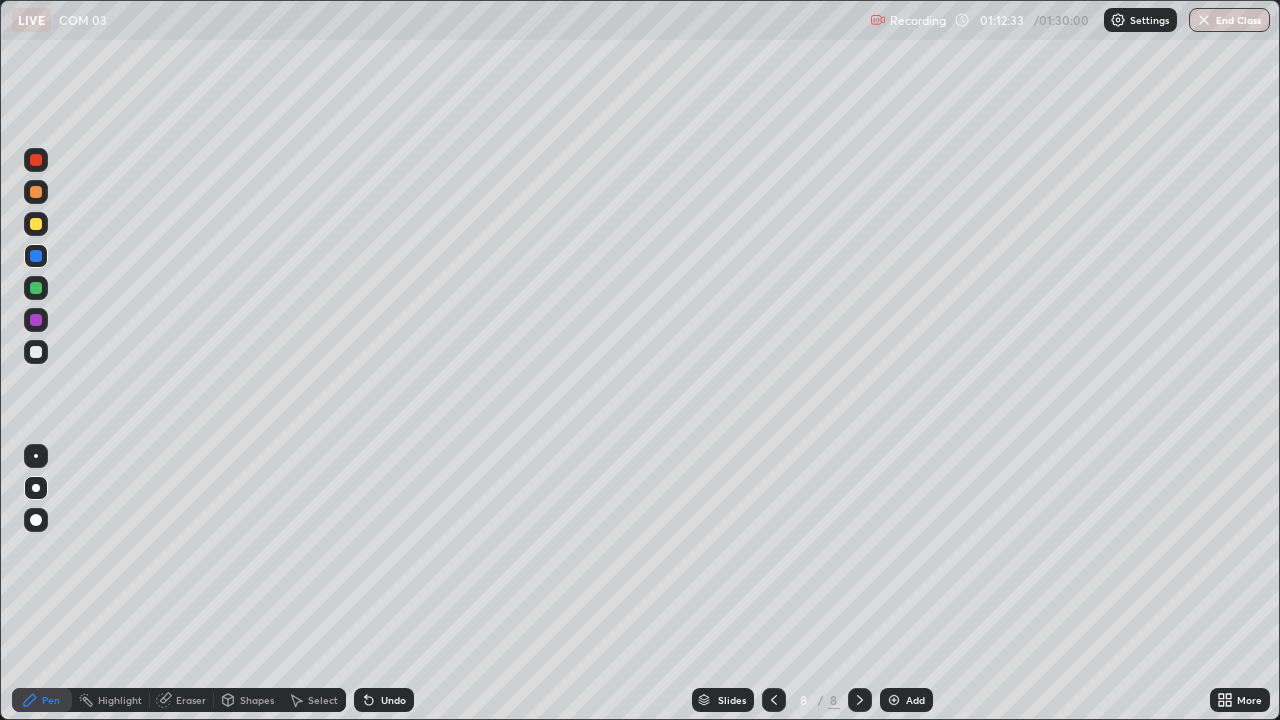 click at bounding box center [36, 352] 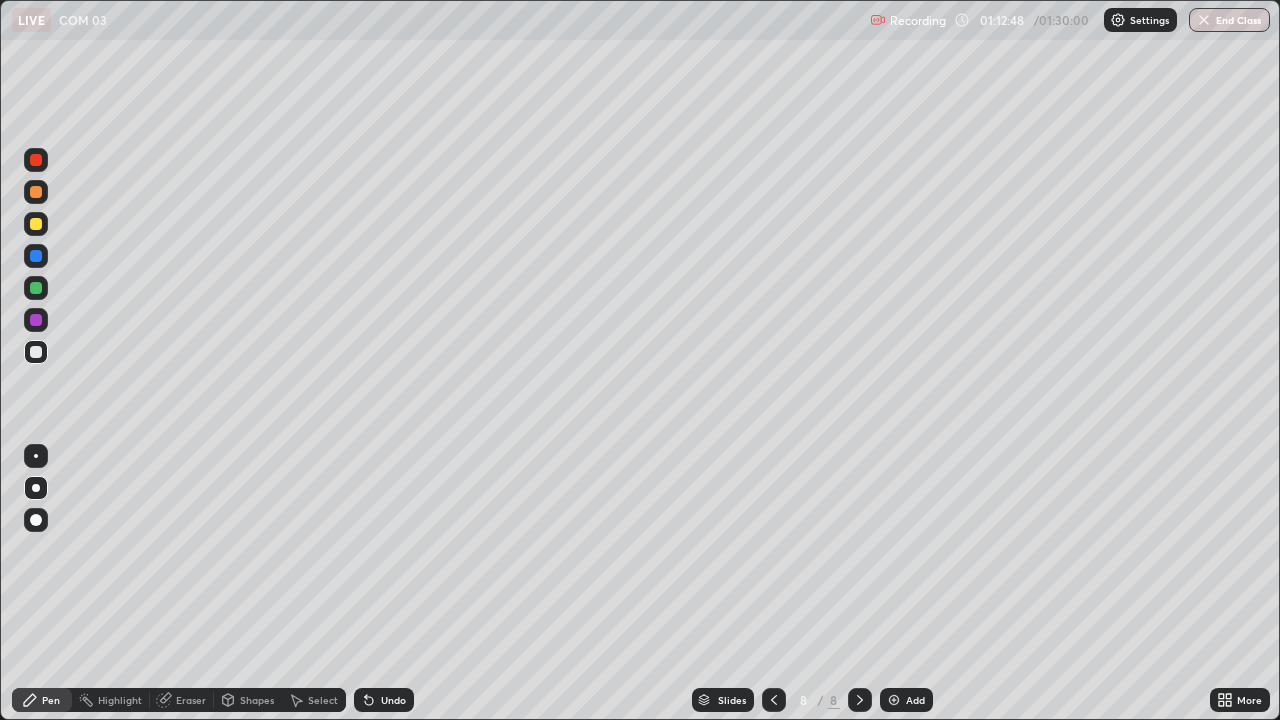 click on "Shapes" at bounding box center [257, 700] 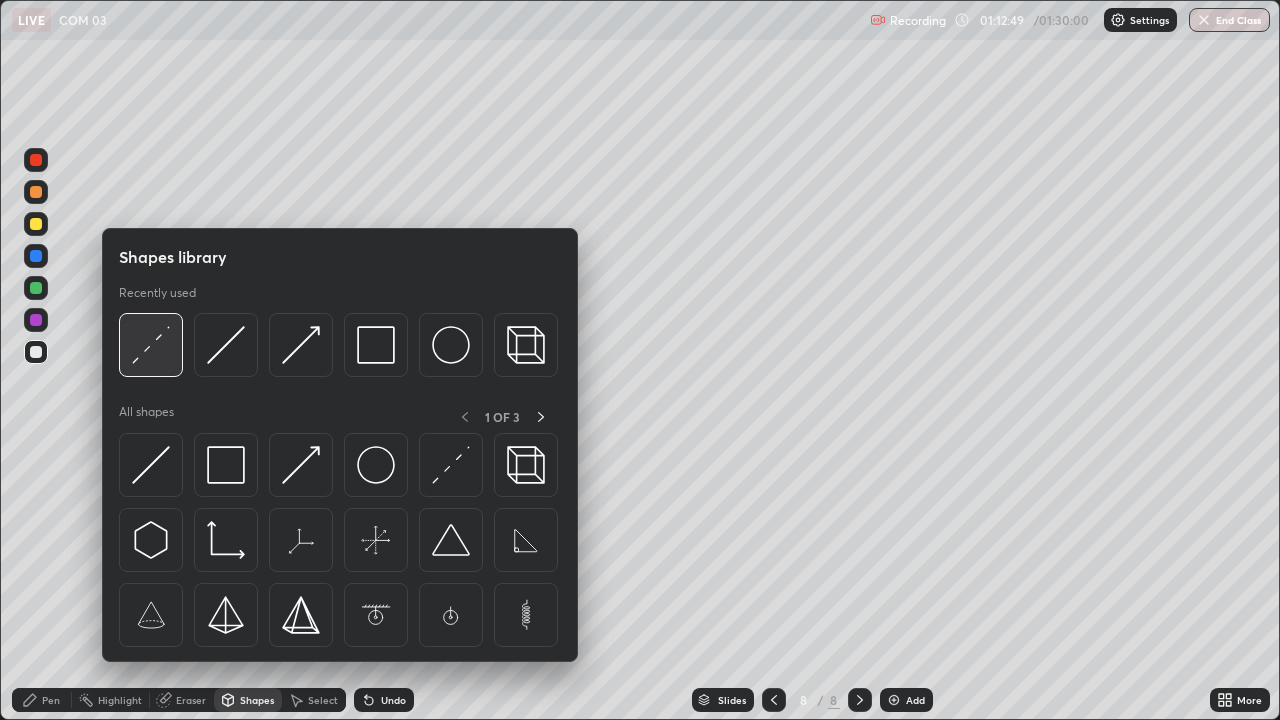 click at bounding box center (151, 345) 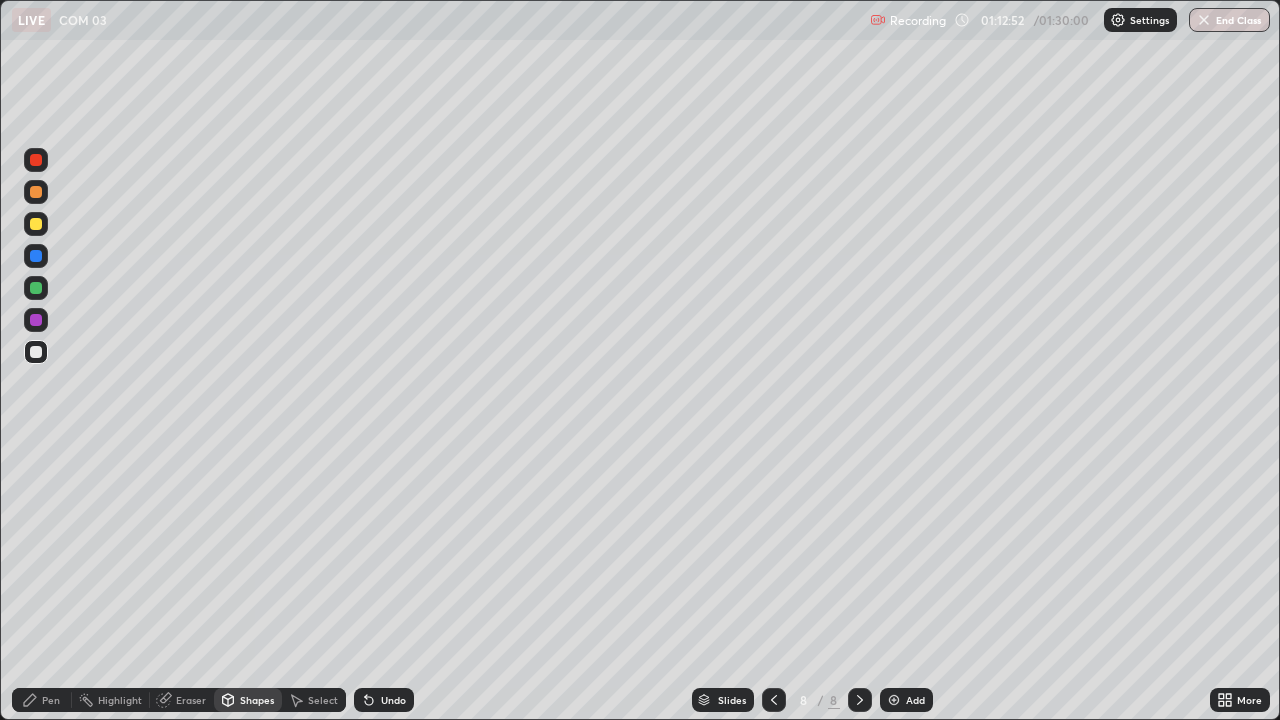 click at bounding box center [36, 352] 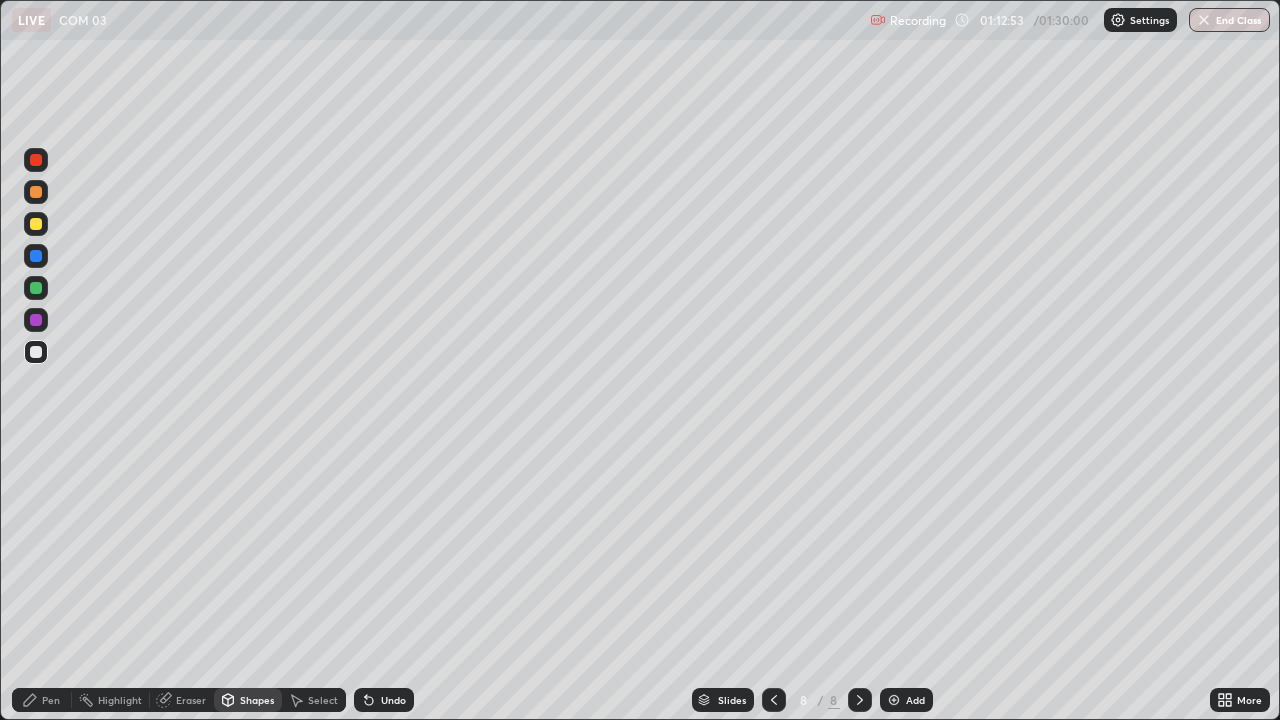 click on "Pen" at bounding box center (42, 700) 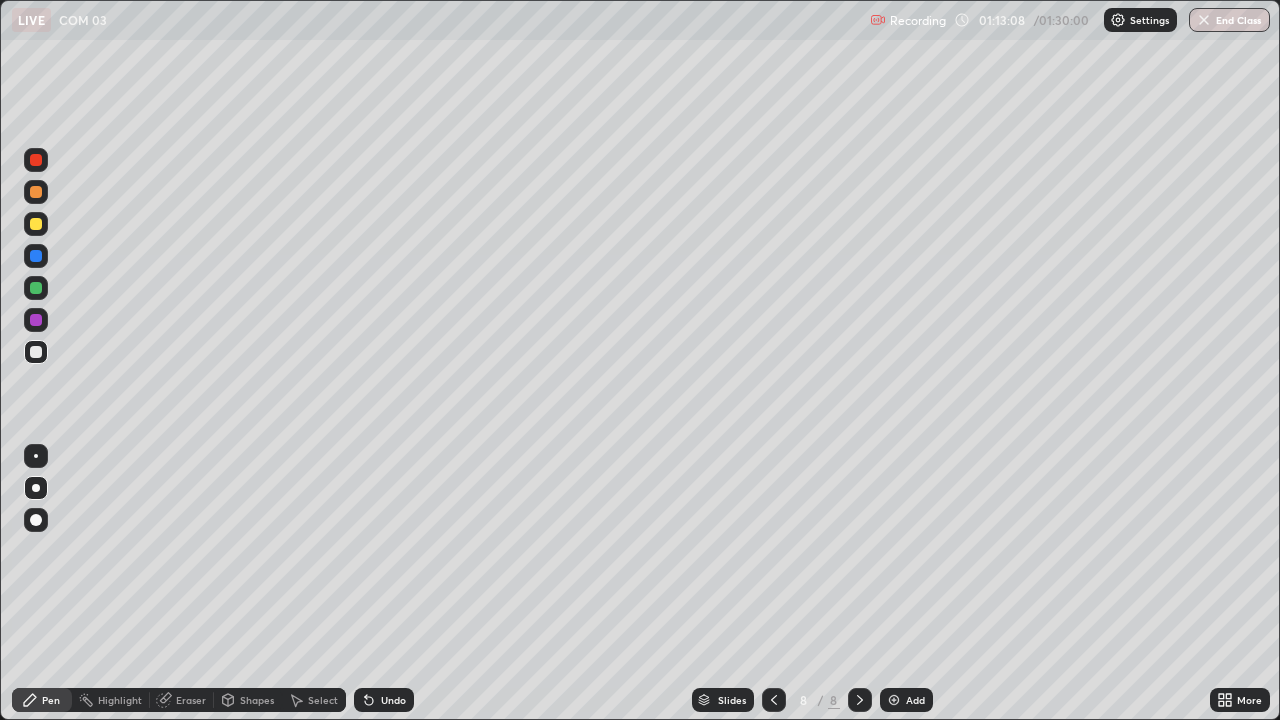 click on "Shapes" at bounding box center (257, 700) 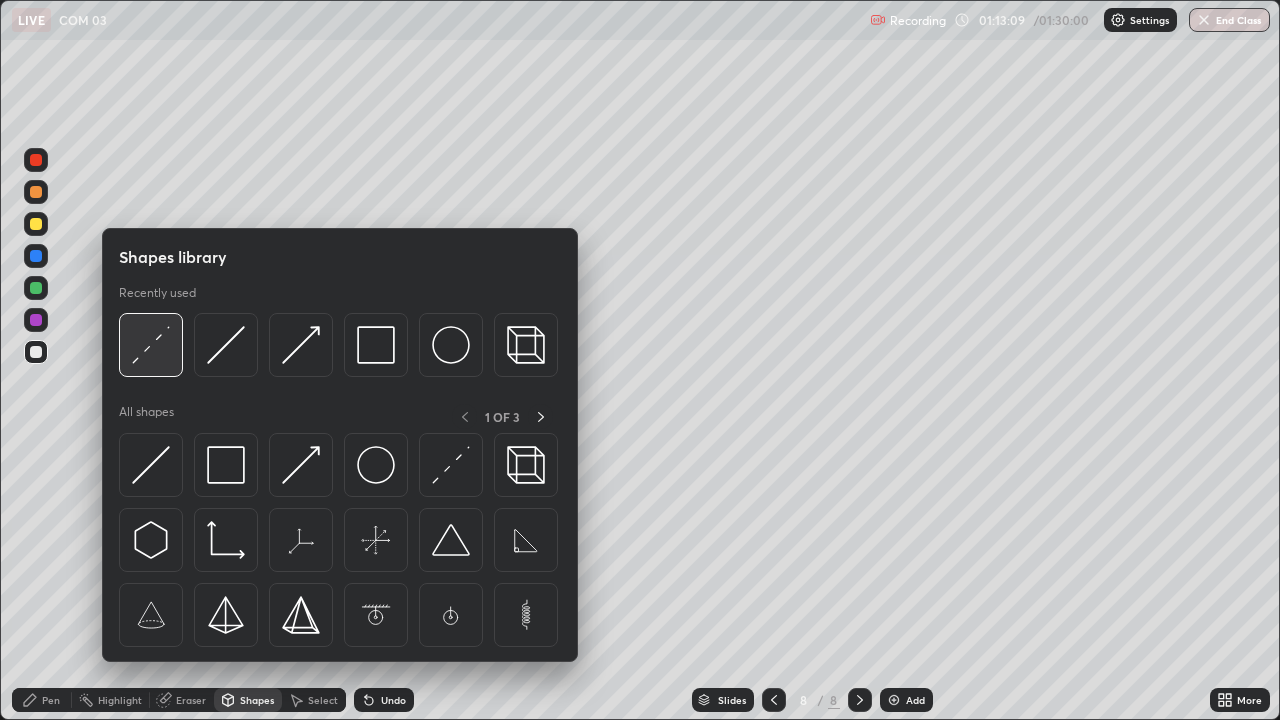 click at bounding box center (151, 345) 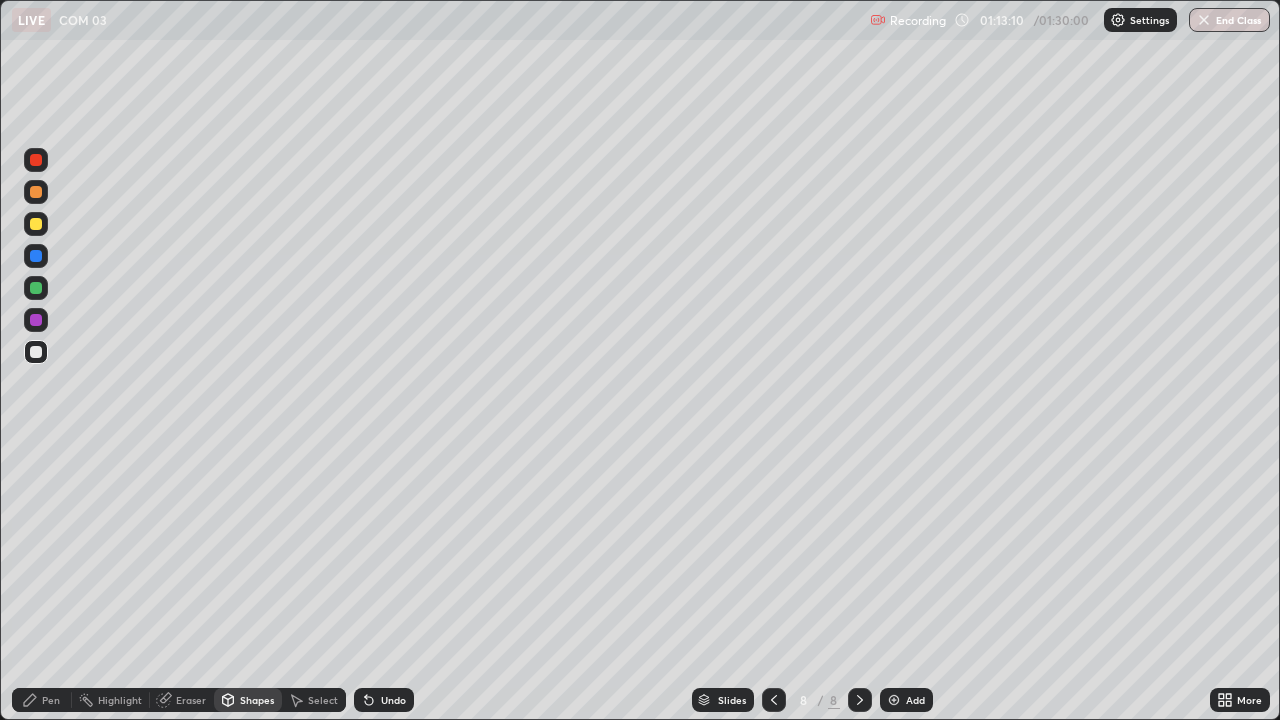 click at bounding box center [36, 224] 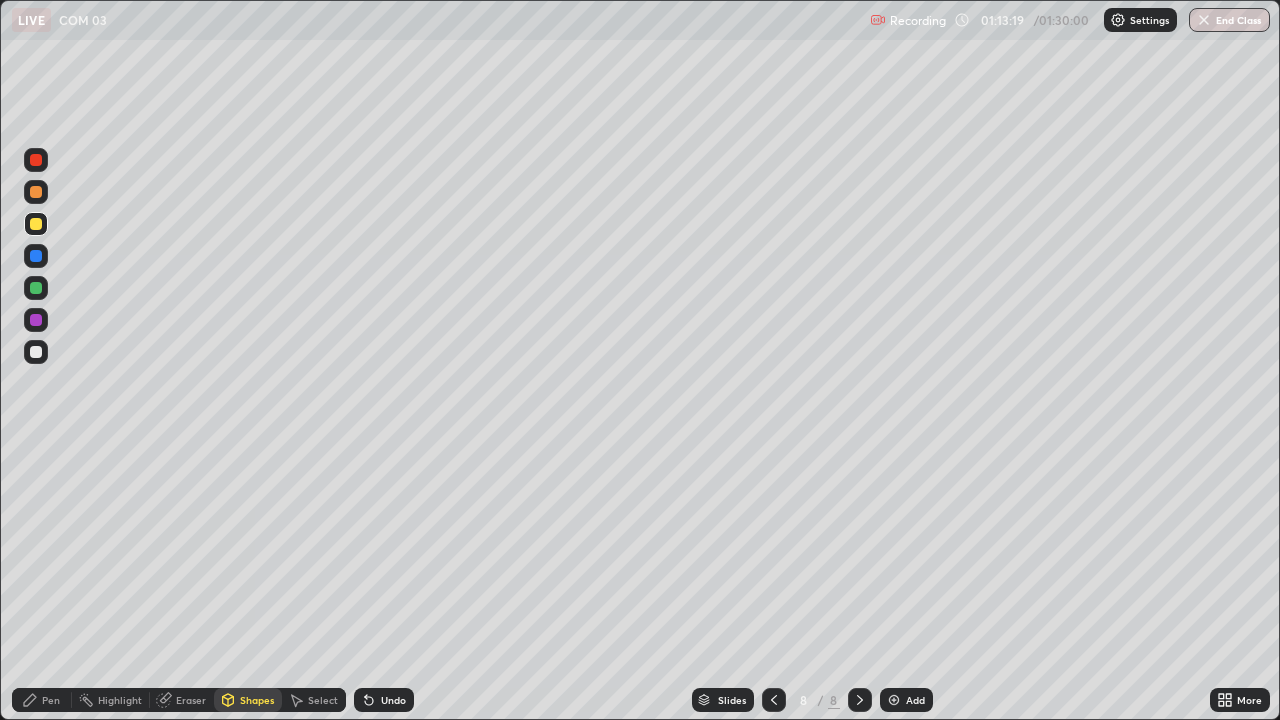 click on "Pen" at bounding box center (51, 700) 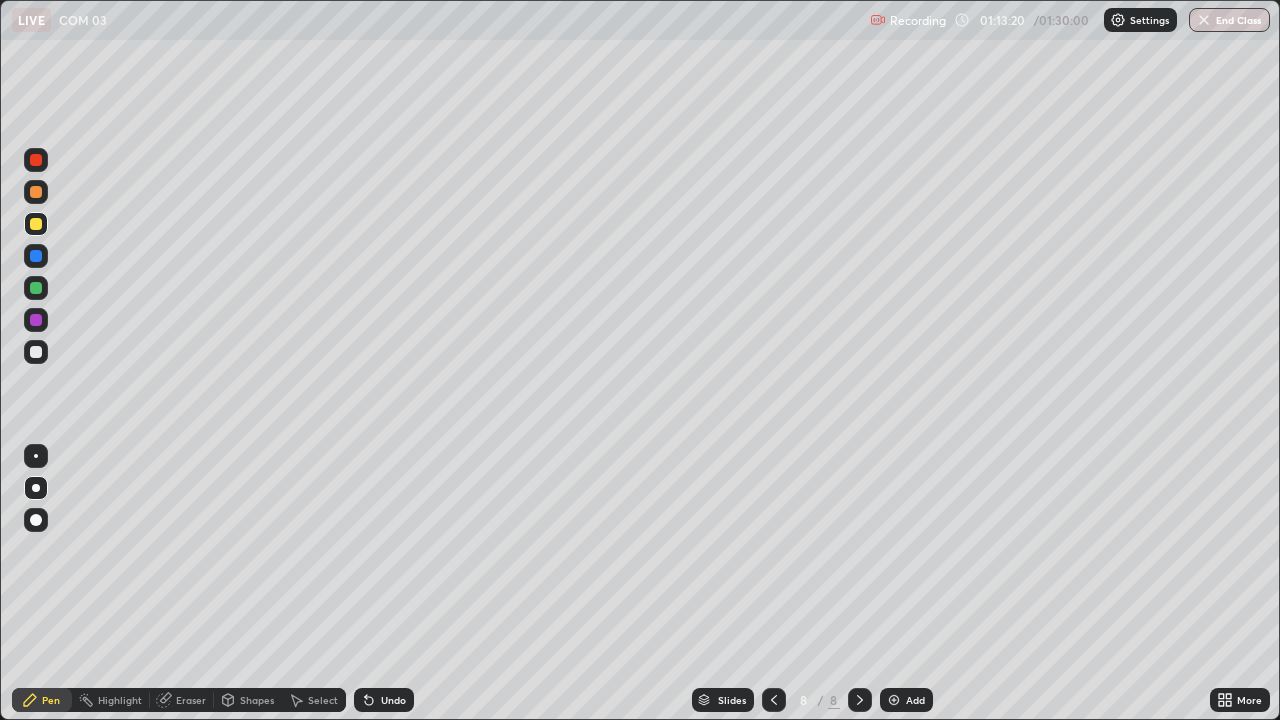 click at bounding box center (36, 224) 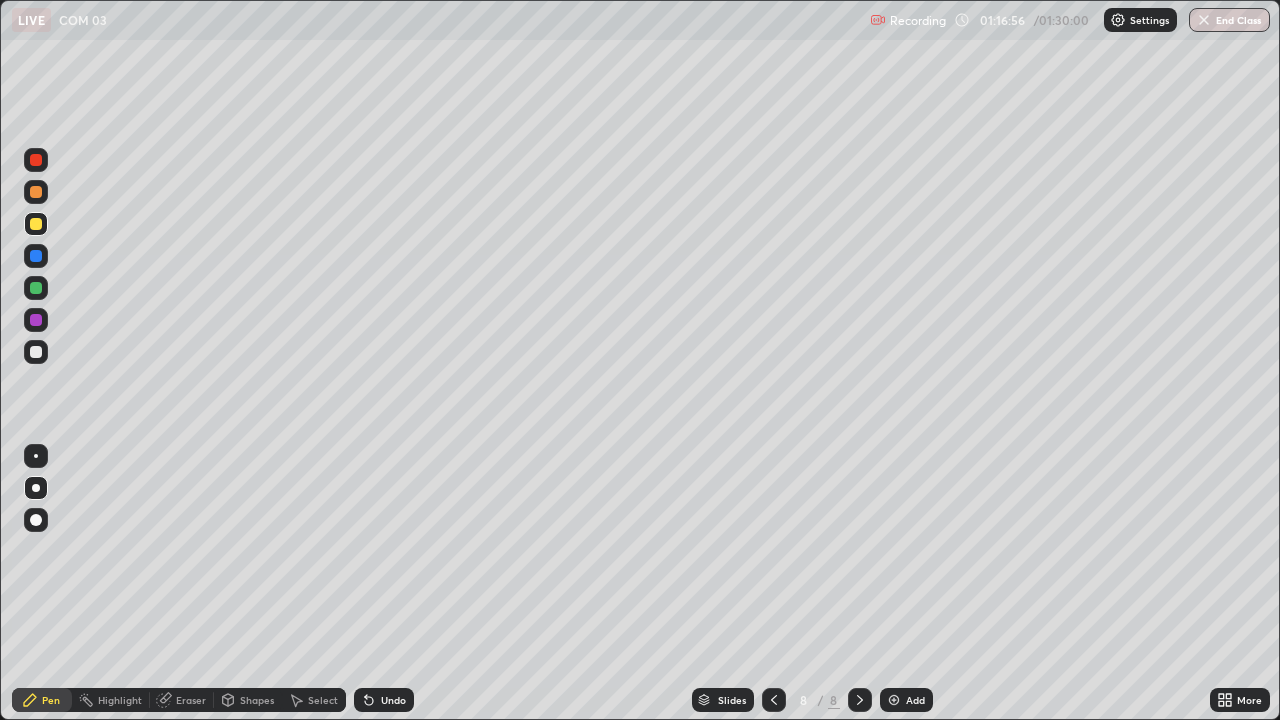 click 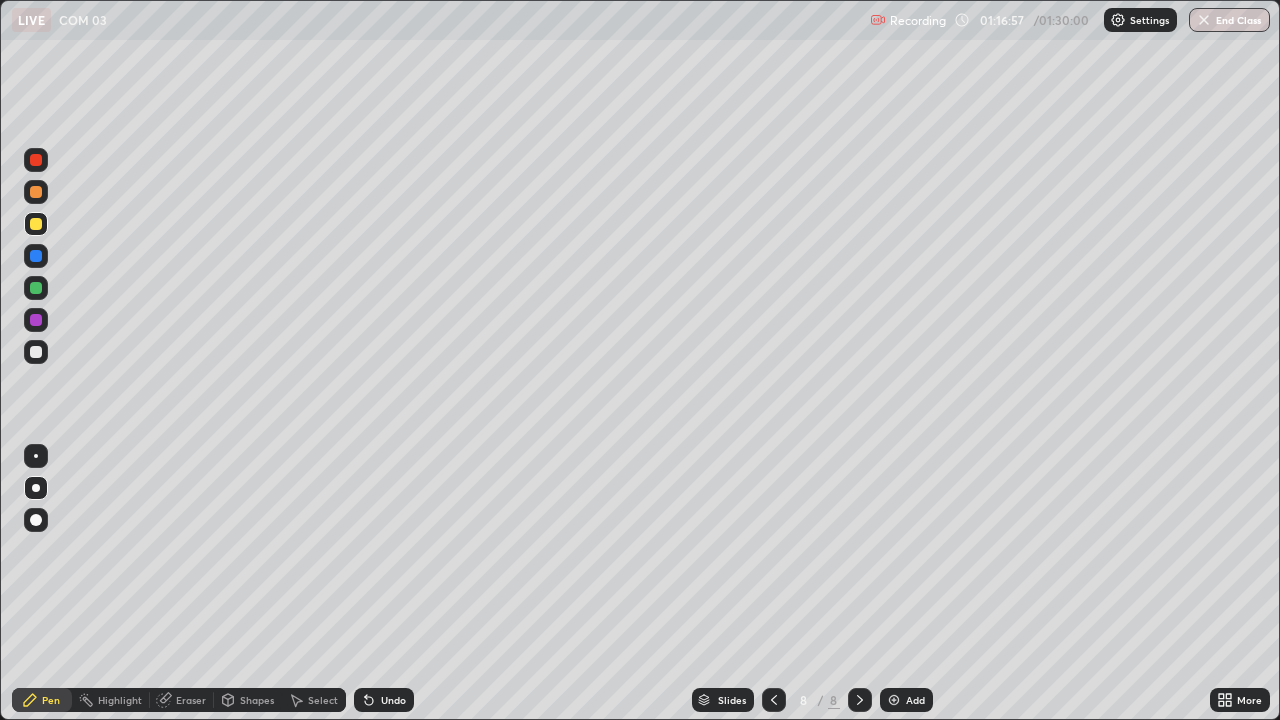 click on "Undo" at bounding box center [384, 700] 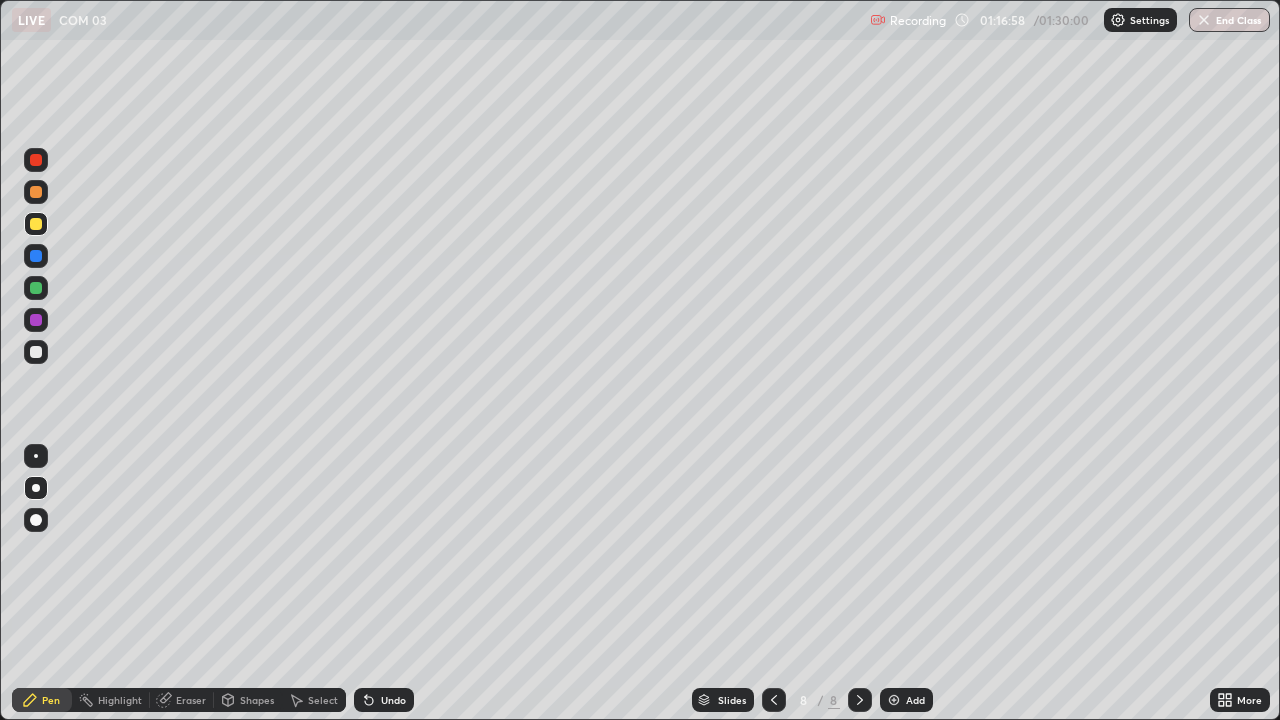 click on "Undo" at bounding box center (384, 700) 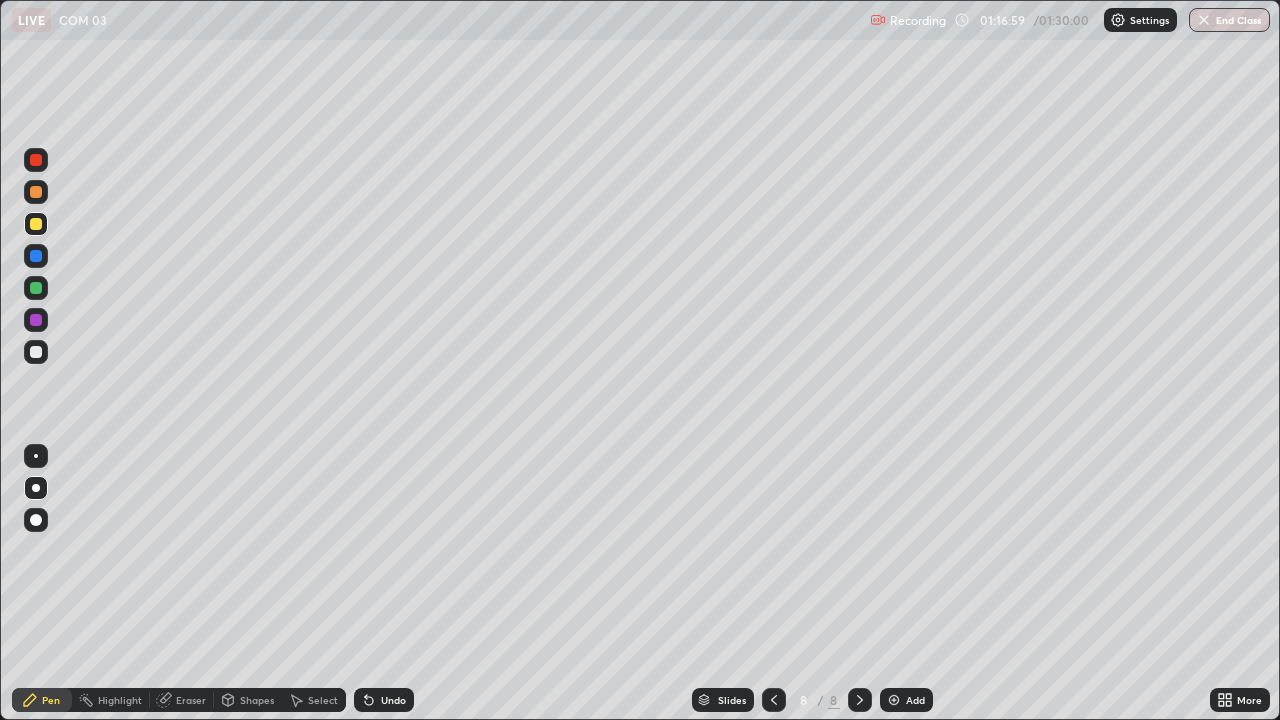 click on "Undo" at bounding box center [384, 700] 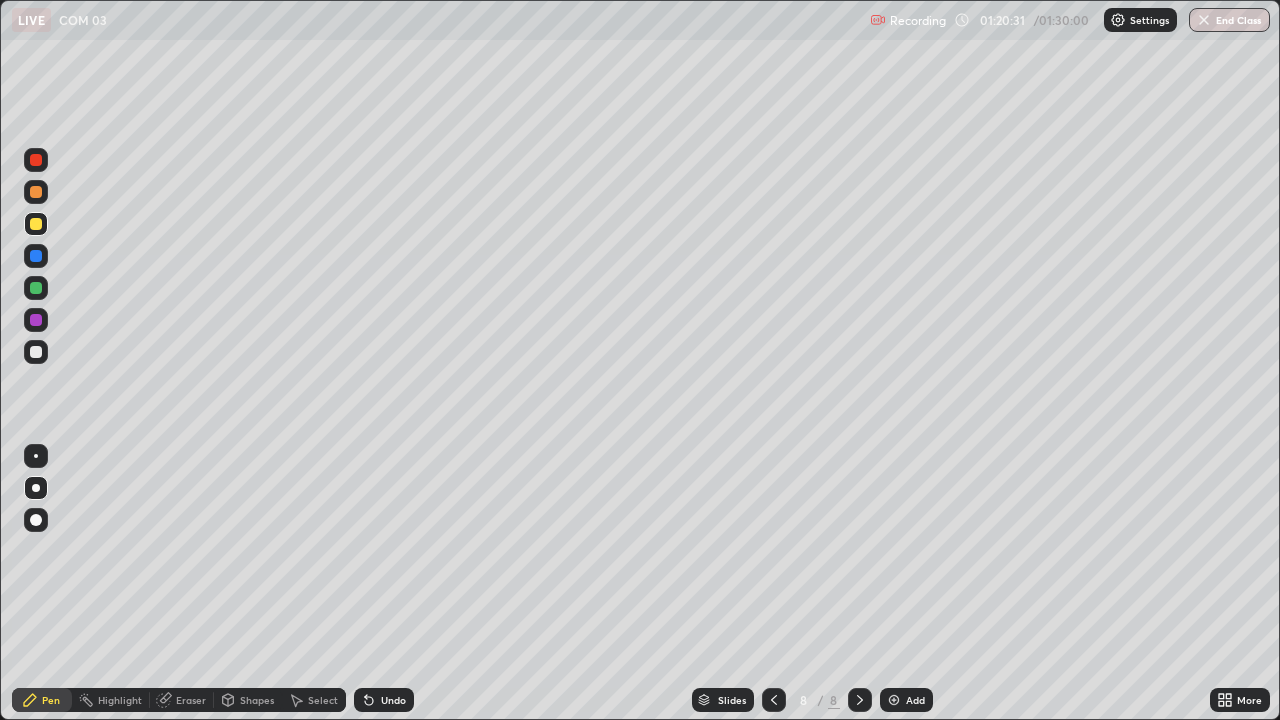 click 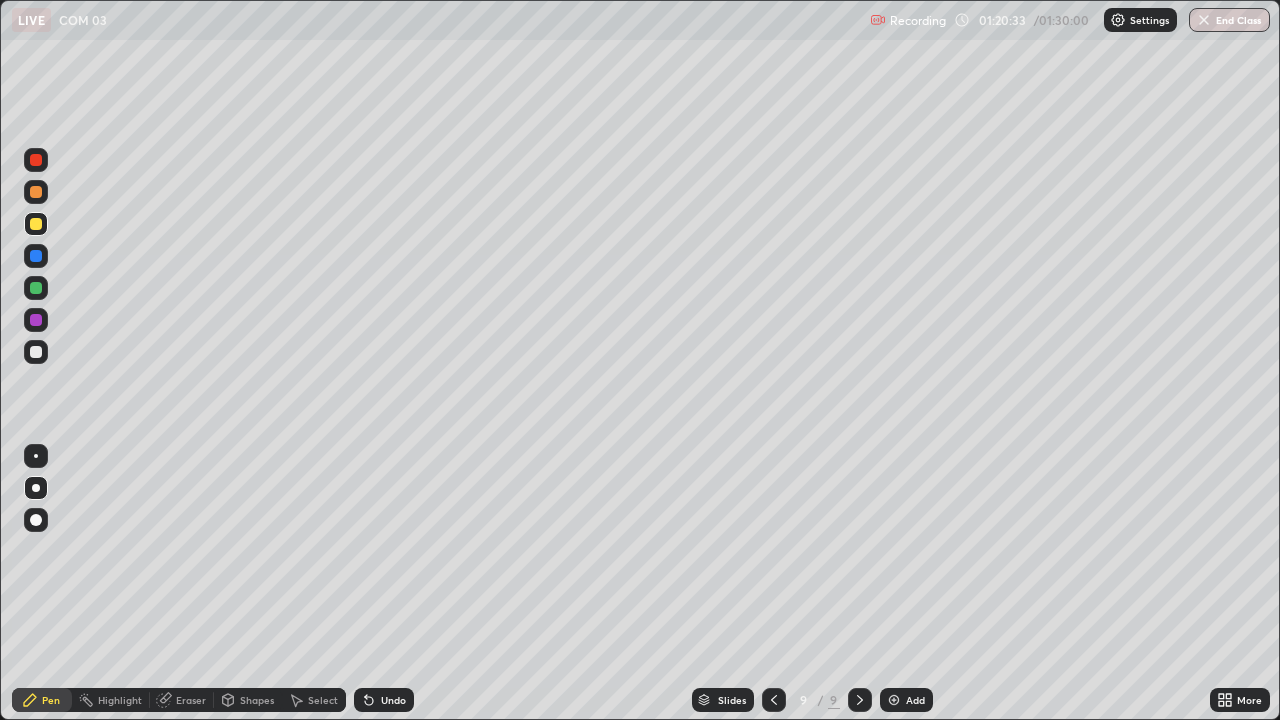 click at bounding box center [36, 352] 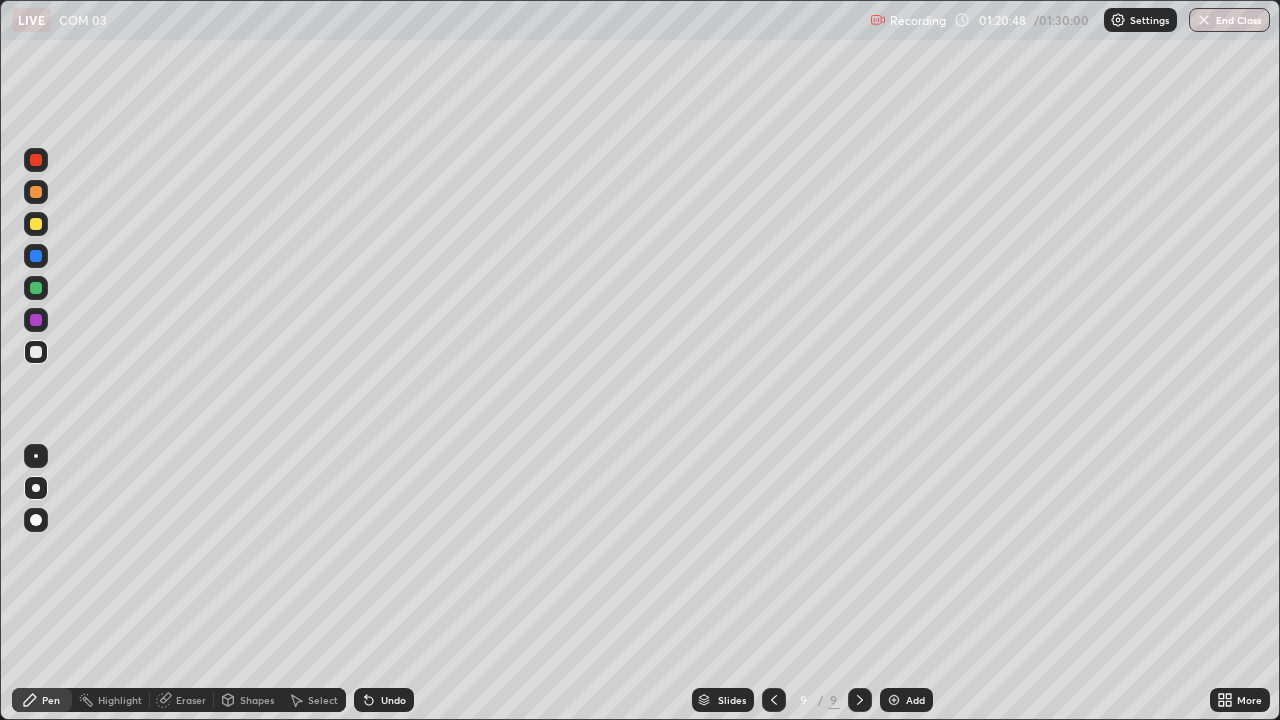click at bounding box center [36, 224] 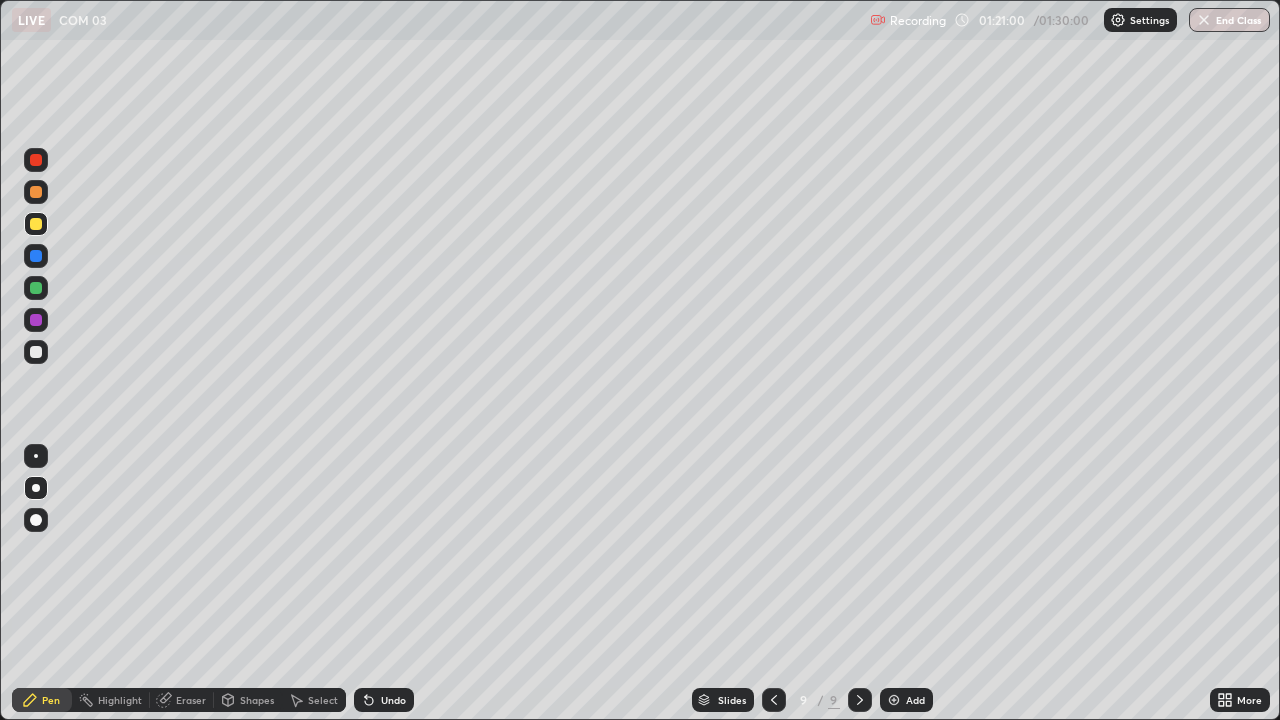 click at bounding box center [36, 352] 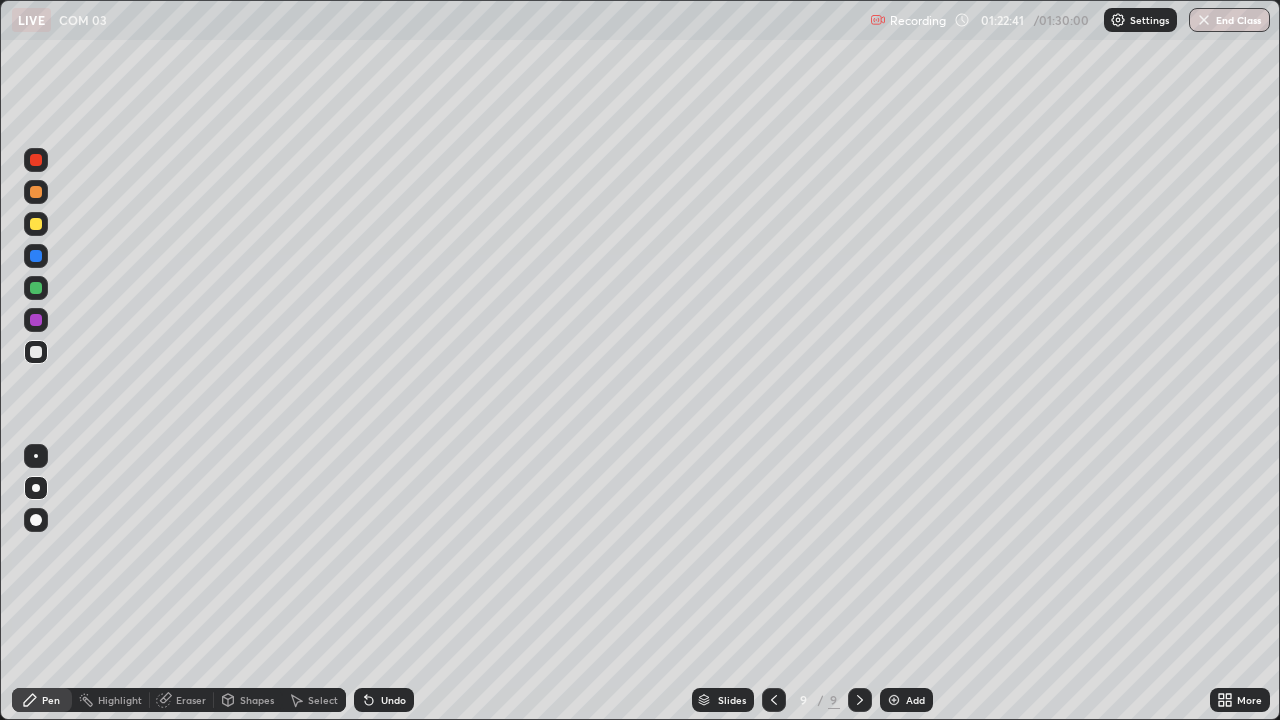 click 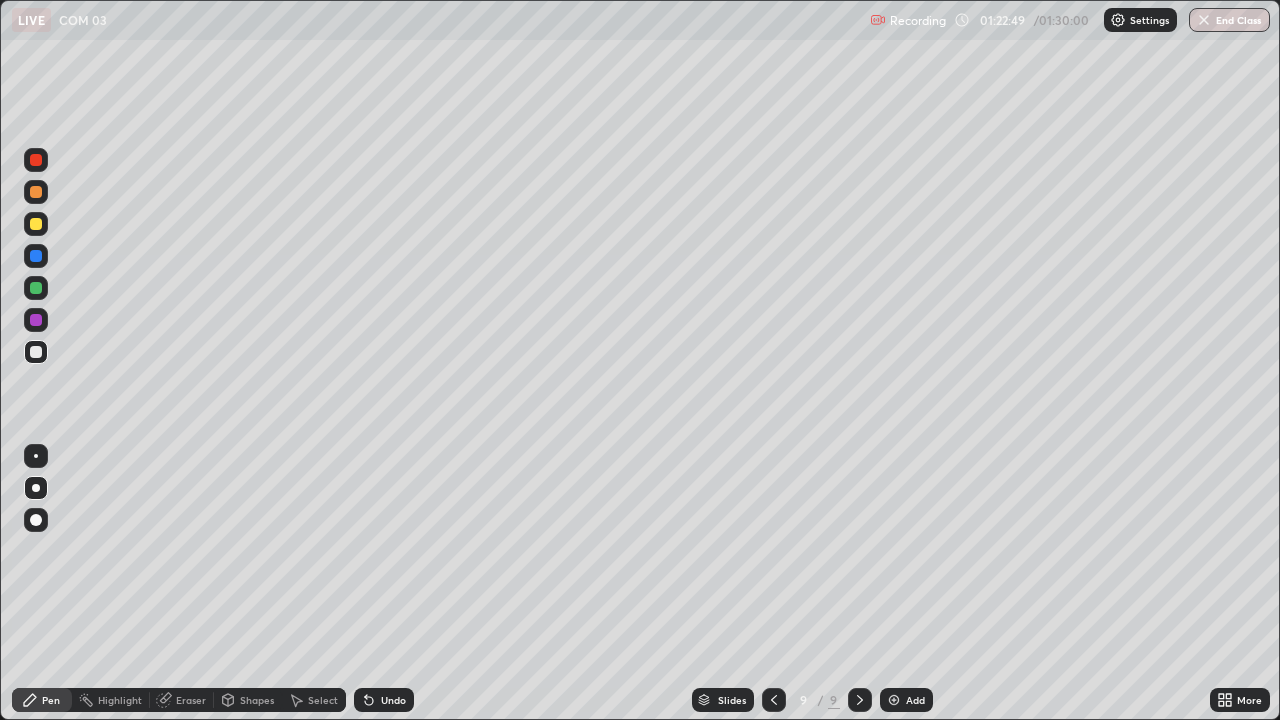 click at bounding box center [36, 256] 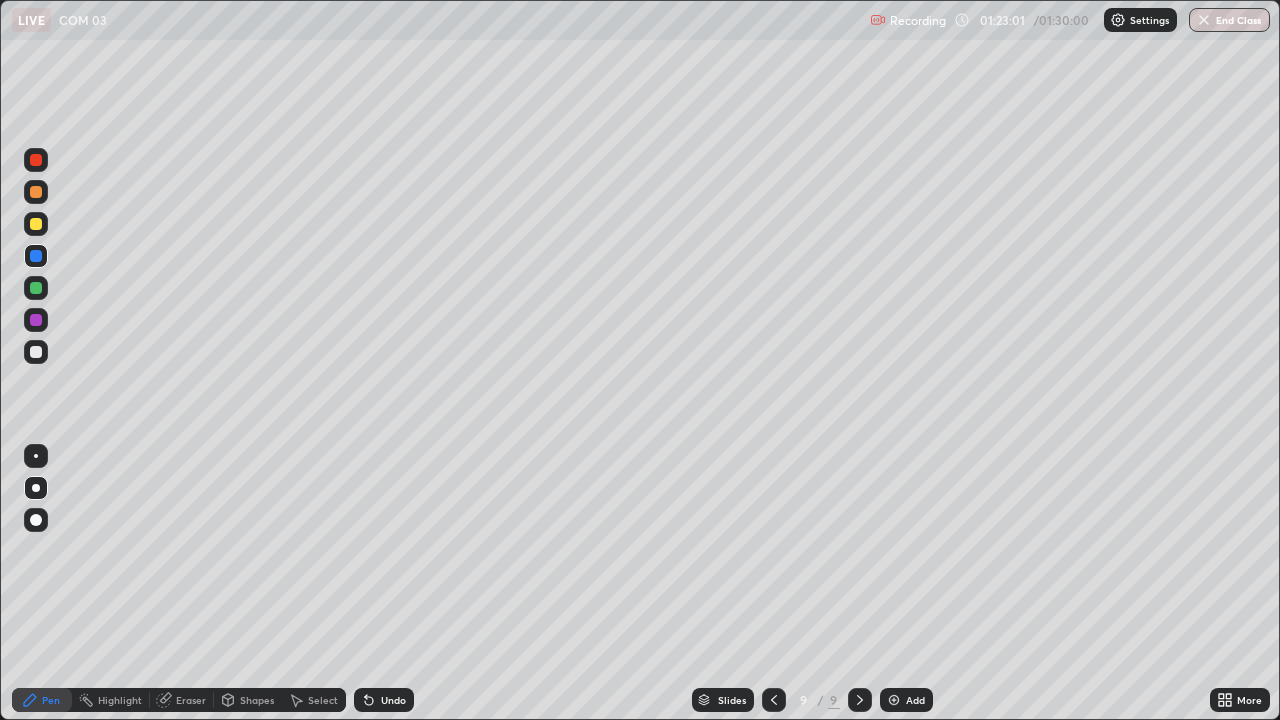 click at bounding box center [36, 352] 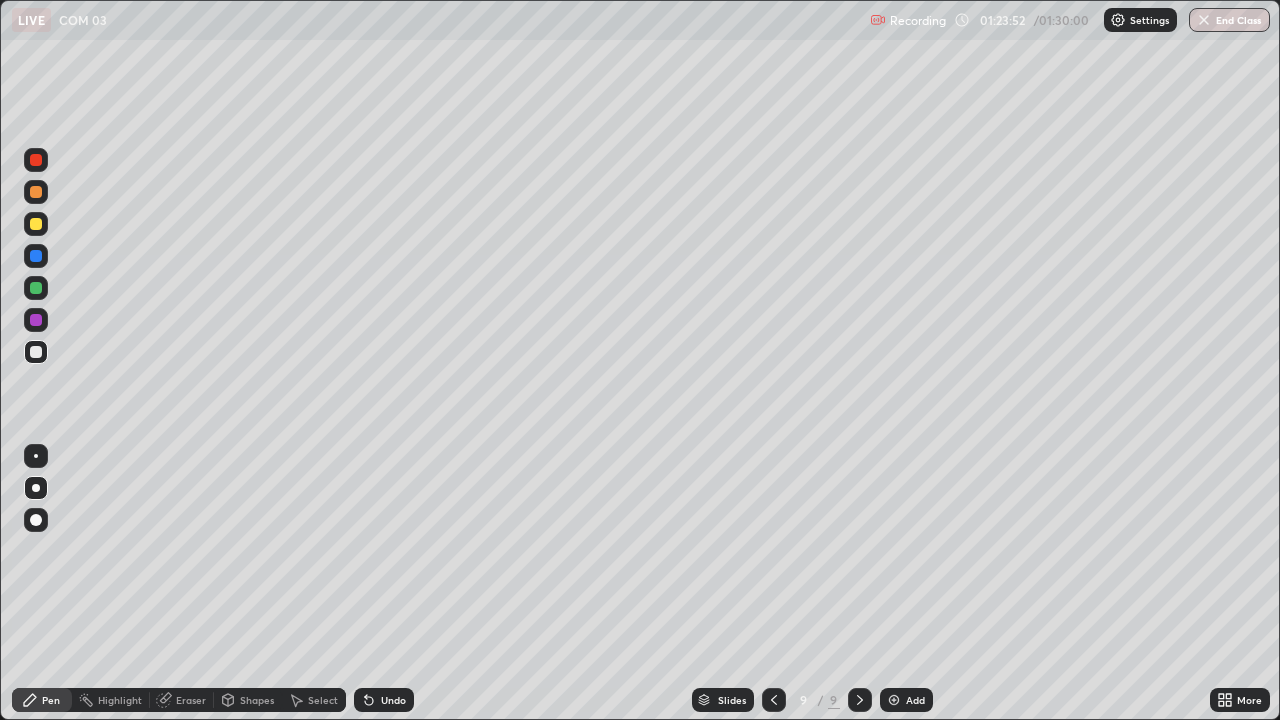 click on "Shapes" at bounding box center (248, 700) 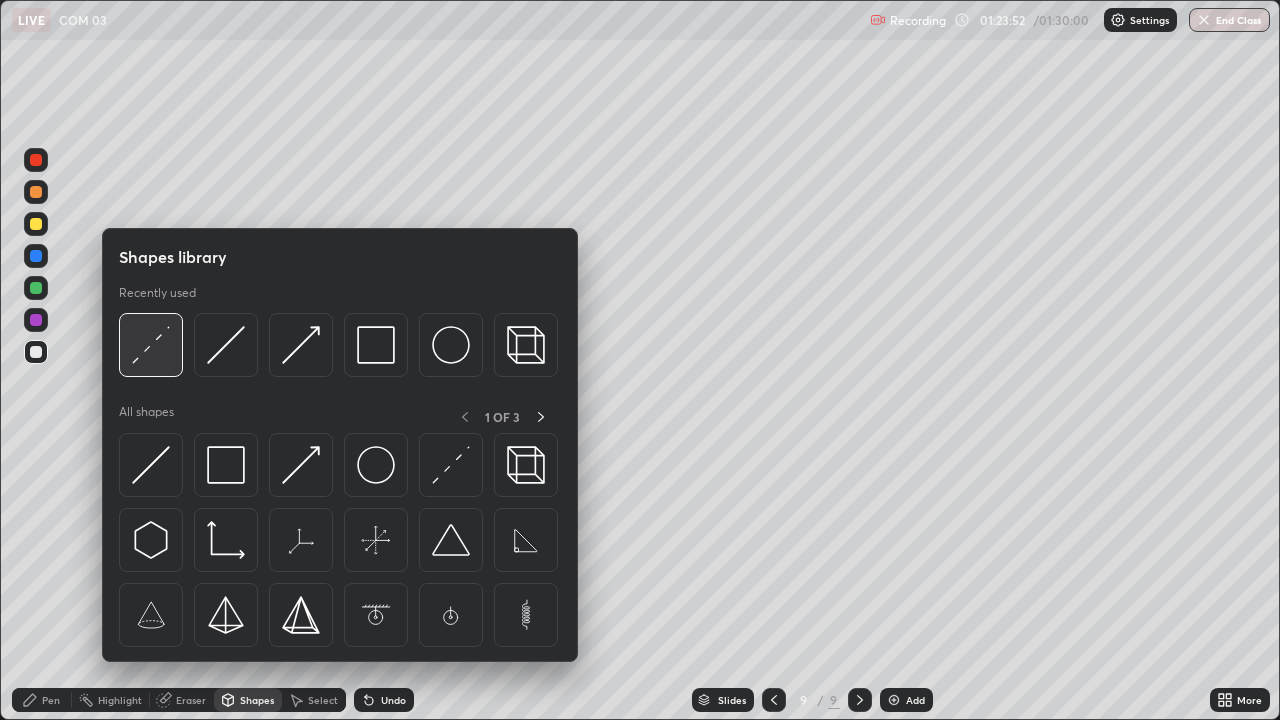 click at bounding box center (151, 345) 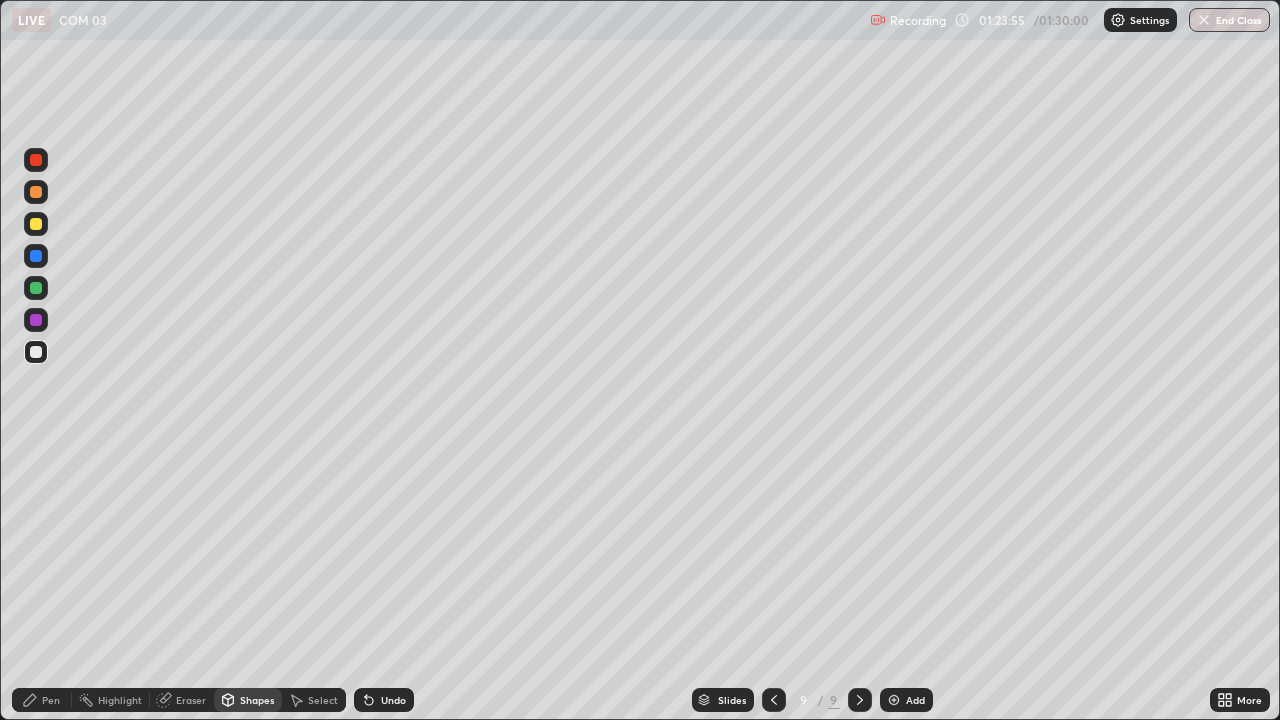 click on "Pen" at bounding box center [51, 700] 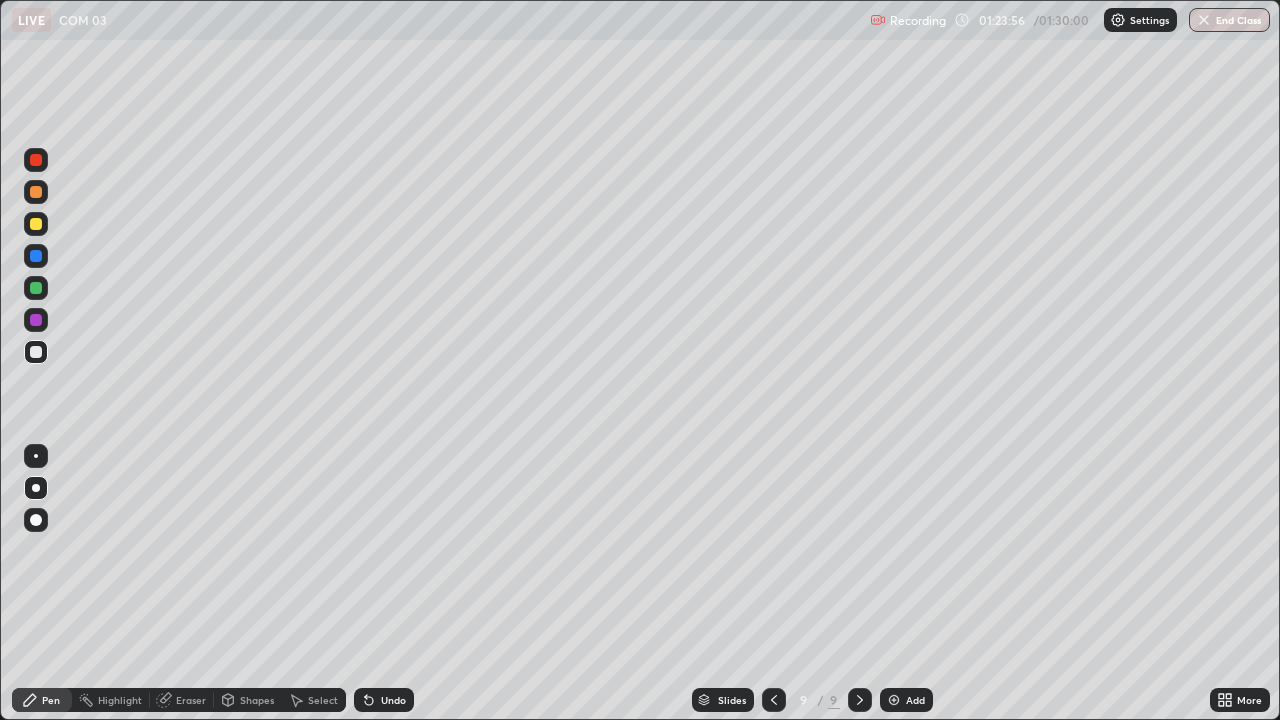 click at bounding box center (36, 352) 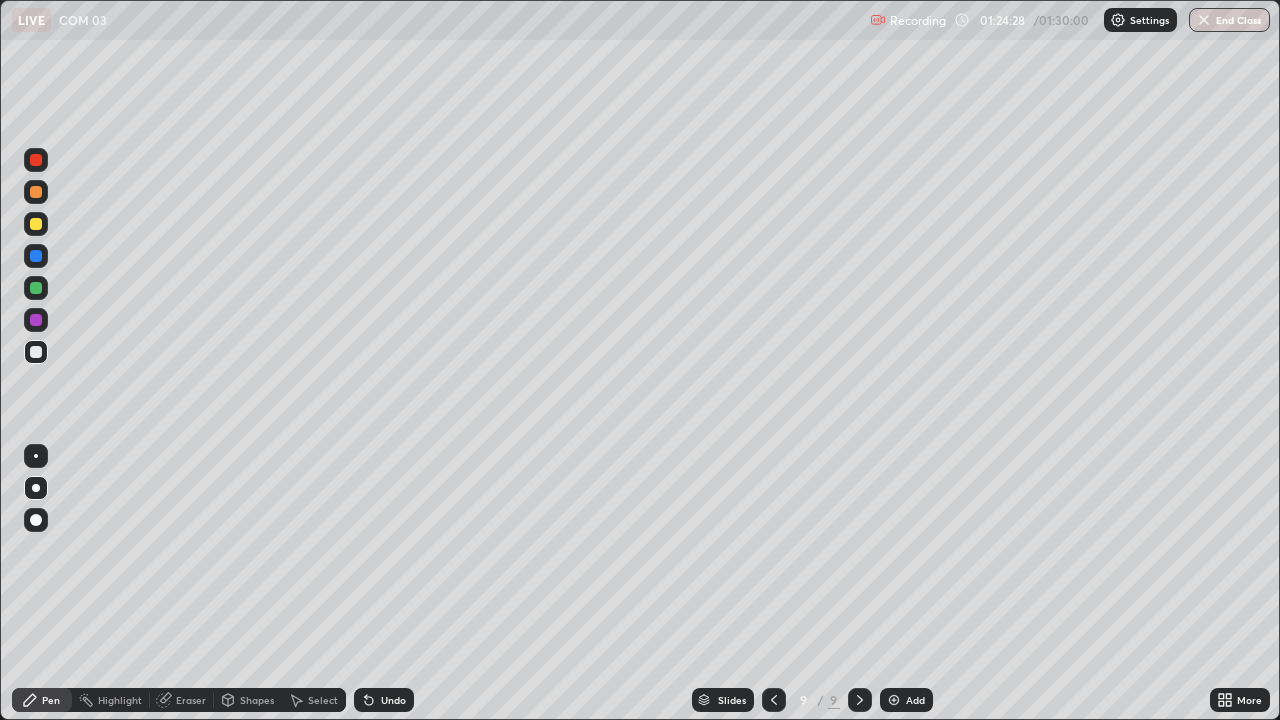 click at bounding box center (36, 256) 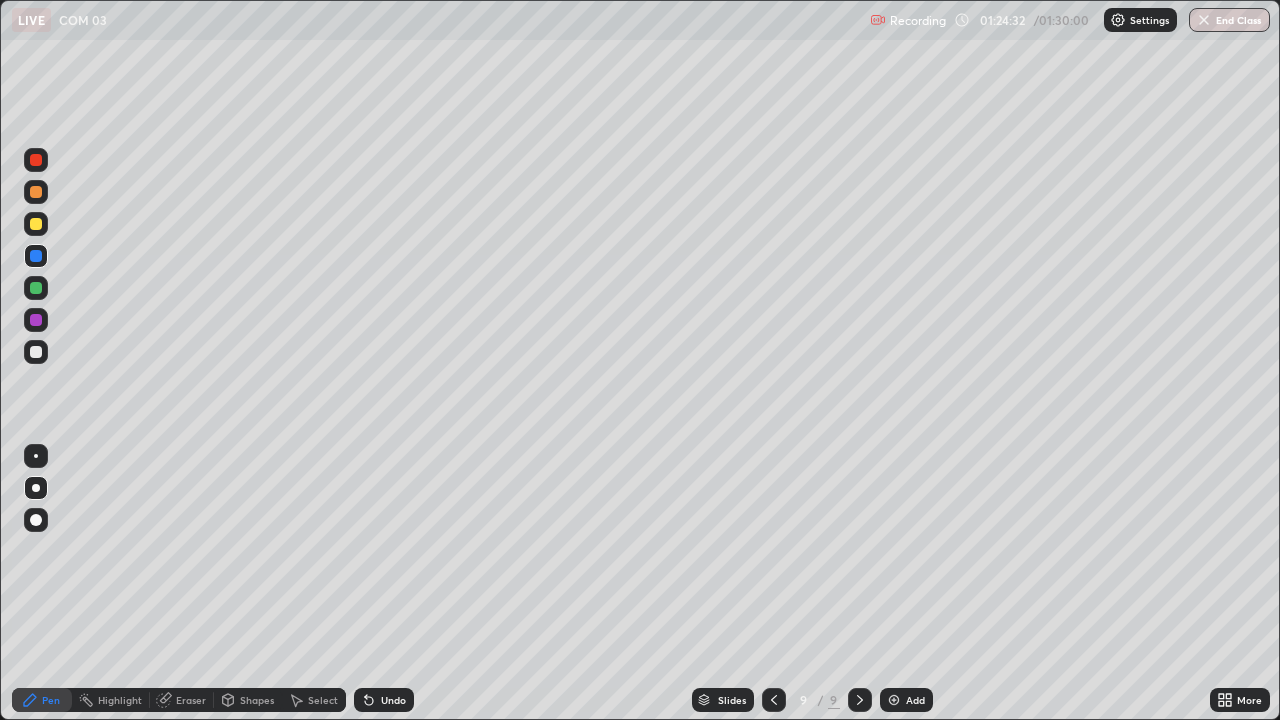 click at bounding box center [36, 352] 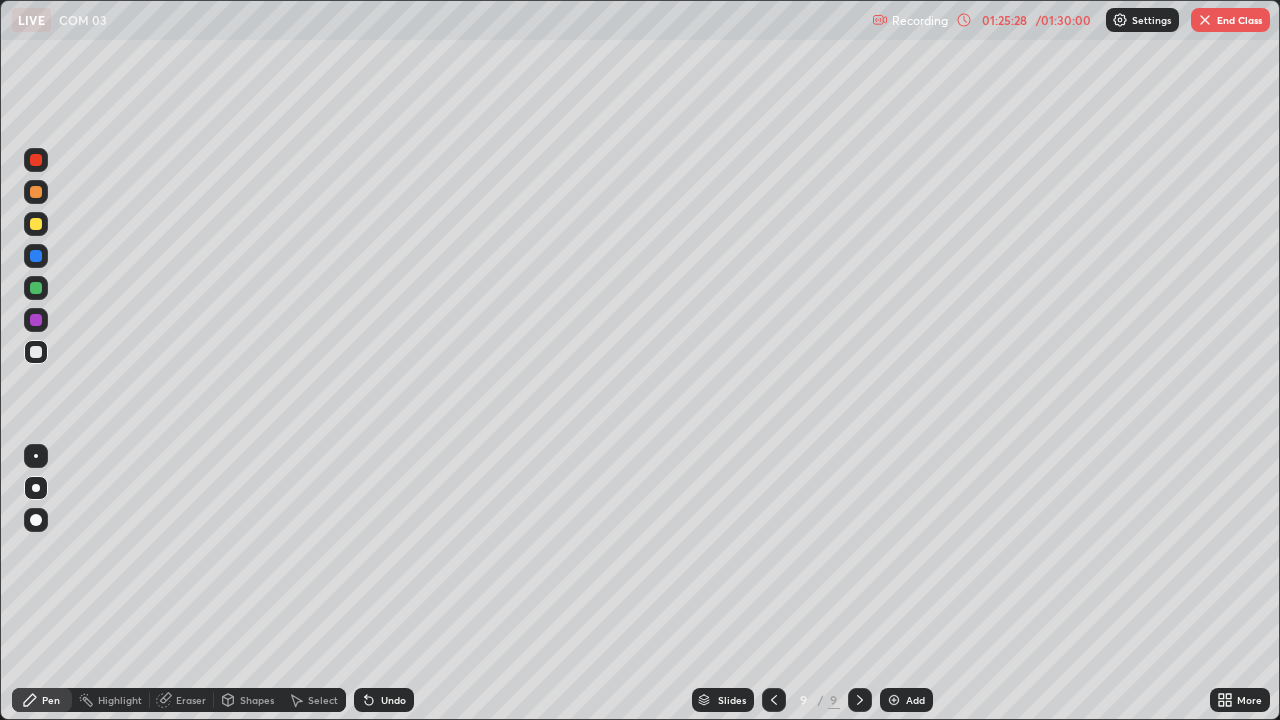 click on "Shapes" at bounding box center [248, 700] 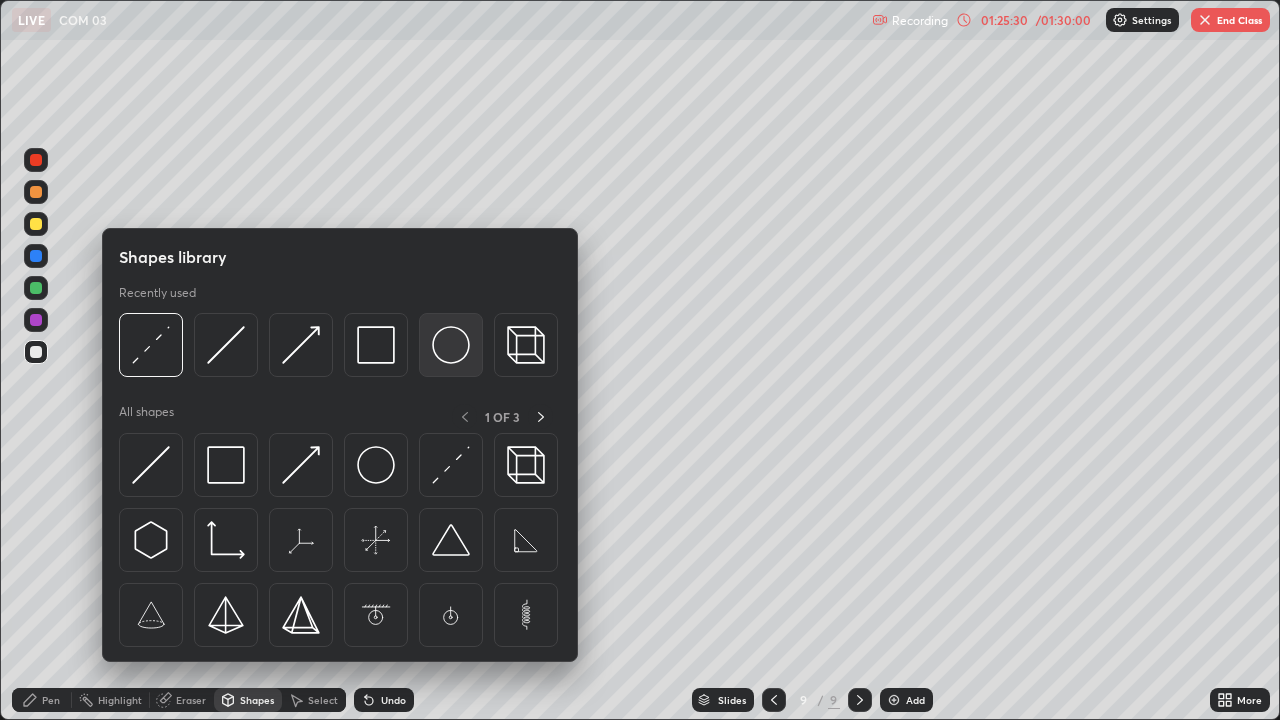 click at bounding box center (451, 345) 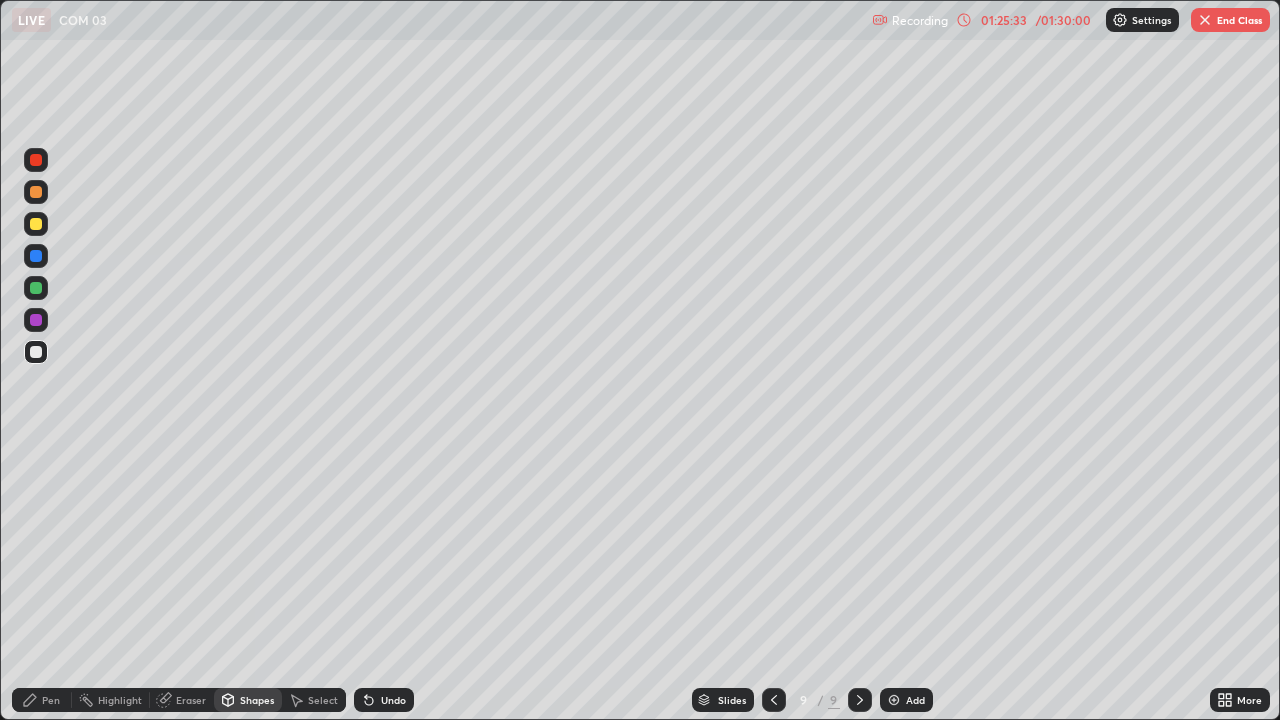 click on "Shapes" at bounding box center (257, 700) 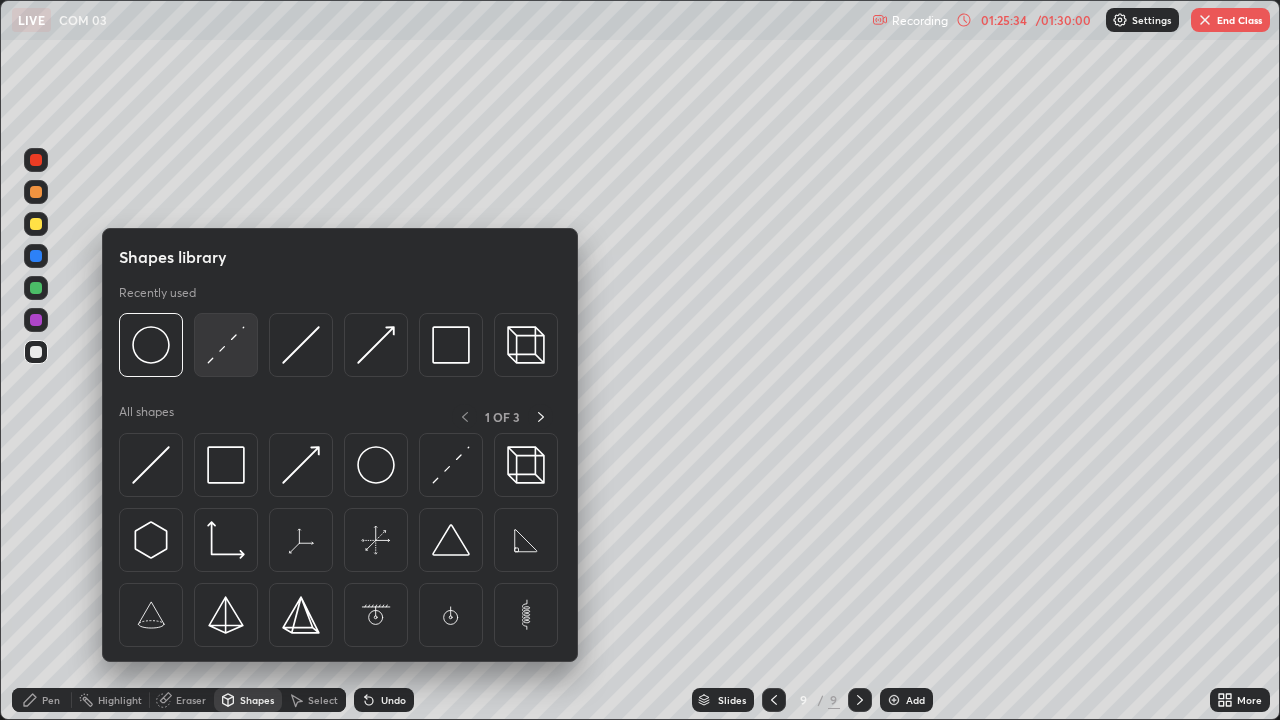 click at bounding box center (226, 345) 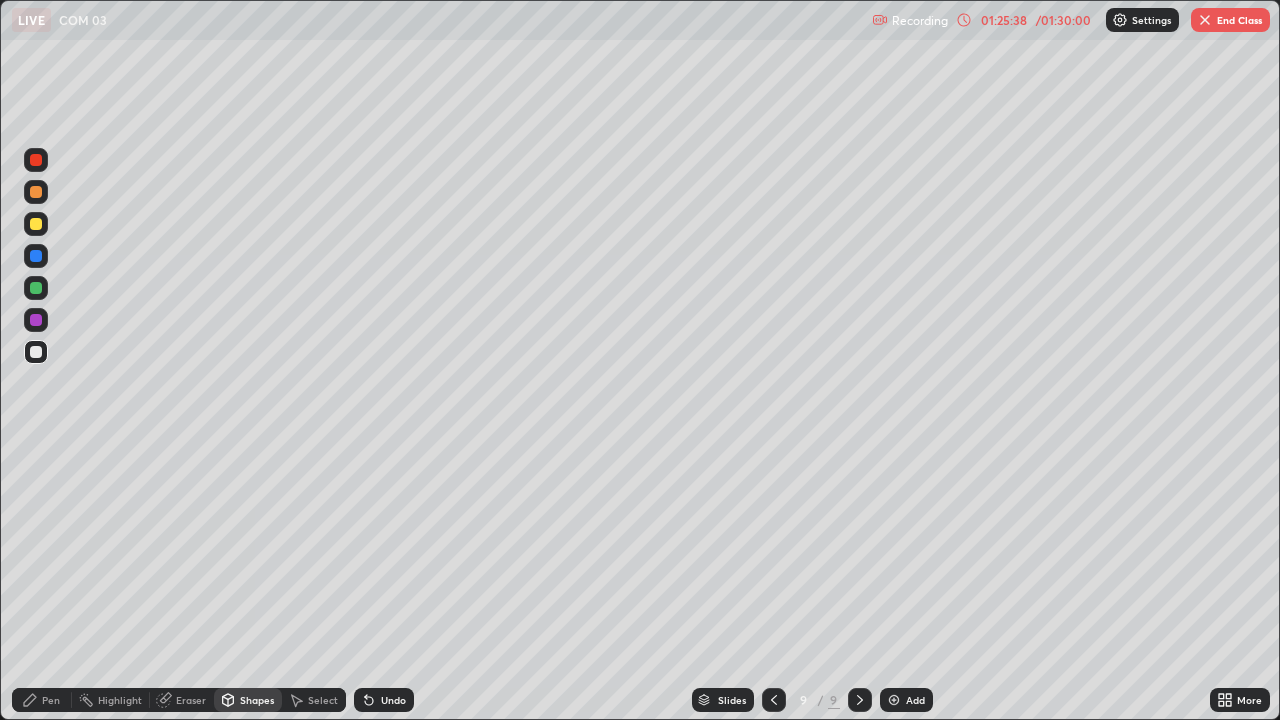 click on "Pen" at bounding box center [42, 700] 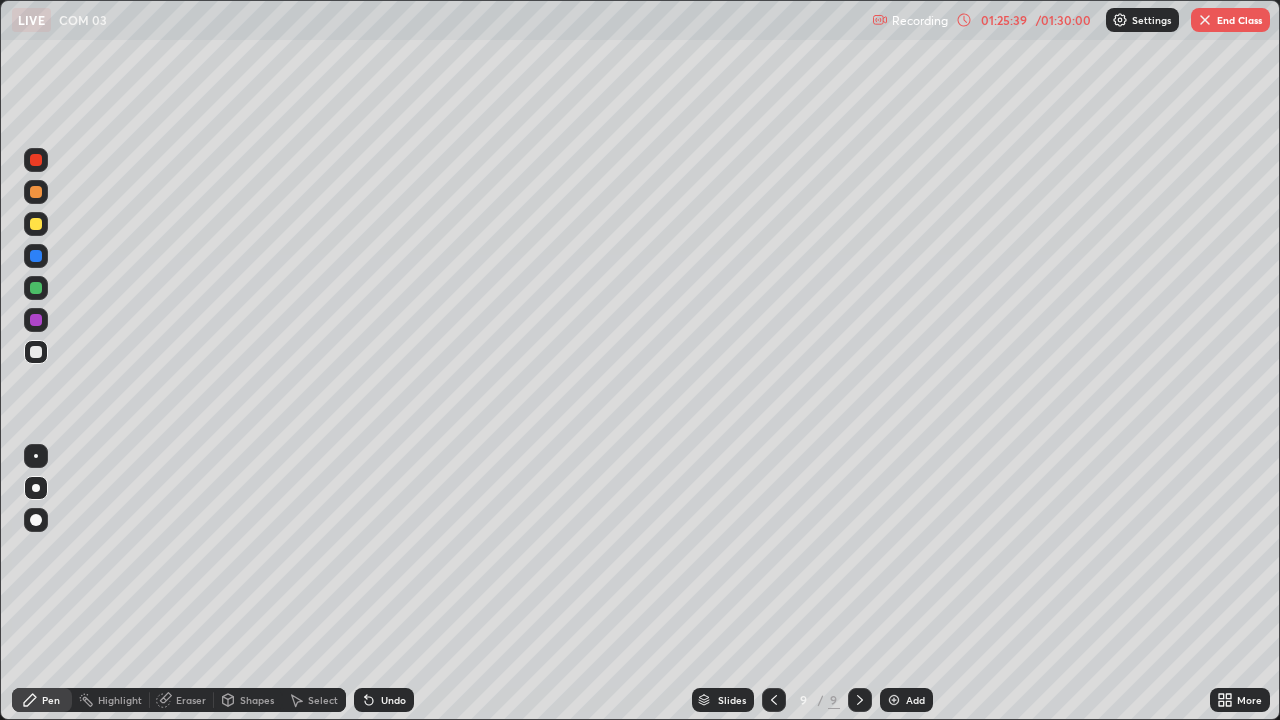 click at bounding box center (36, 352) 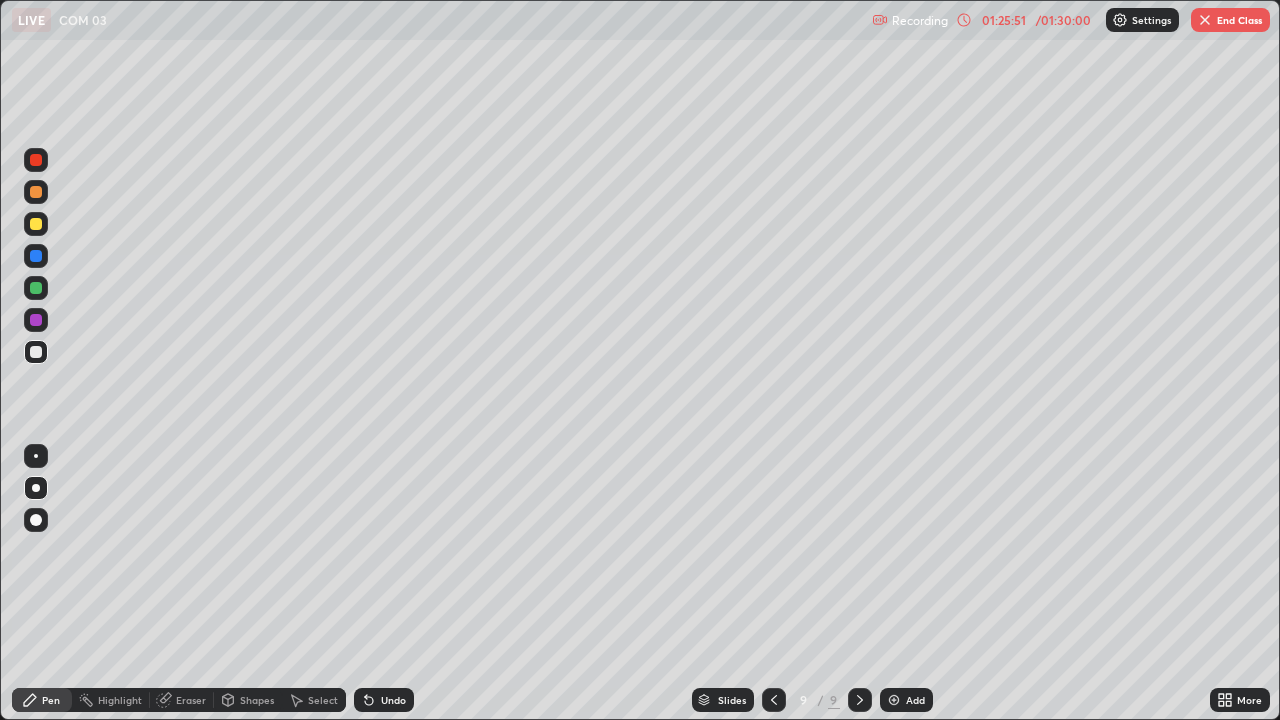 click at bounding box center [36, 224] 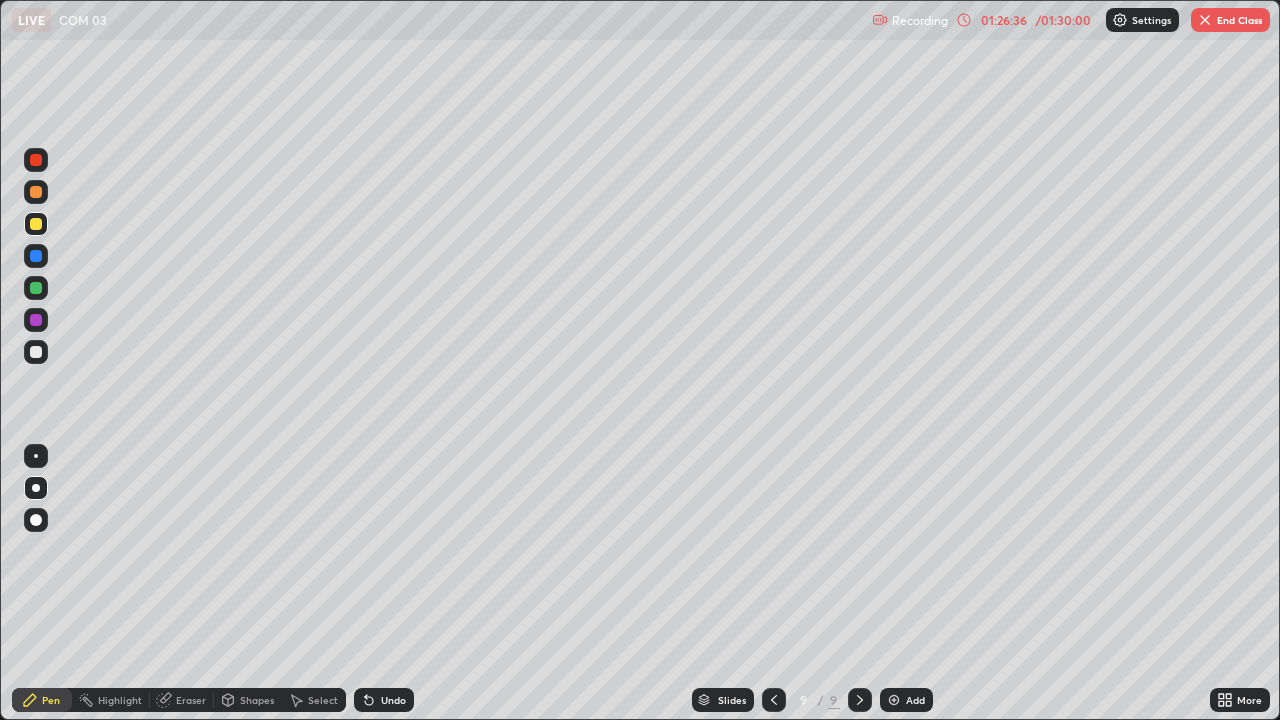 click on "Shapes" at bounding box center (257, 700) 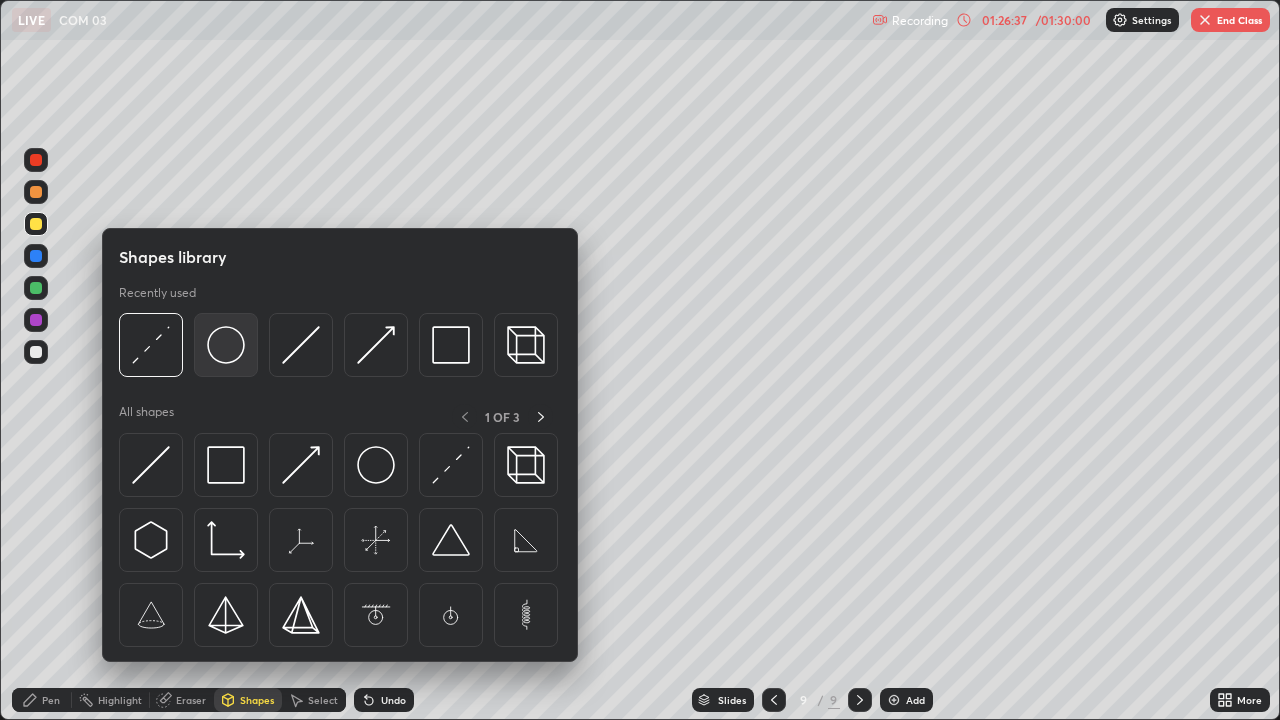 click at bounding box center [226, 345] 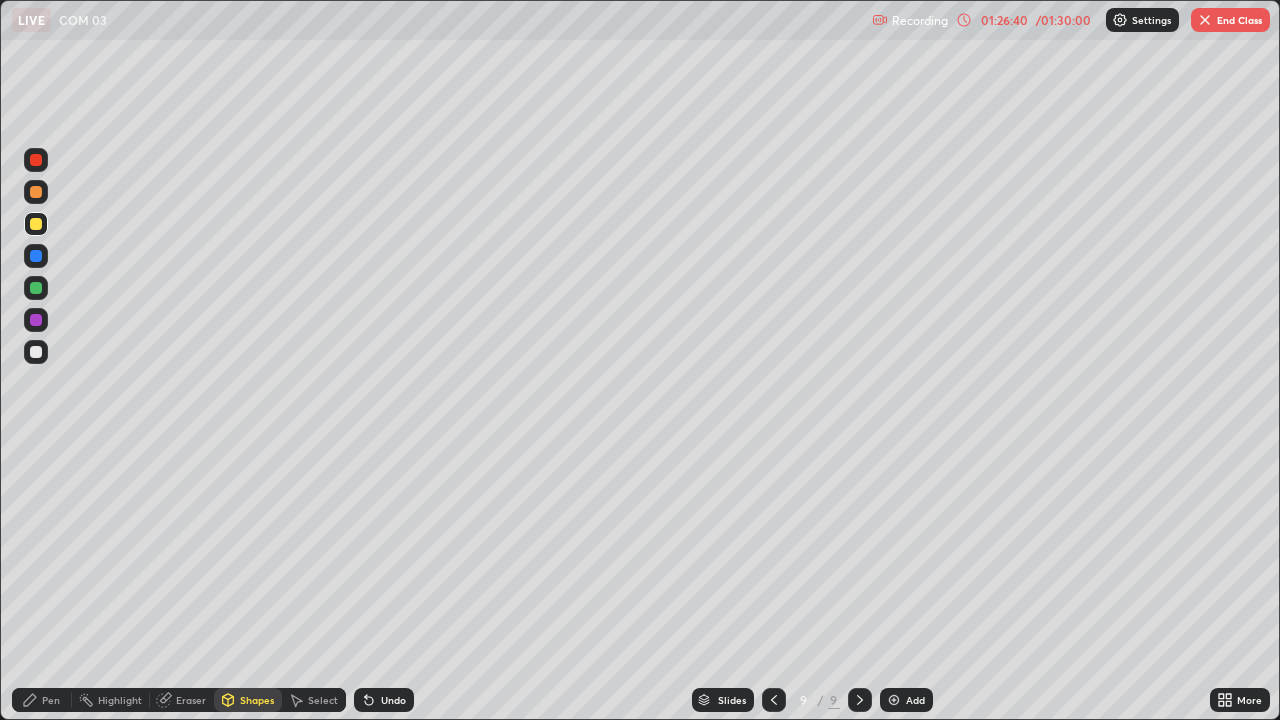 click on "Pen" at bounding box center (51, 700) 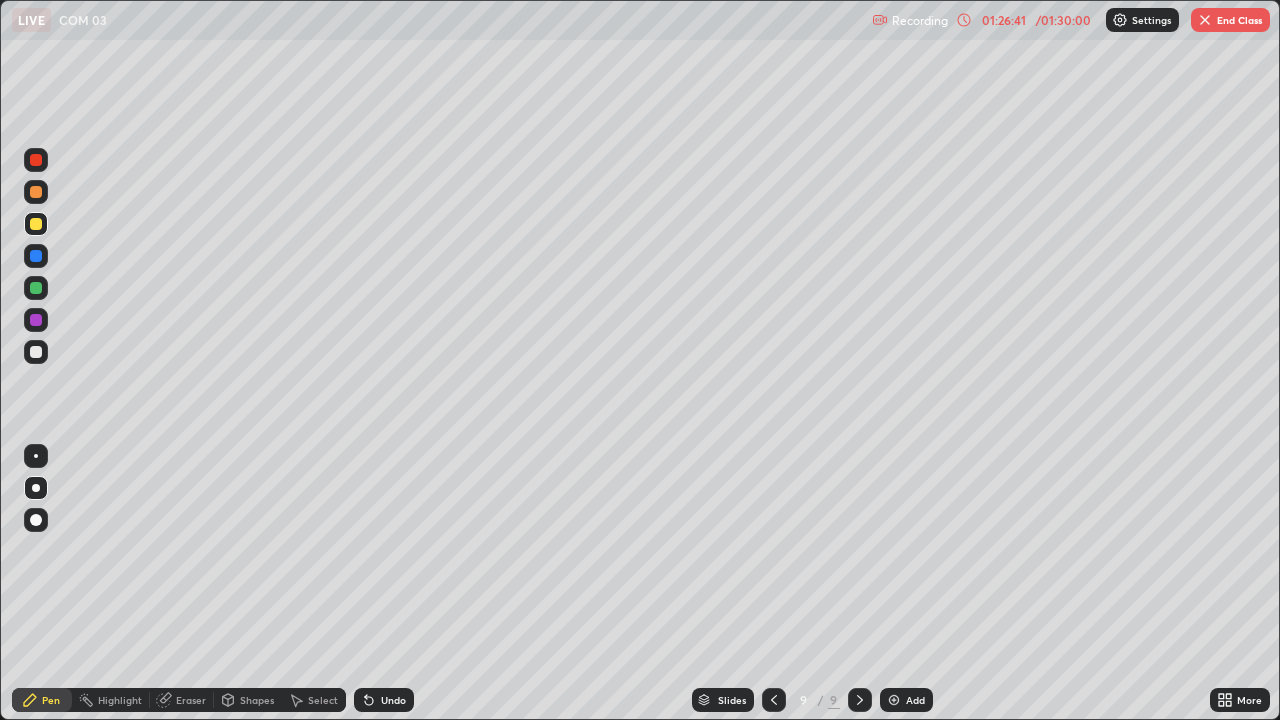 click at bounding box center (36, 352) 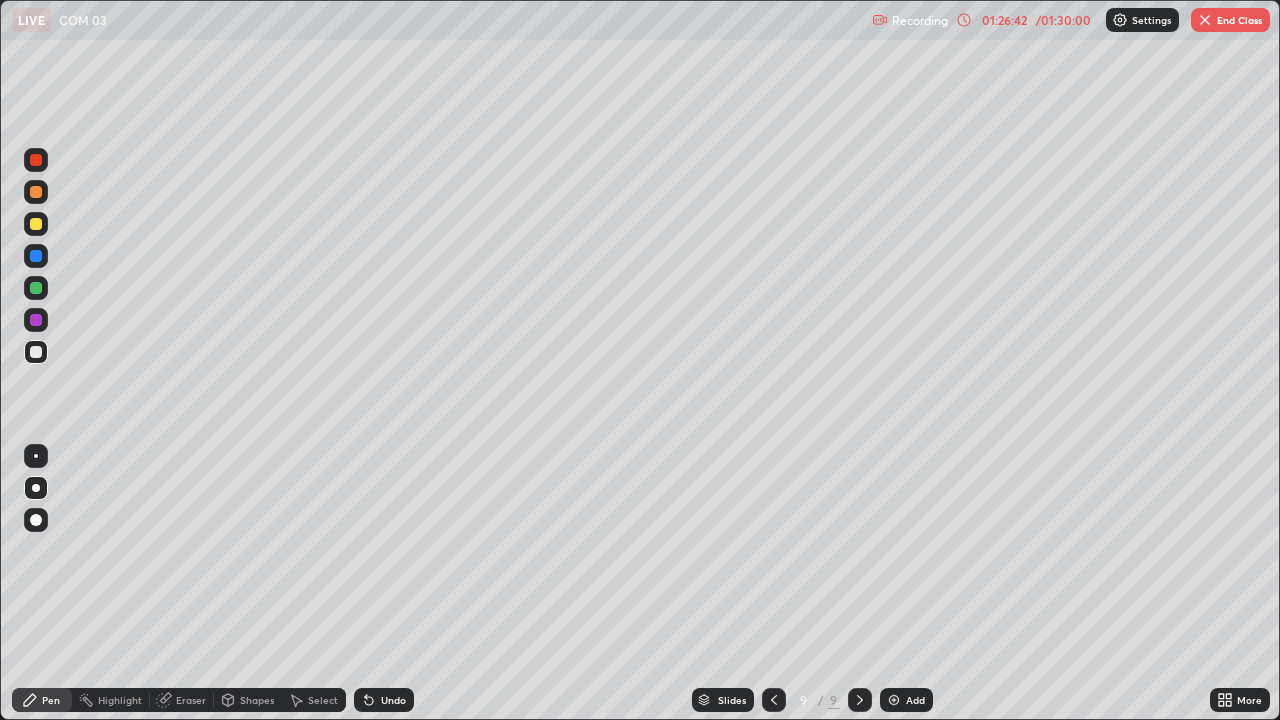 click on "Shapes" at bounding box center (257, 700) 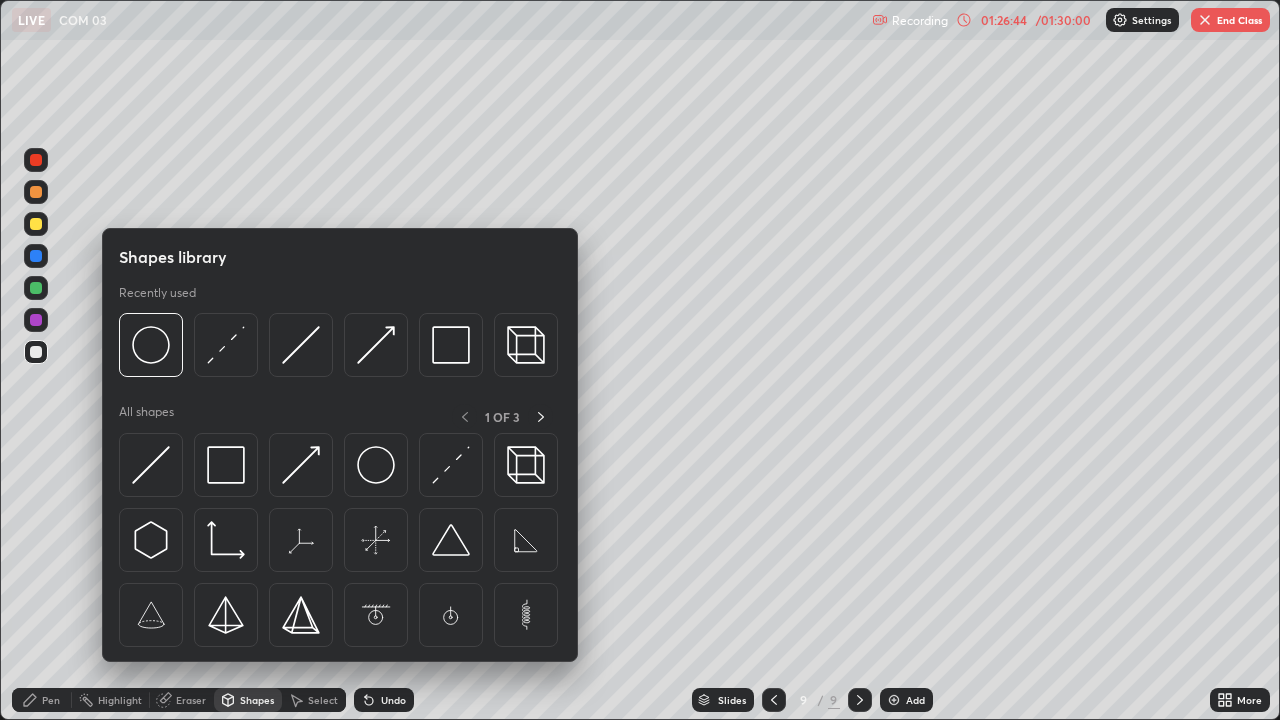 click on "Pen" at bounding box center [42, 700] 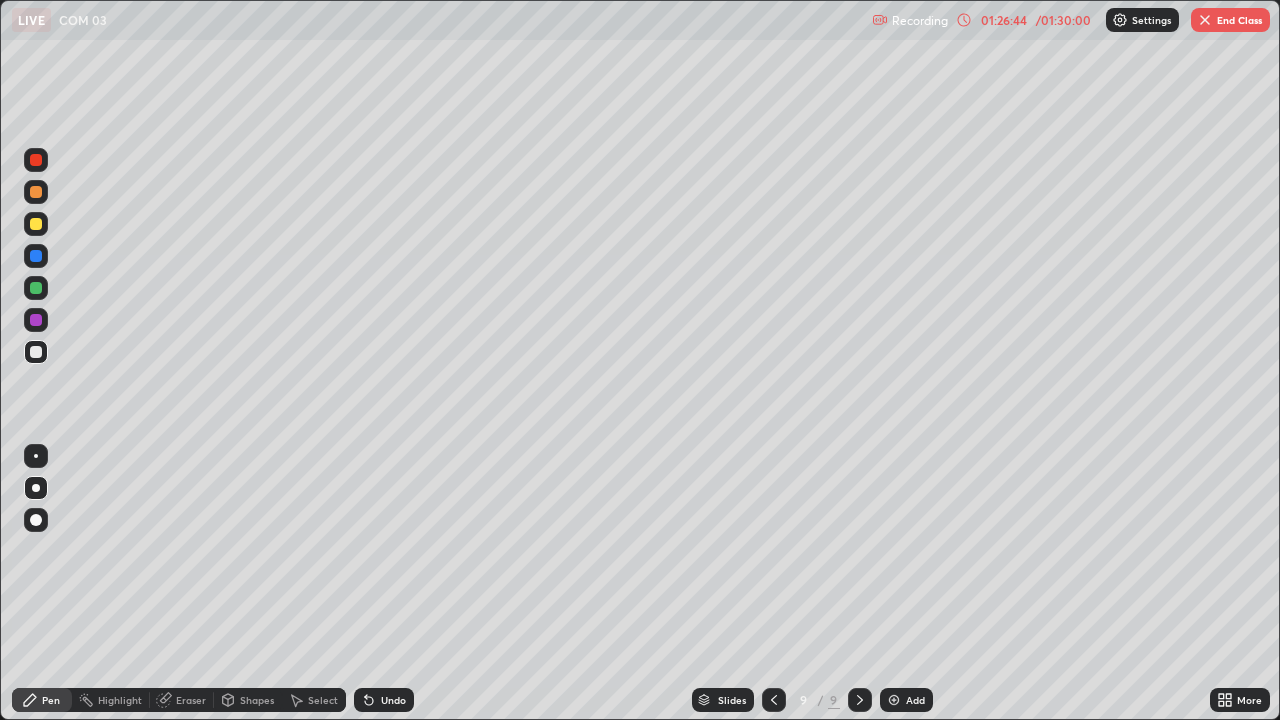 click at bounding box center (36, 352) 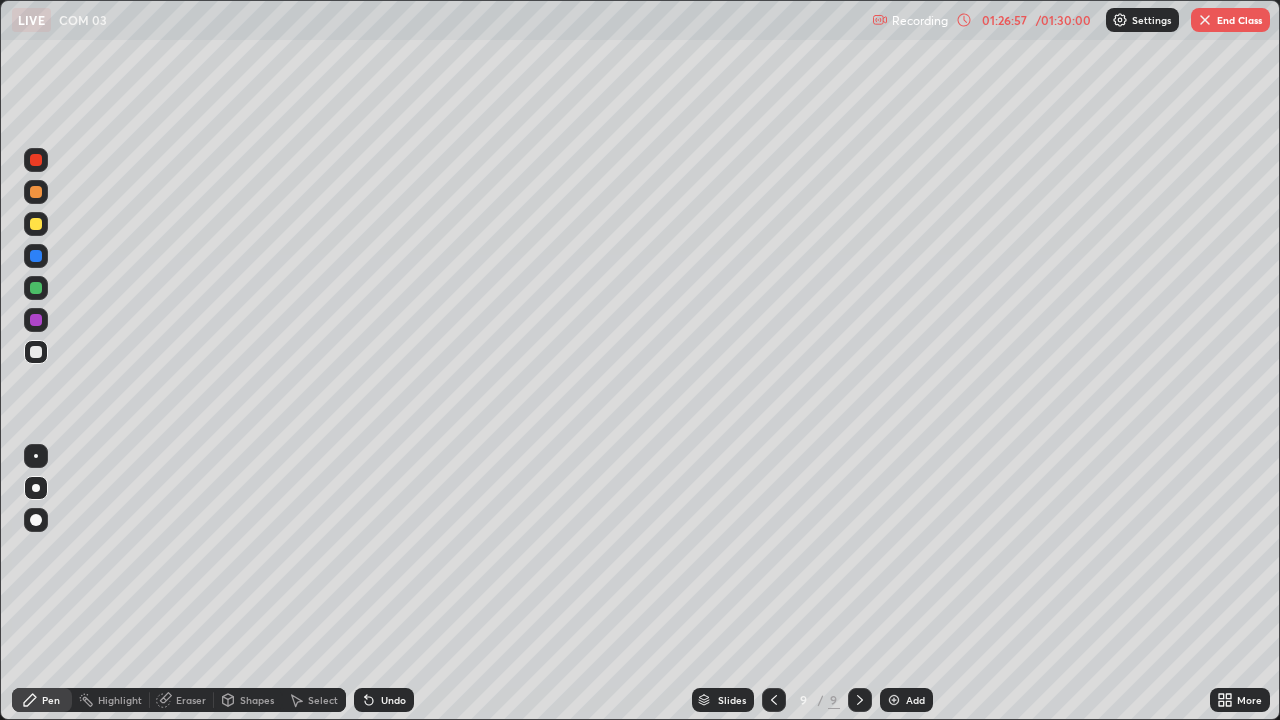 click at bounding box center [36, 224] 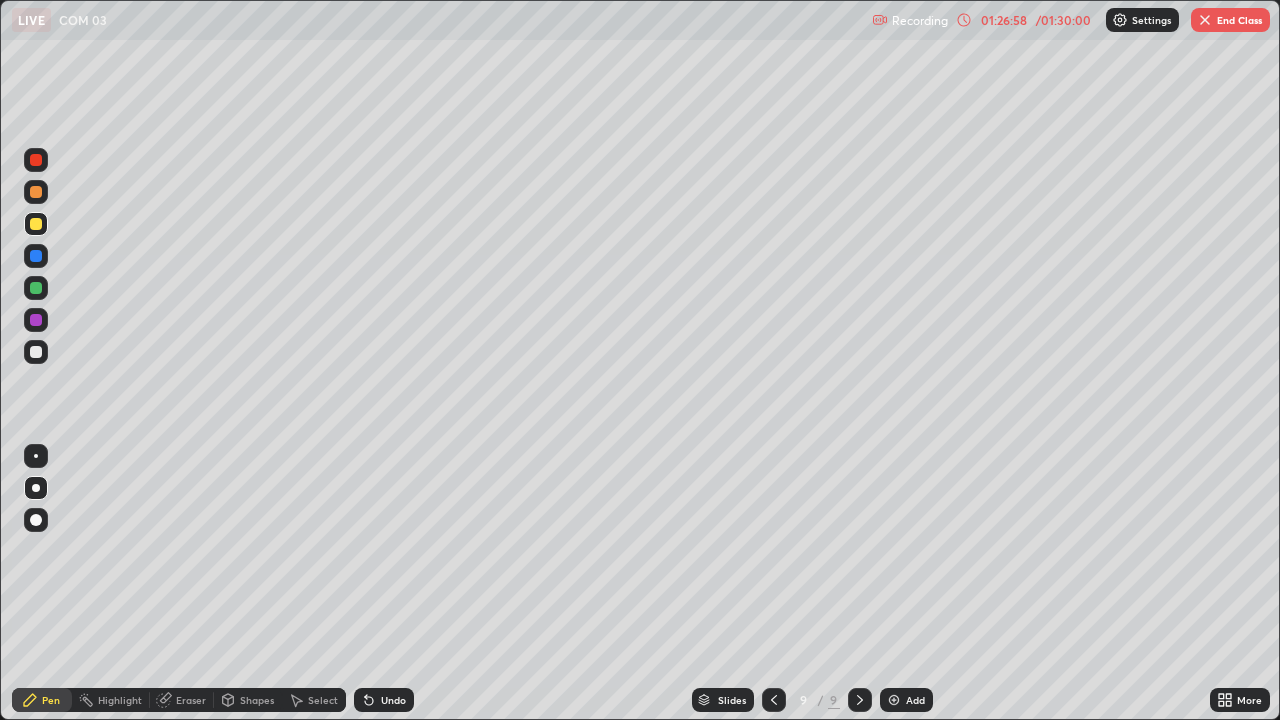 click at bounding box center (36, 256) 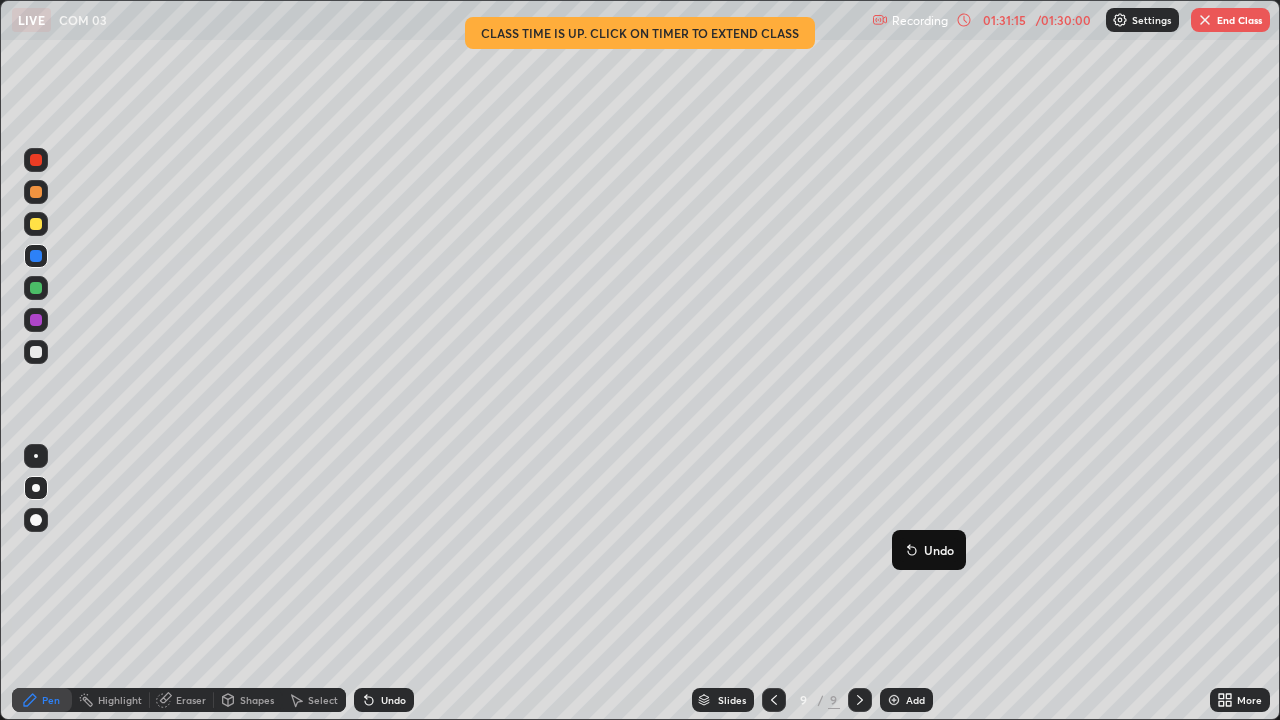 click on "End Class" at bounding box center (1230, 20) 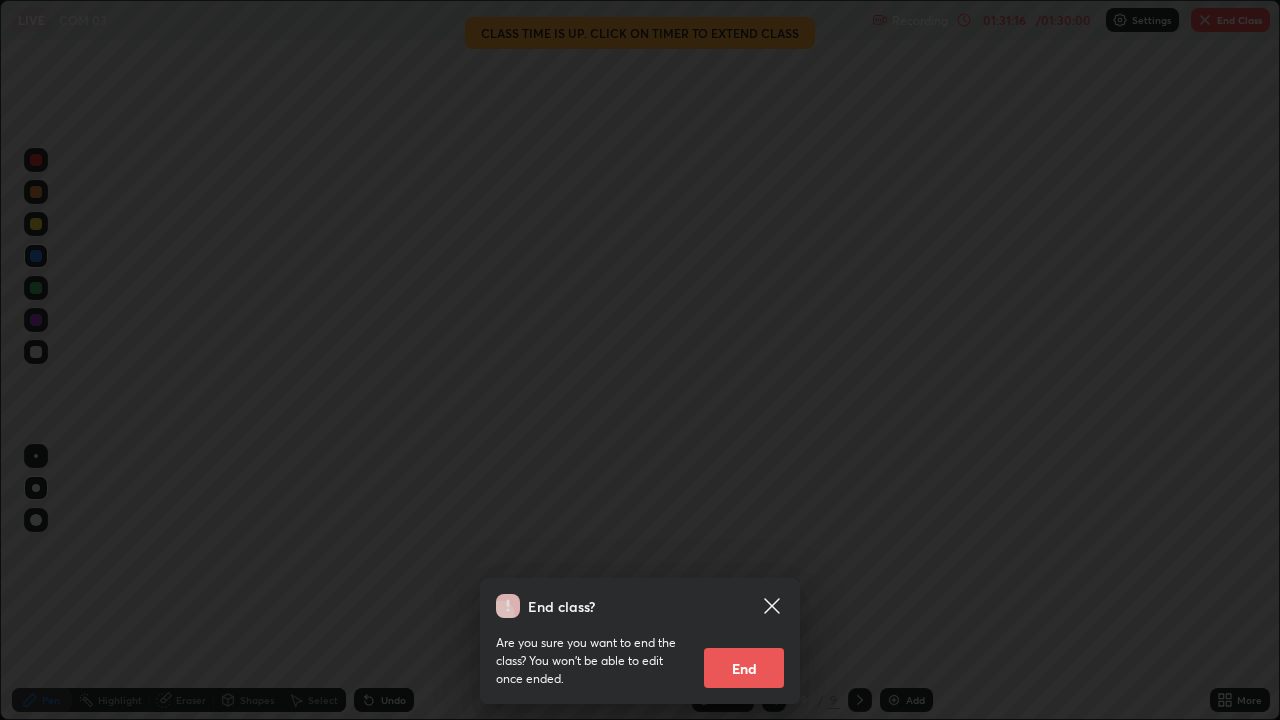 click on "End" at bounding box center (744, 668) 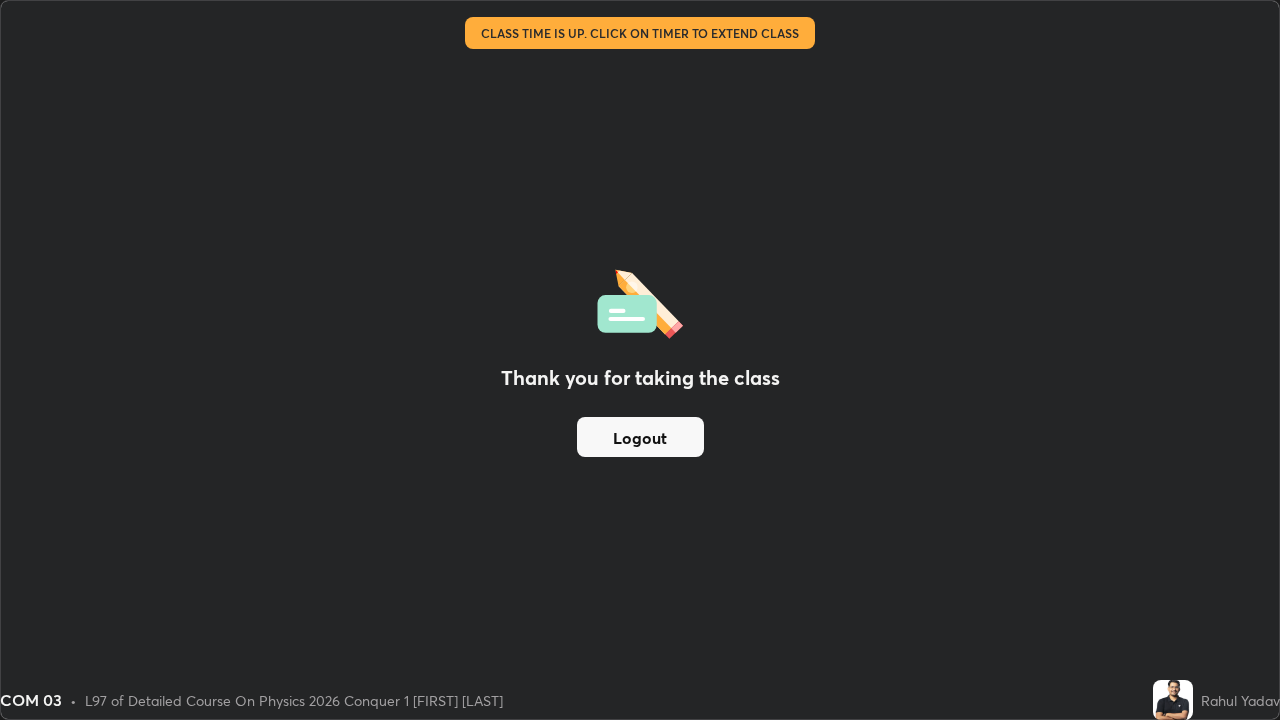 click on "Logout" at bounding box center (640, 437) 